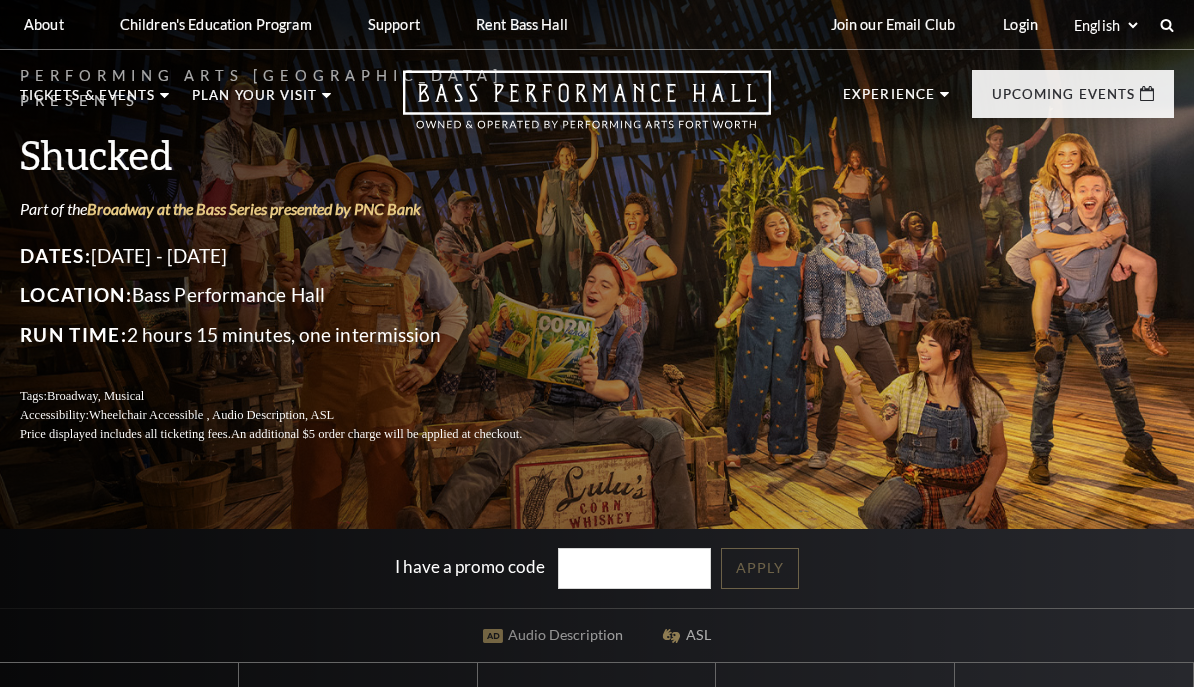 scroll, scrollTop: 0, scrollLeft: 0, axis: both 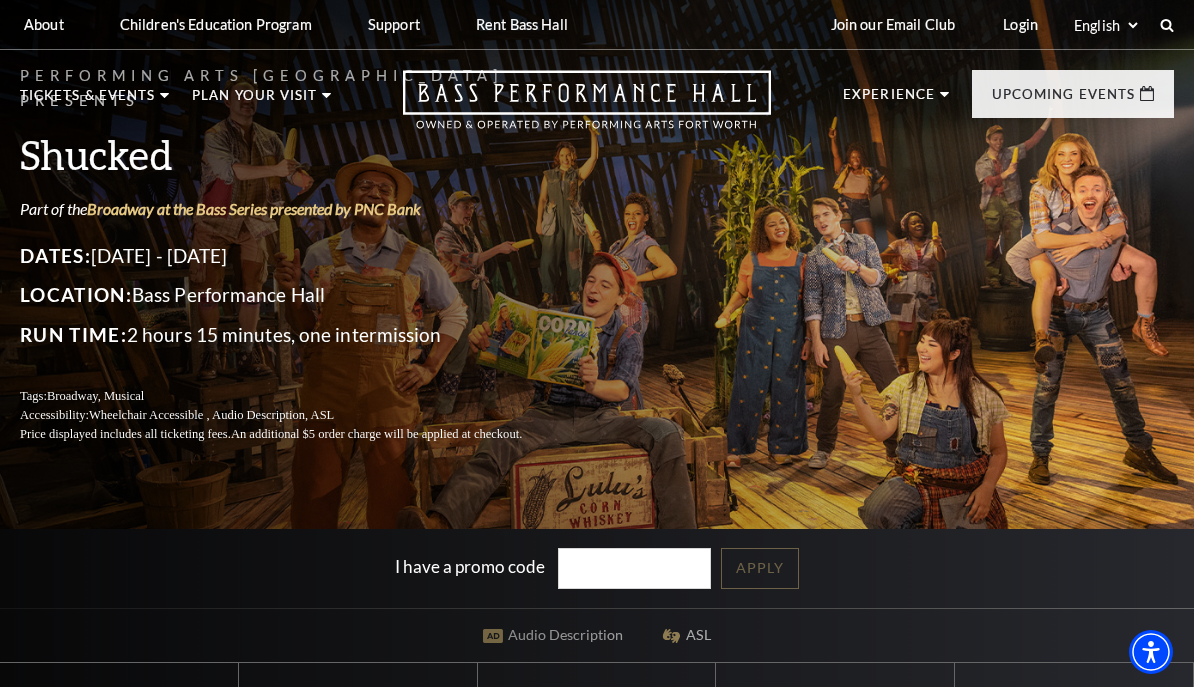 click on "Login" at bounding box center [1020, 24] 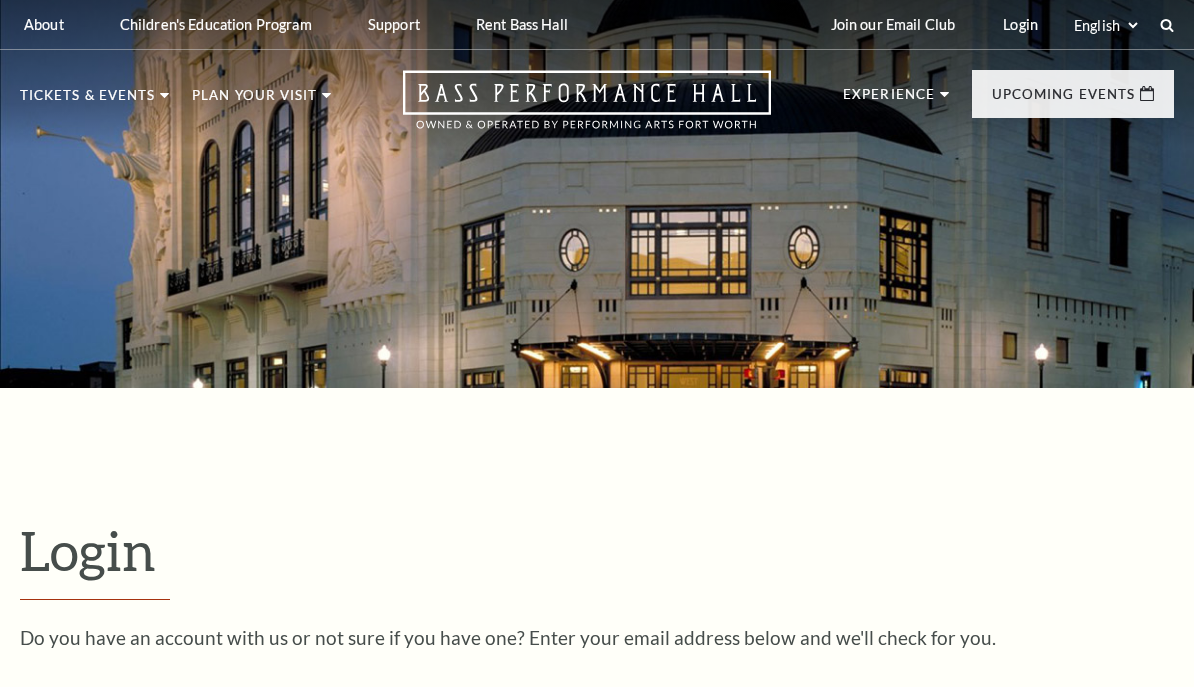 scroll, scrollTop: 157, scrollLeft: 0, axis: vertical 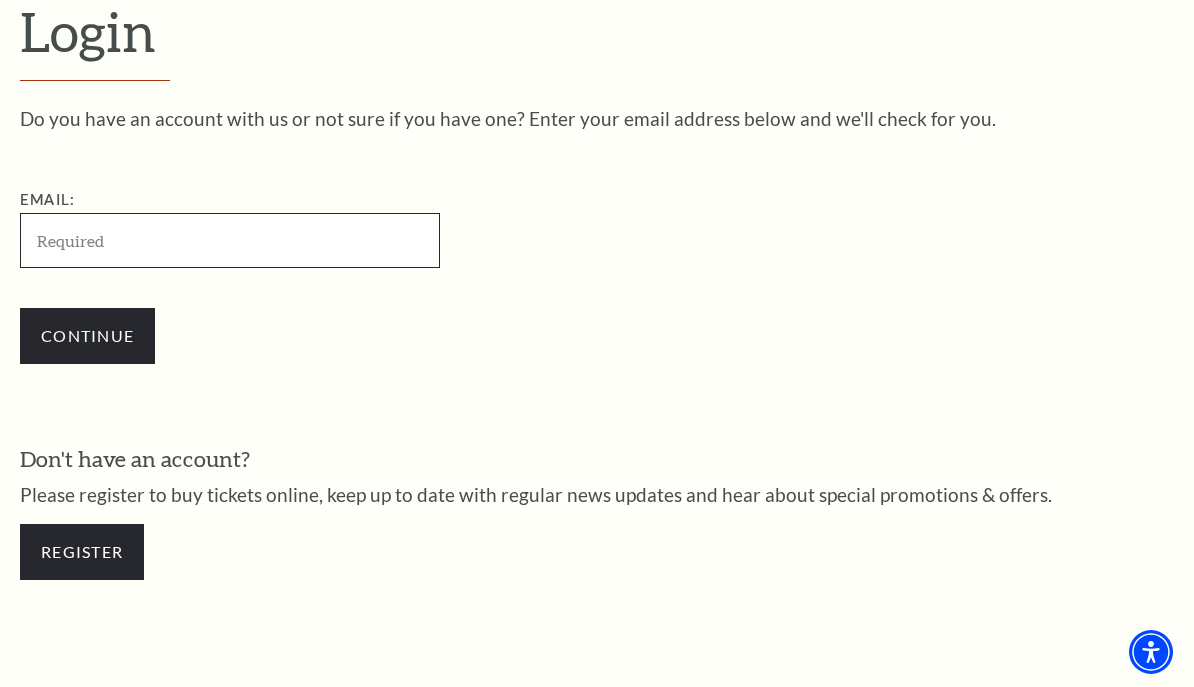 click on "Email:" at bounding box center [230, 240] 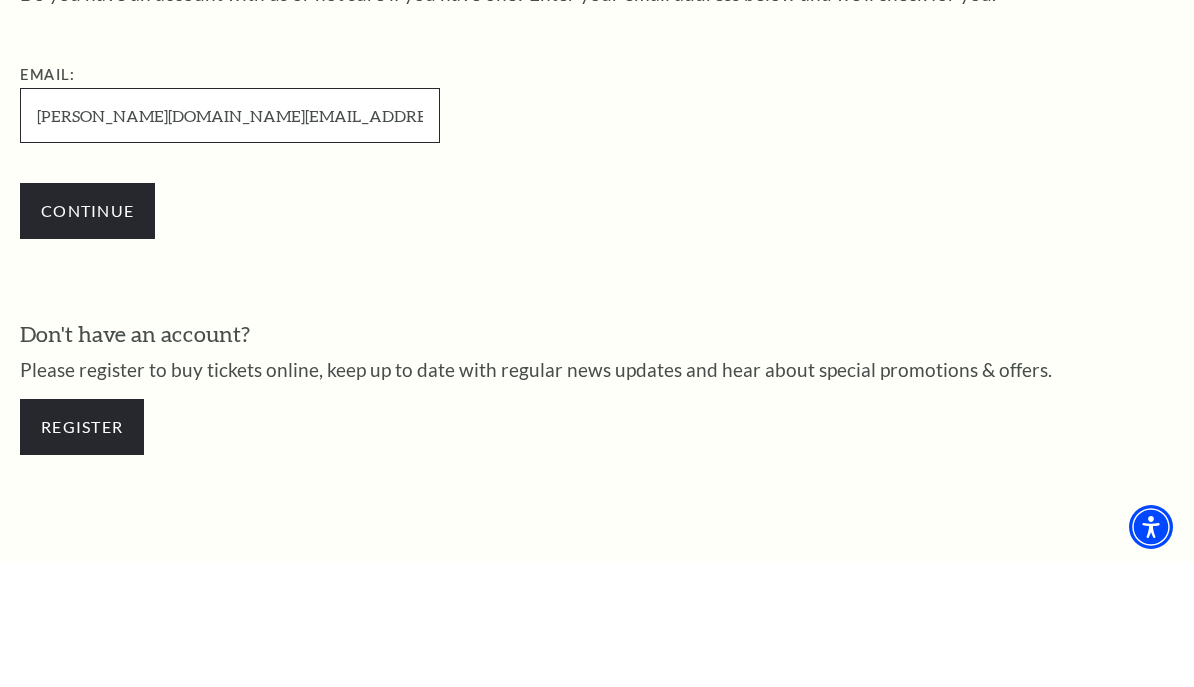 type on "[PERSON_NAME][DOMAIN_NAME][EMAIL_ADDRESS][DOMAIN_NAME]" 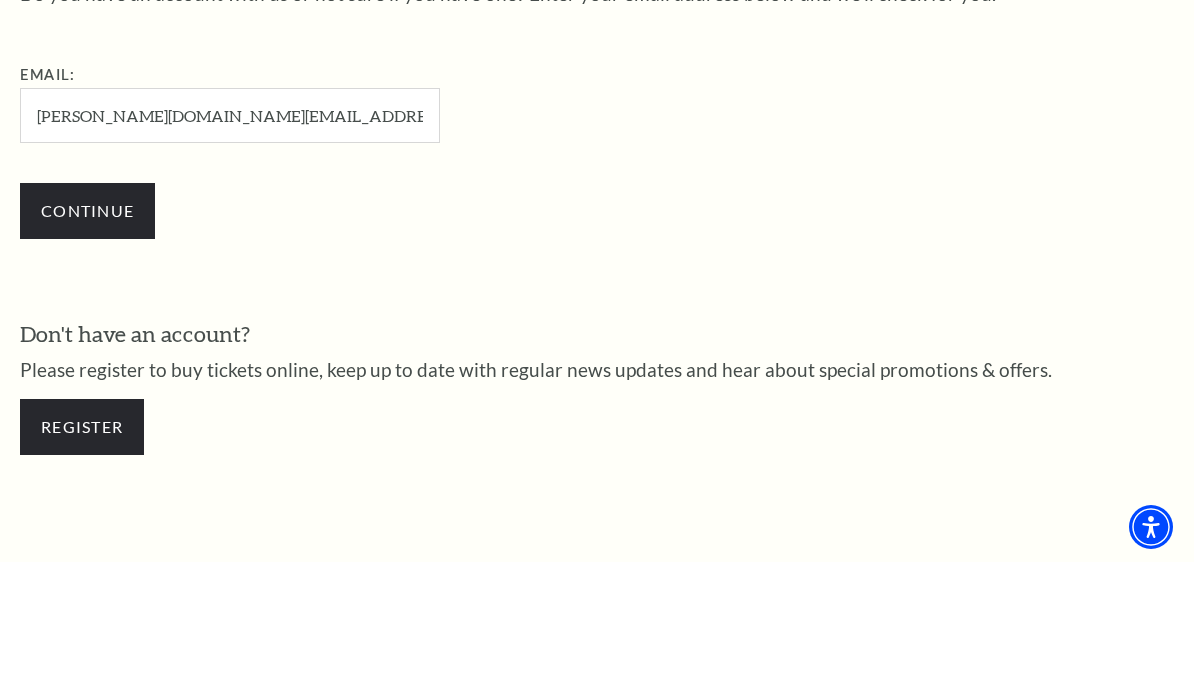 click on "Continue" at bounding box center (87, 336) 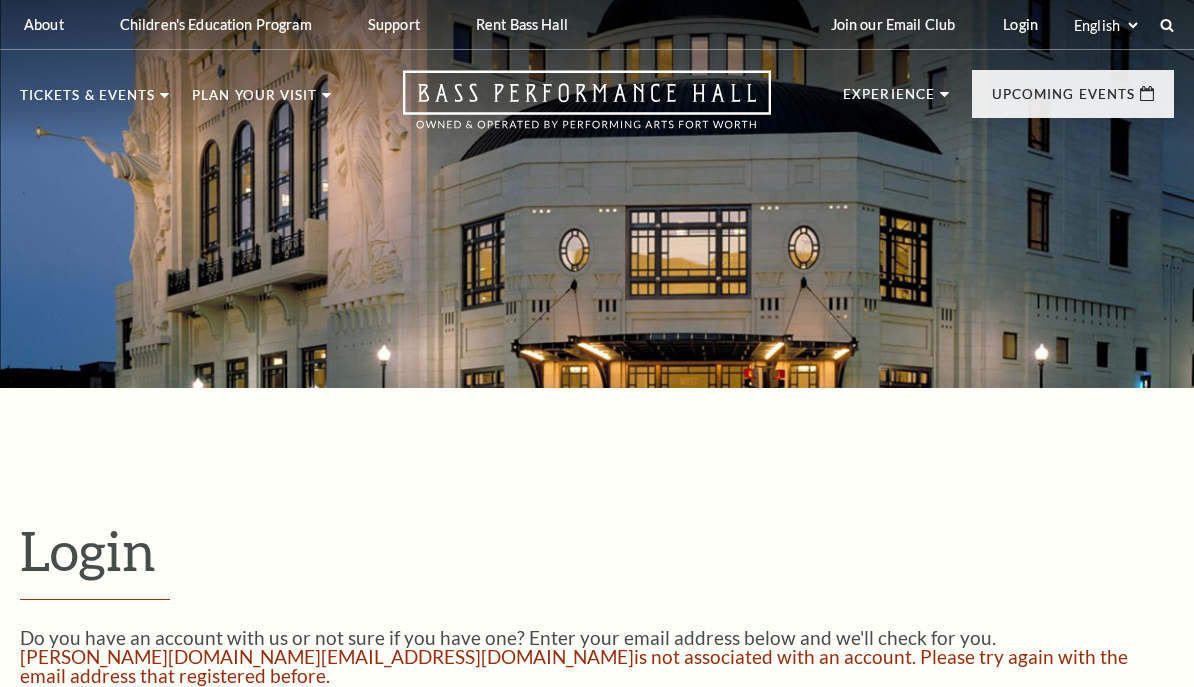 scroll, scrollTop: 0, scrollLeft: 0, axis: both 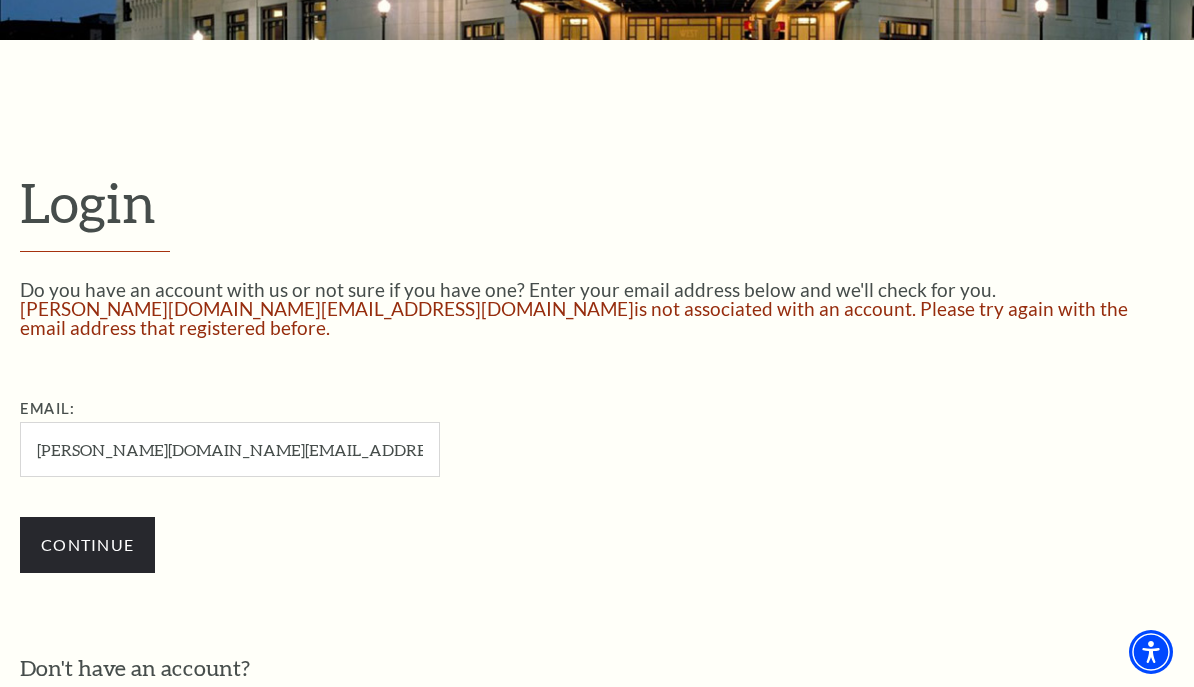 click on "Continue" at bounding box center (87, 545) 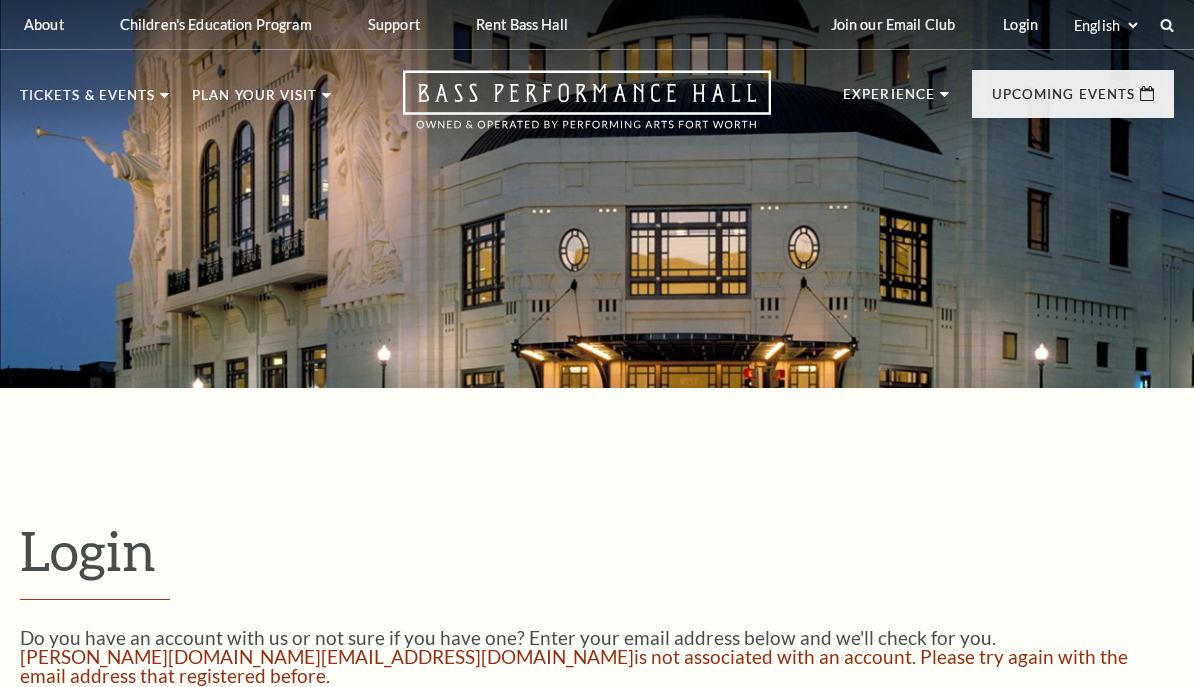 scroll, scrollTop: 0, scrollLeft: 0, axis: both 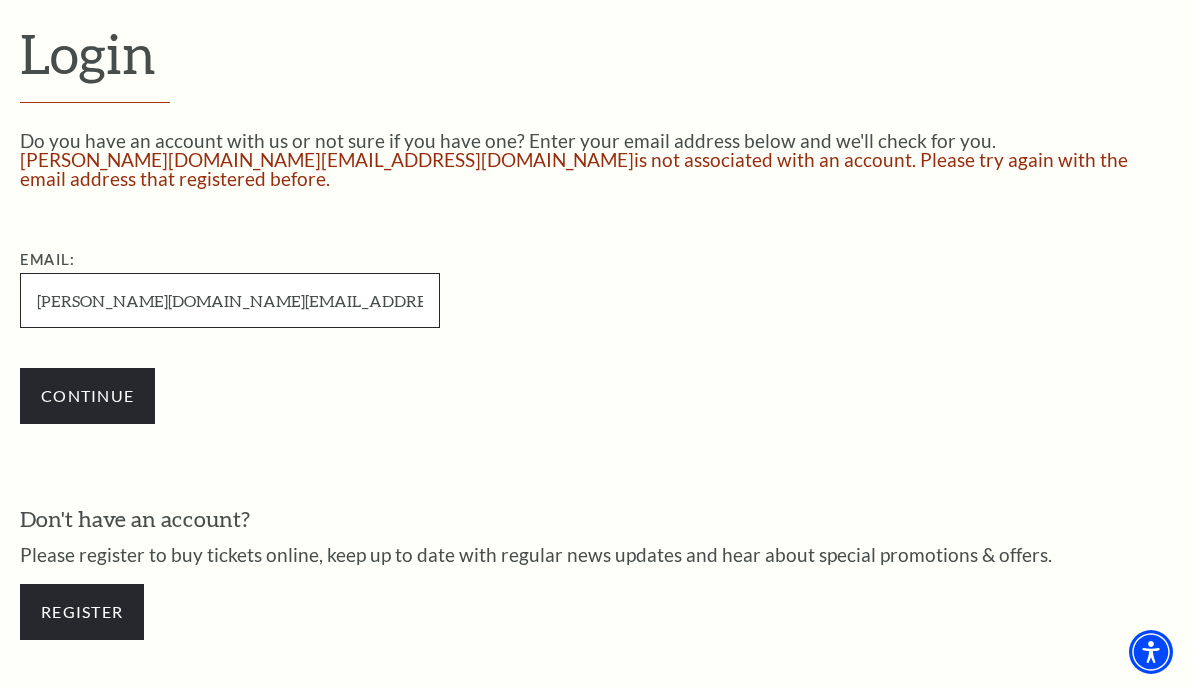 click on "angelia.d.mc@gmail.com" at bounding box center [230, 300] 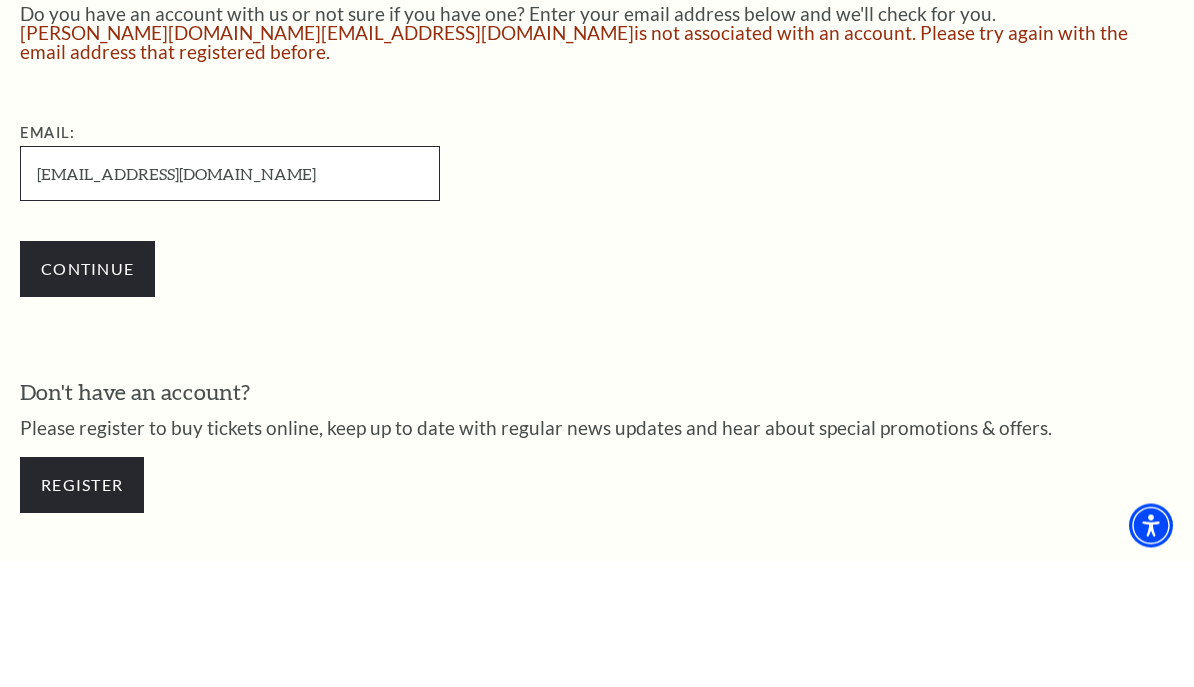 type on "[EMAIL_ADDRESS][DOMAIN_NAME]" 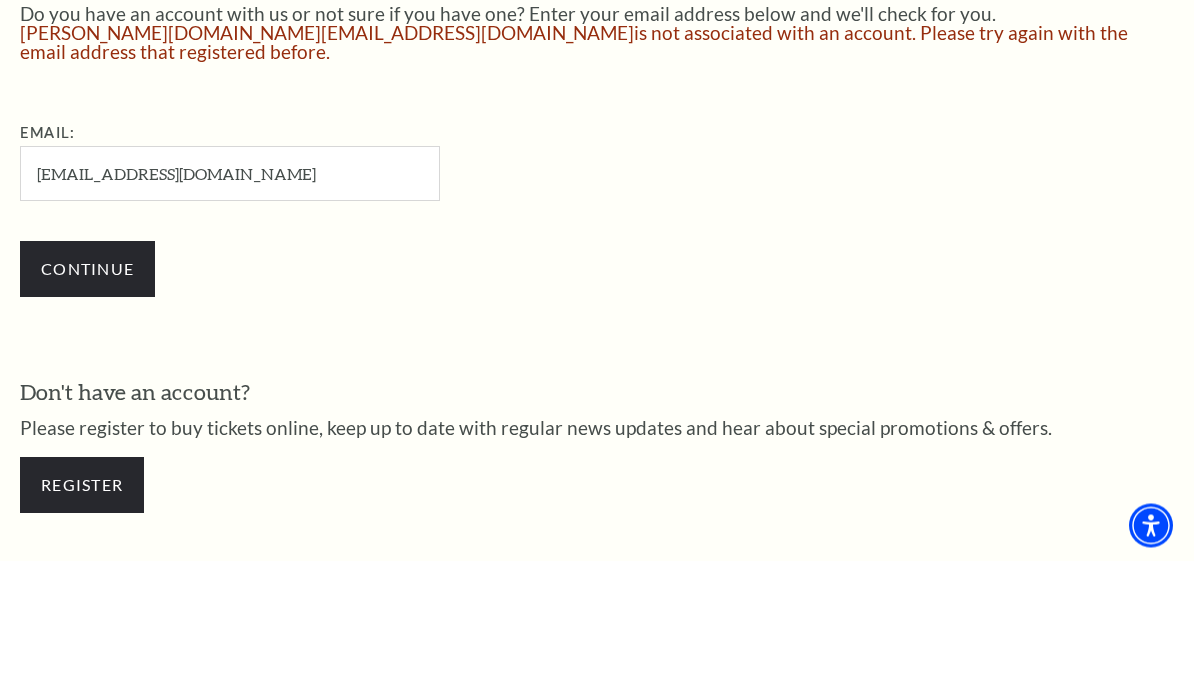 click on "Continue" at bounding box center [87, 396] 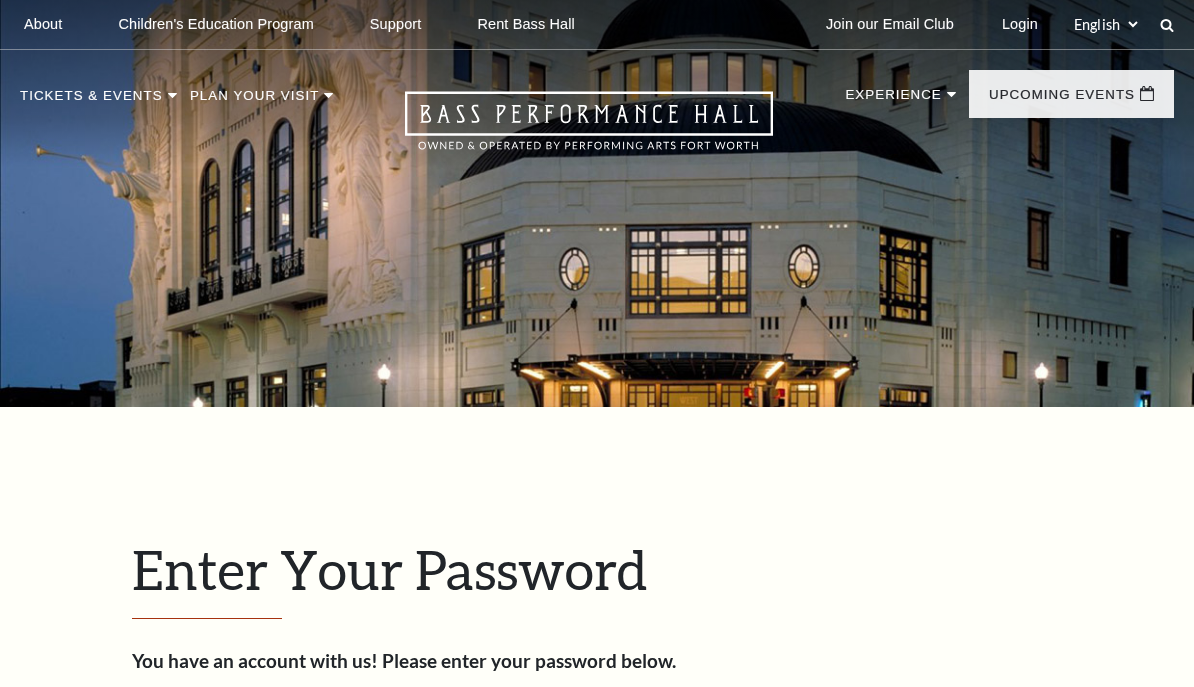 scroll, scrollTop: 73, scrollLeft: 0, axis: vertical 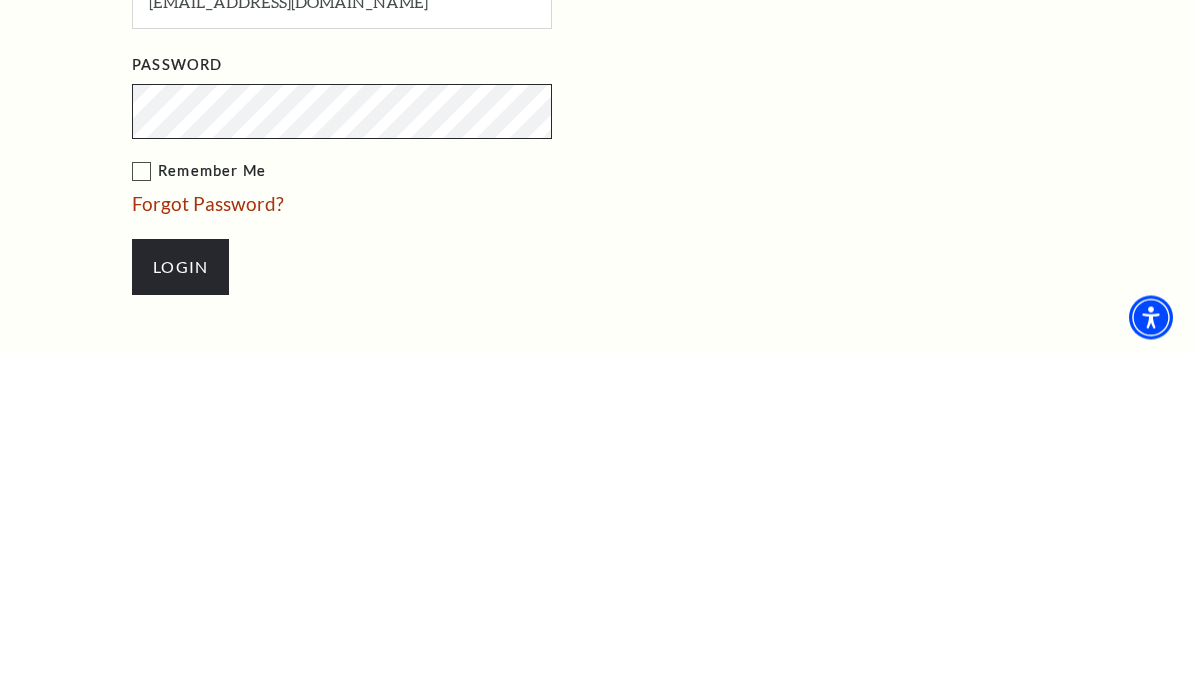 click on "Login" at bounding box center (180, 602) 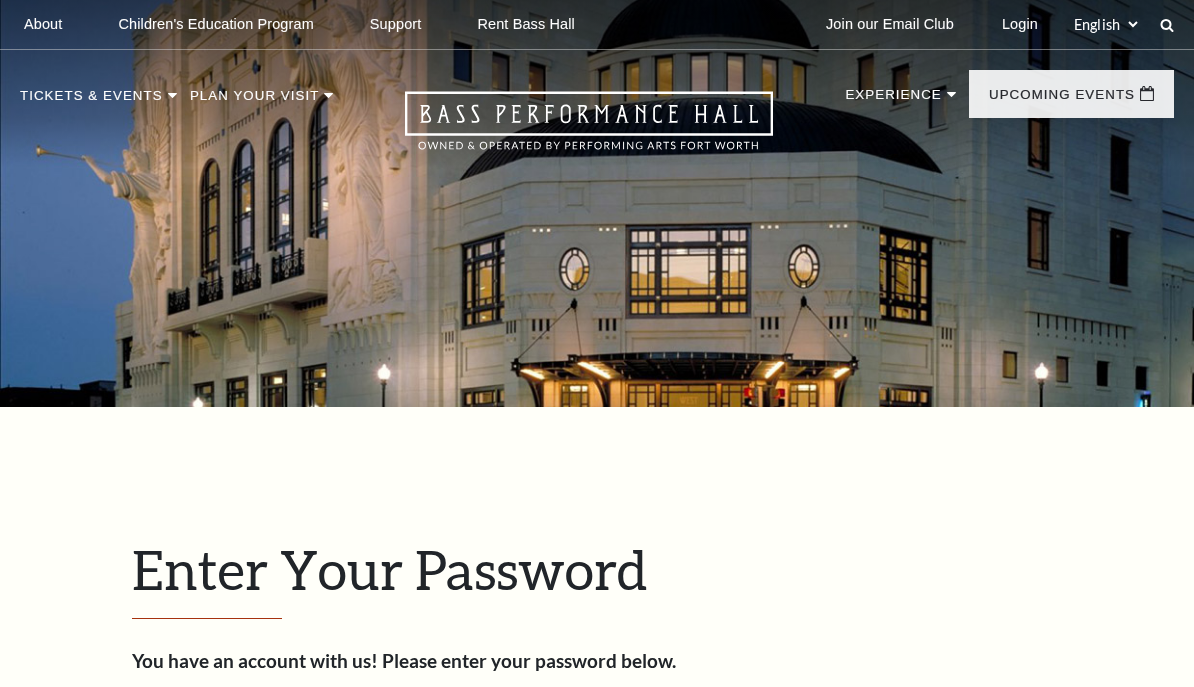 scroll, scrollTop: 0, scrollLeft: 0, axis: both 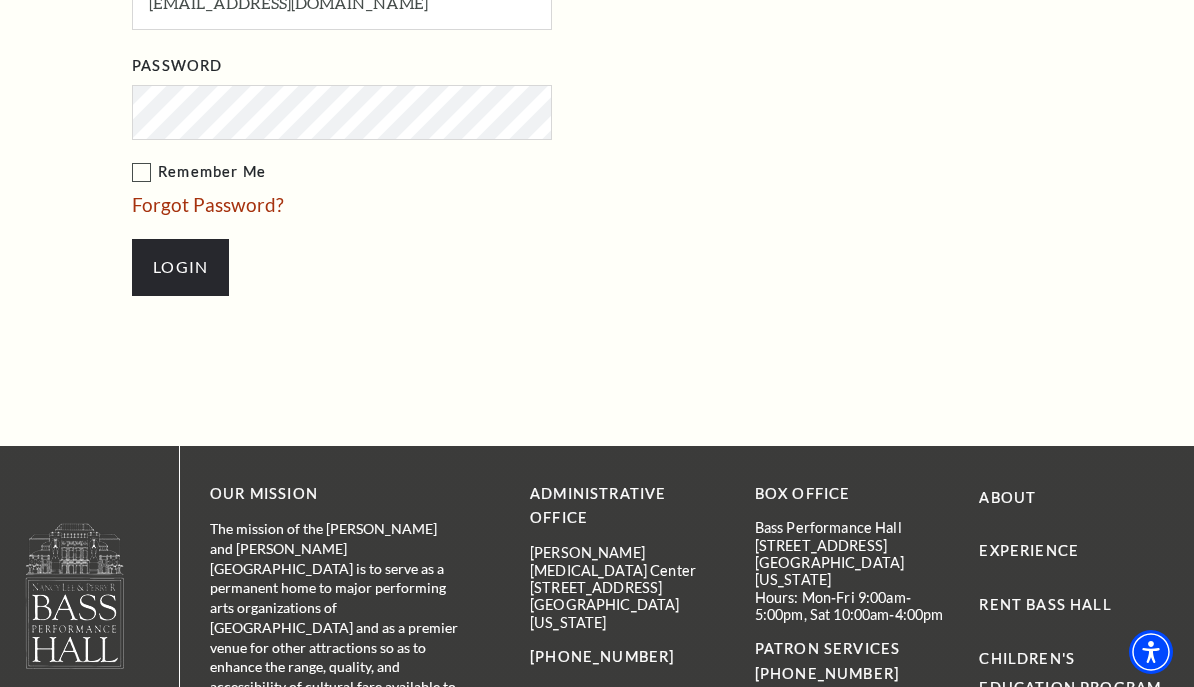 click at bounding box center (75, 595) 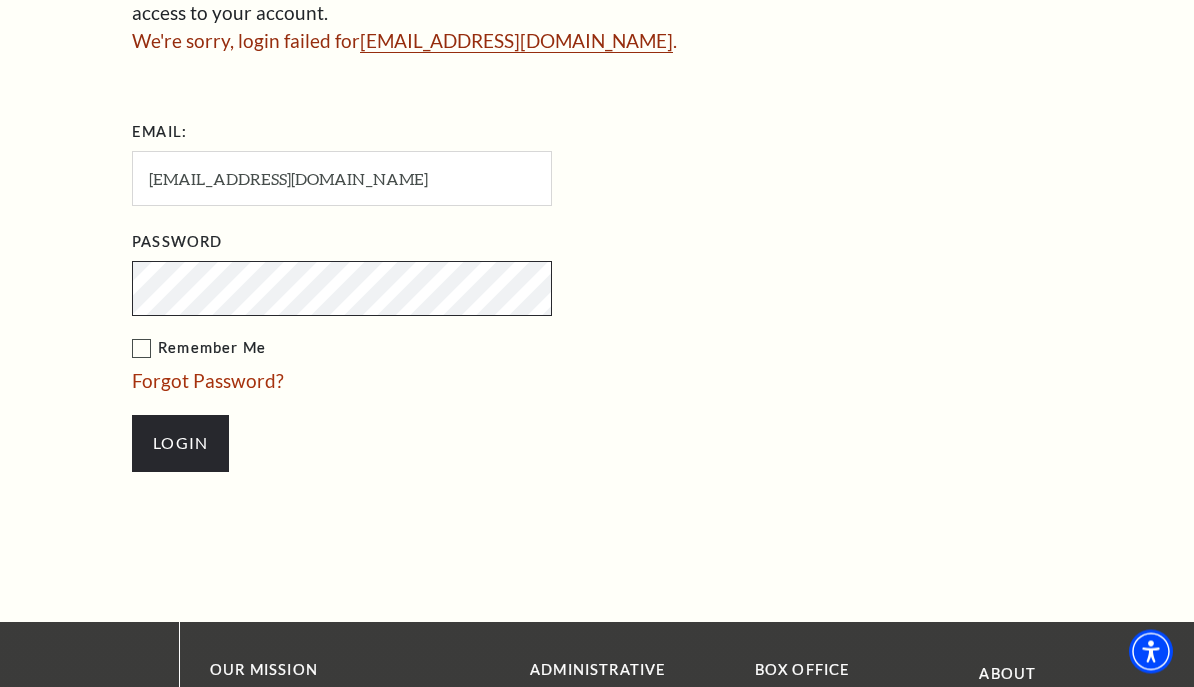 scroll, scrollTop: 724, scrollLeft: 0, axis: vertical 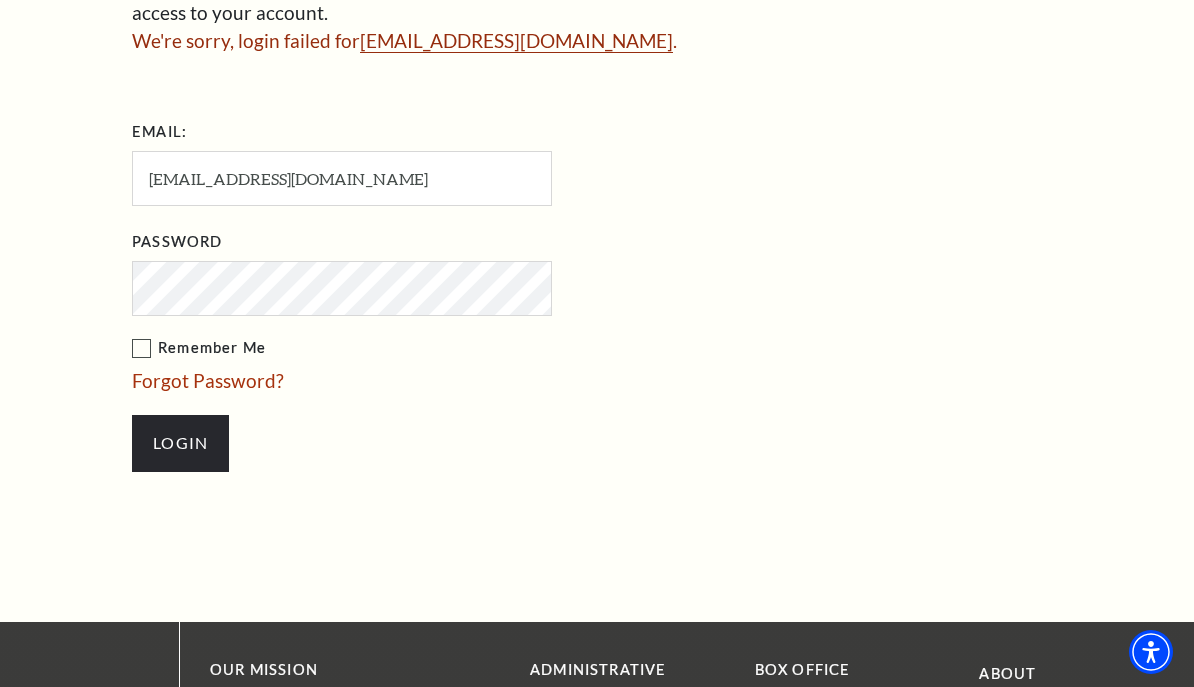 click on "Enter Your Password
You have an account with us!   Please enter your password below.
Note: Your account is attached to the email you provided when purchasing, please use reset password to gain access to your account.
We're sorry, login failed for  angeliamc@verizon.net .
Email: Login" at bounding box center (597, 152) 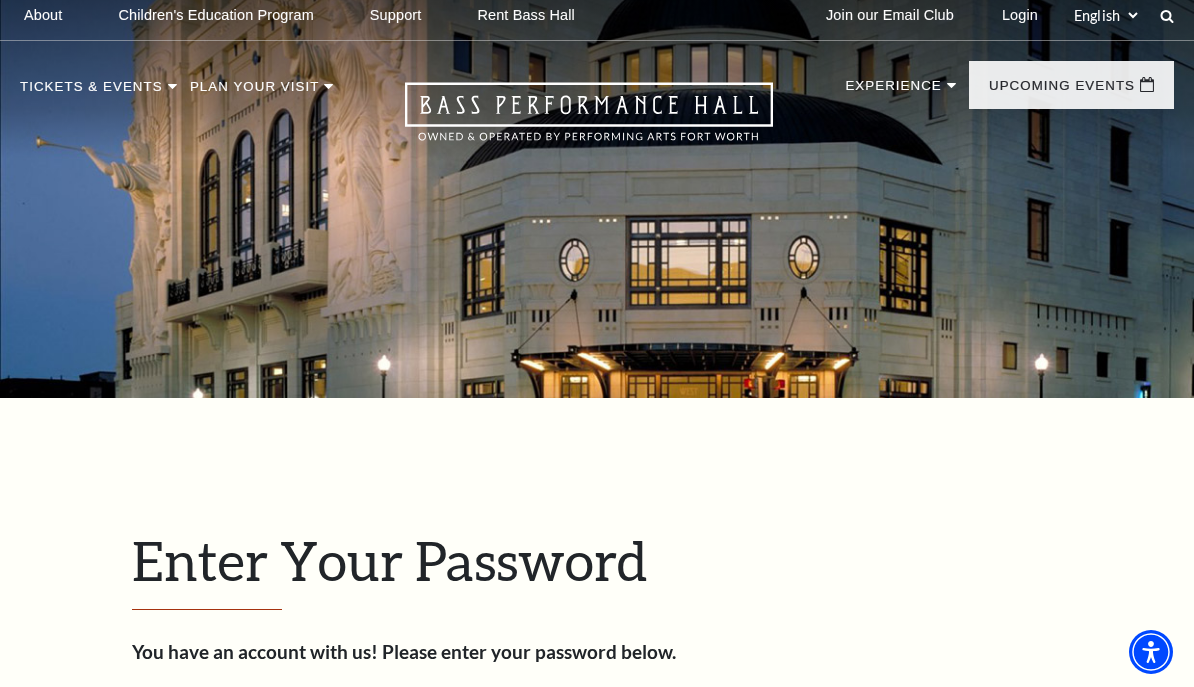 scroll, scrollTop: 0, scrollLeft: 0, axis: both 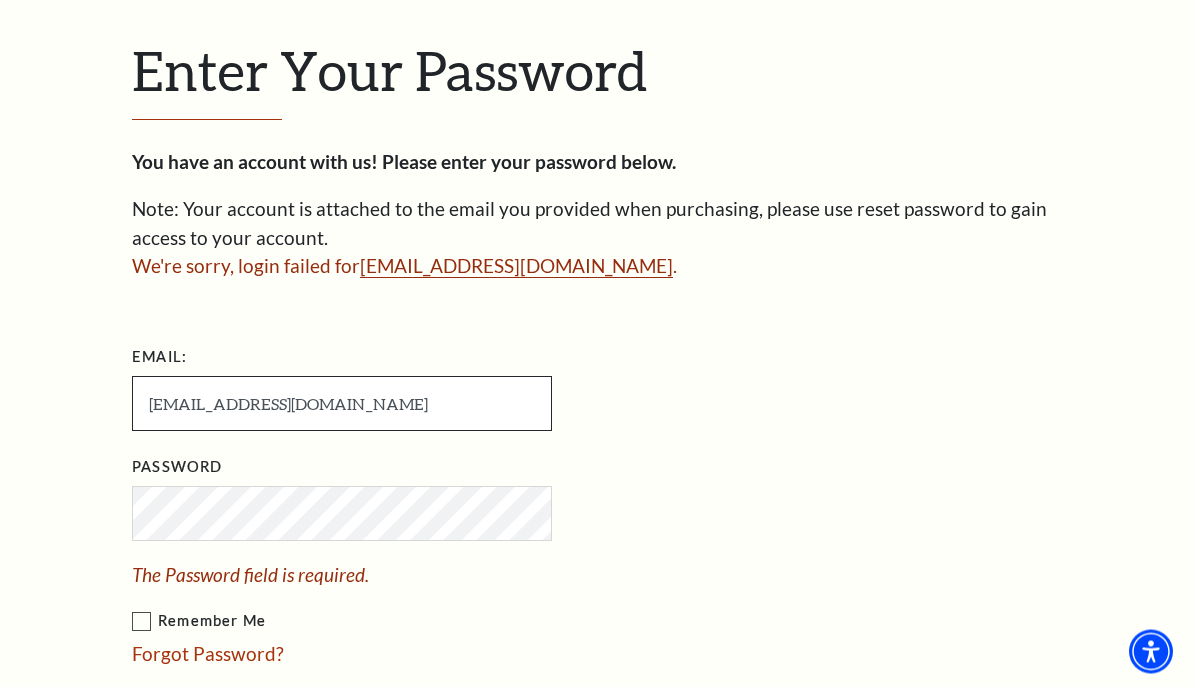 click on "angeliamc@verizon.net" at bounding box center [342, 404] 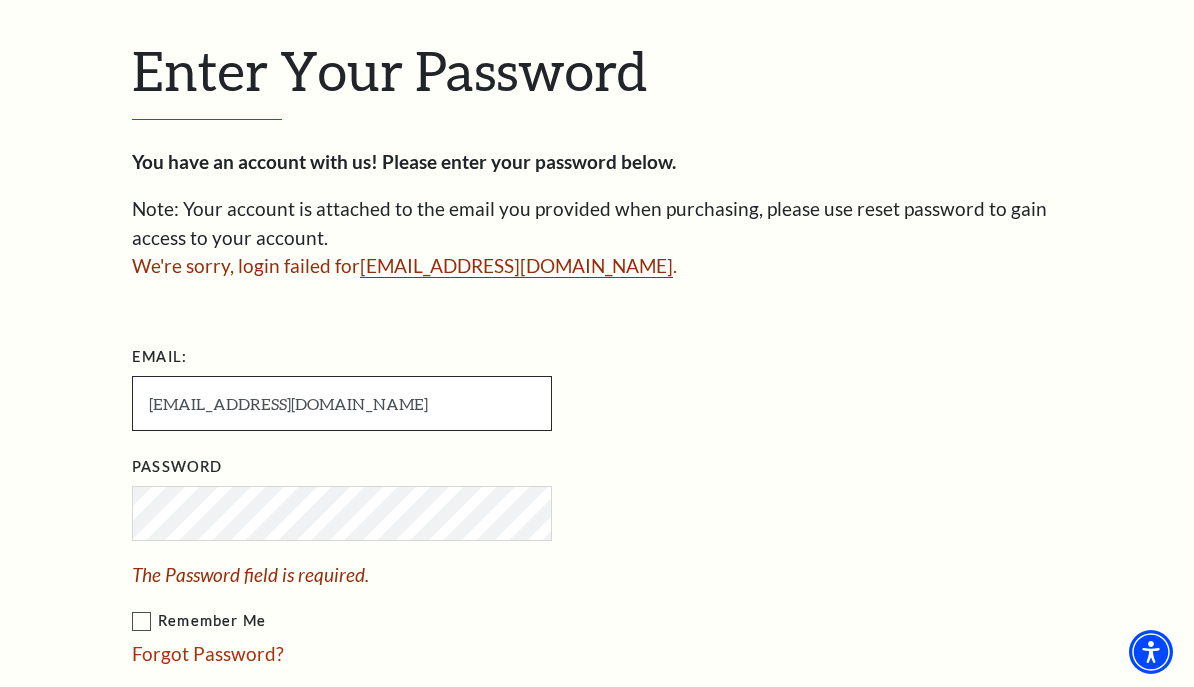 scroll, scrollTop: 498, scrollLeft: 0, axis: vertical 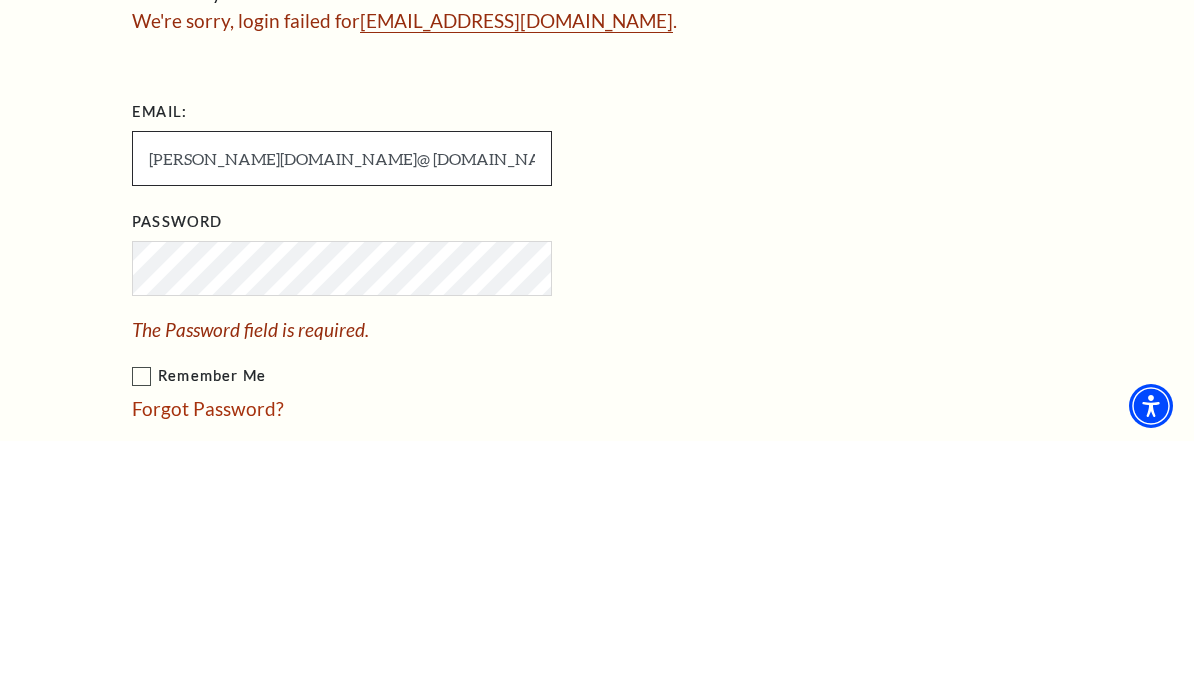 type on "angelia.d.mc@ gmail.com" 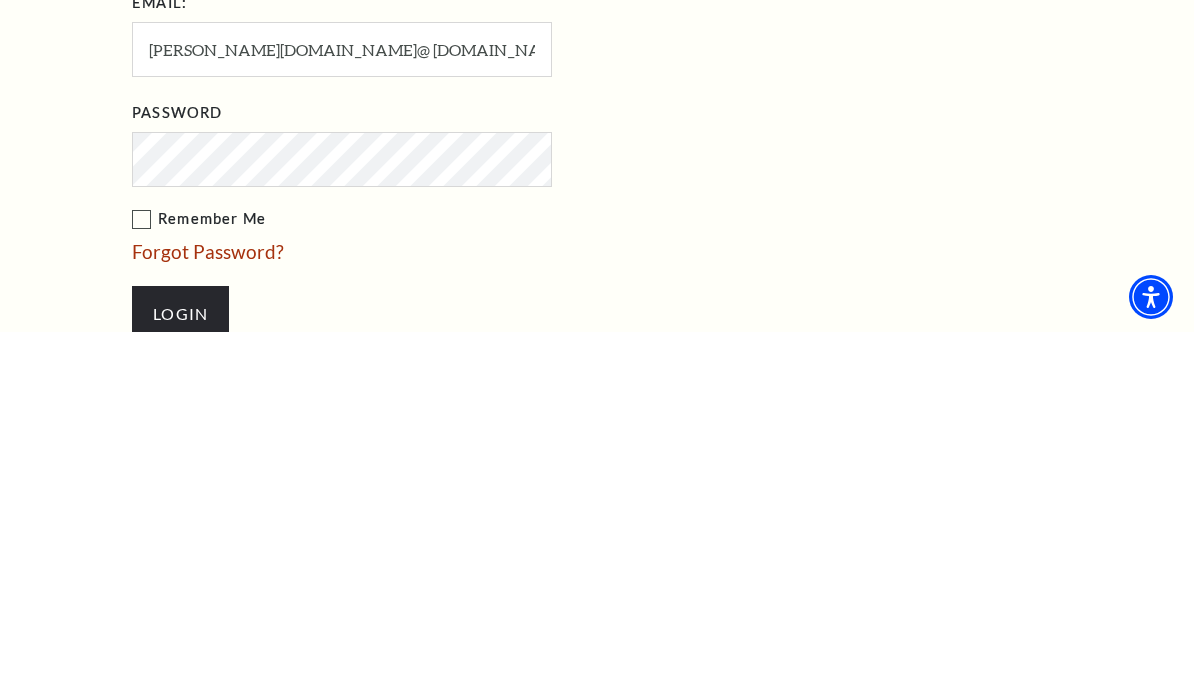 click on "Login" at bounding box center (180, 669) 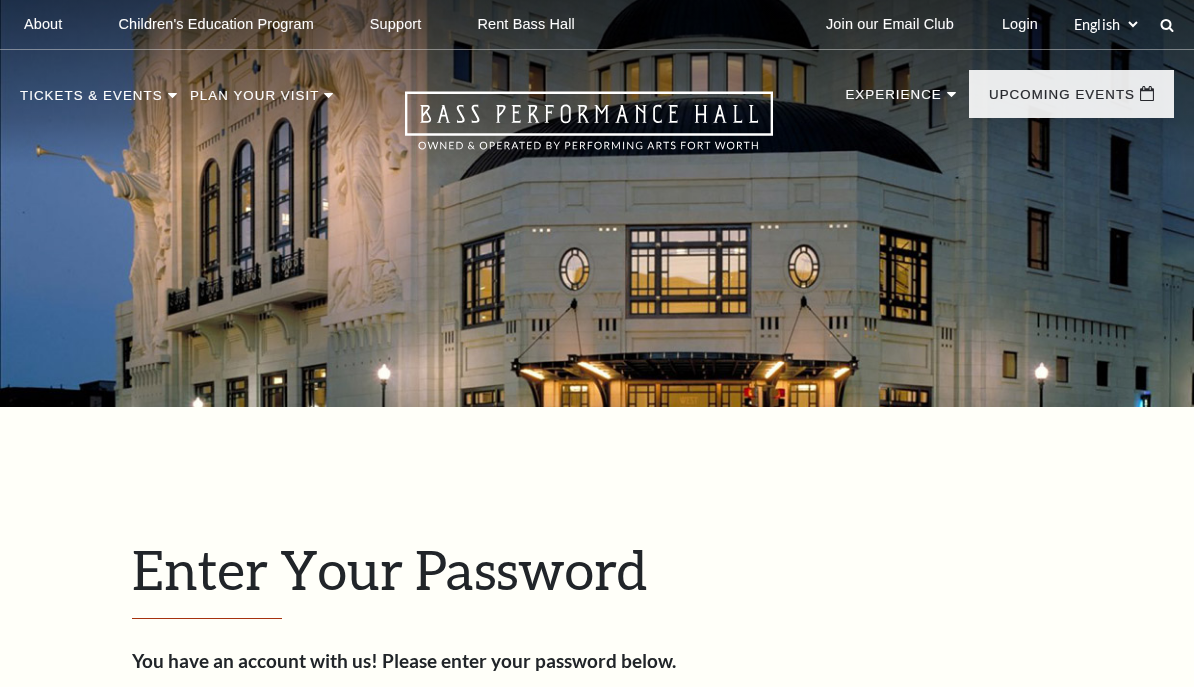 scroll, scrollTop: 0, scrollLeft: 0, axis: both 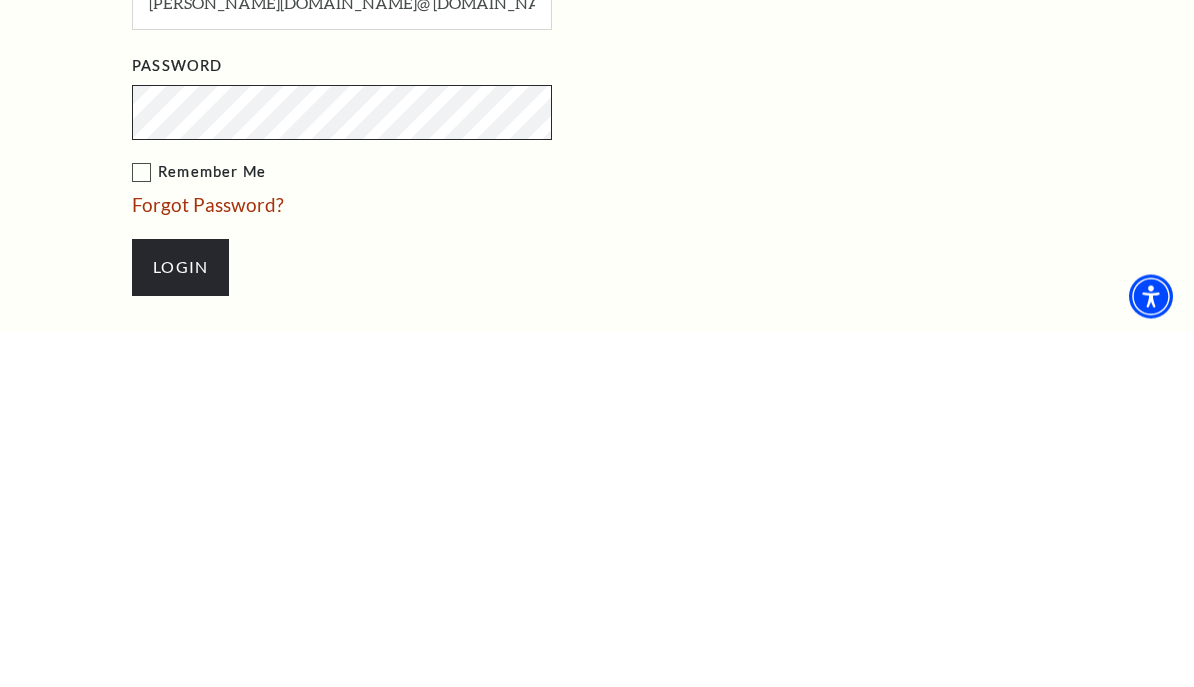 click on "Login" at bounding box center [180, 623] 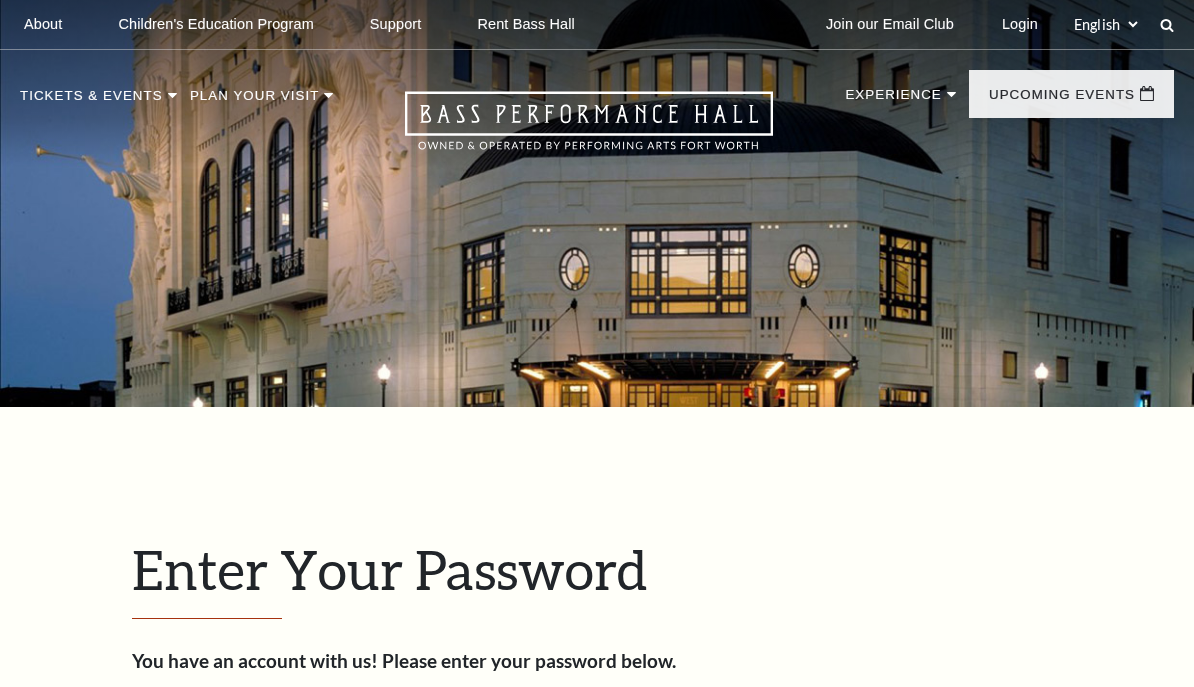 scroll, scrollTop: 0, scrollLeft: 0, axis: both 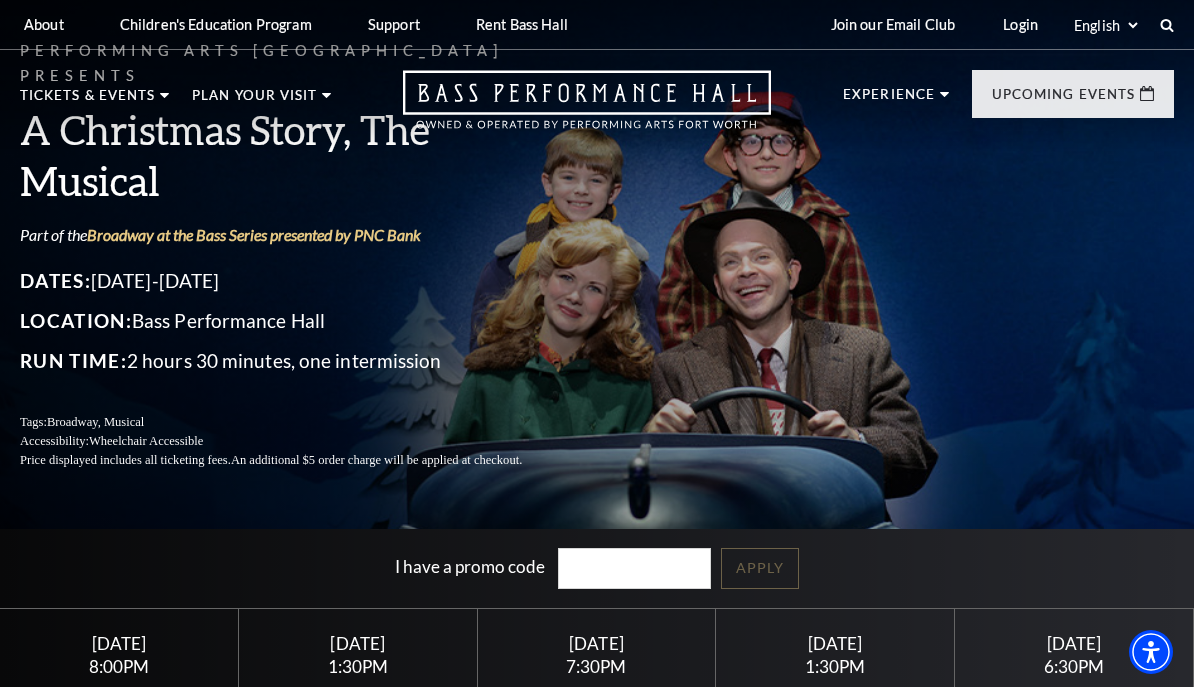 click on "Login" 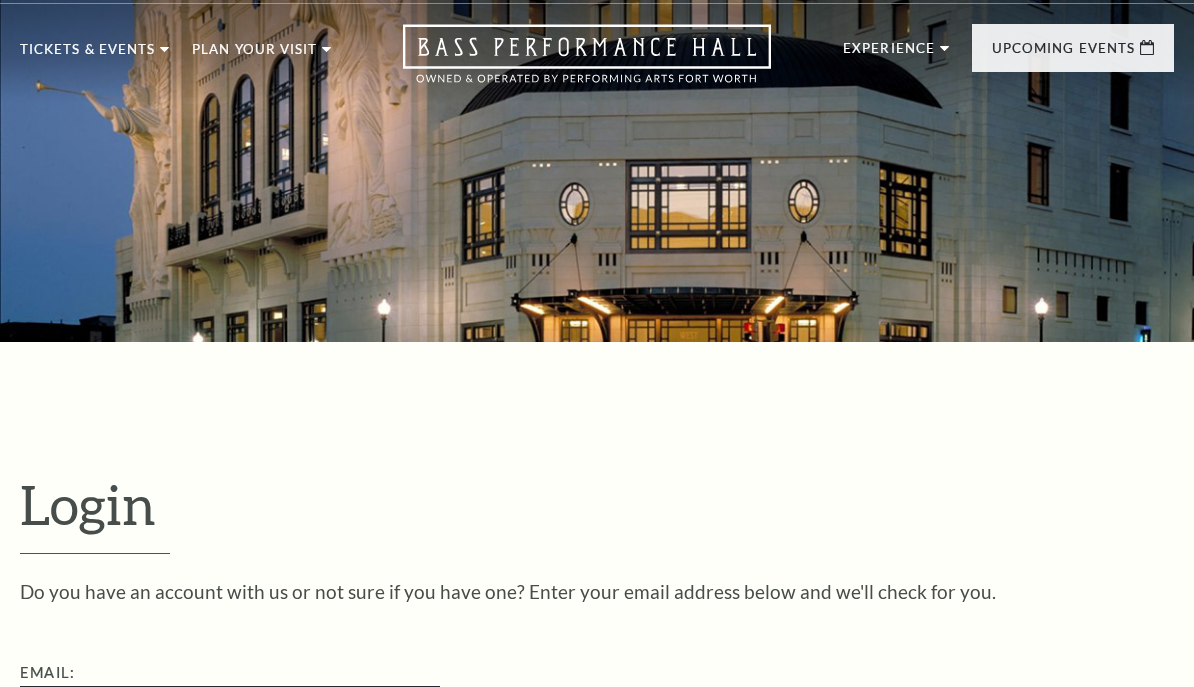scroll, scrollTop: 0, scrollLeft: 0, axis: both 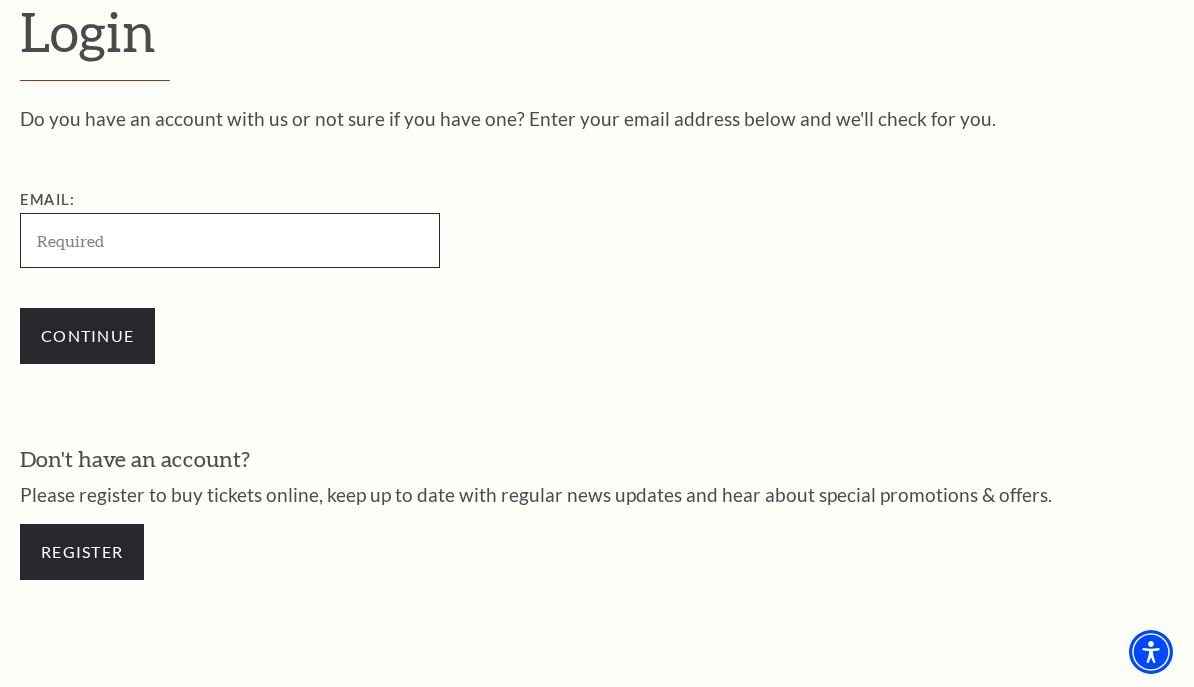 click on "Email:" at bounding box center [230, 240] 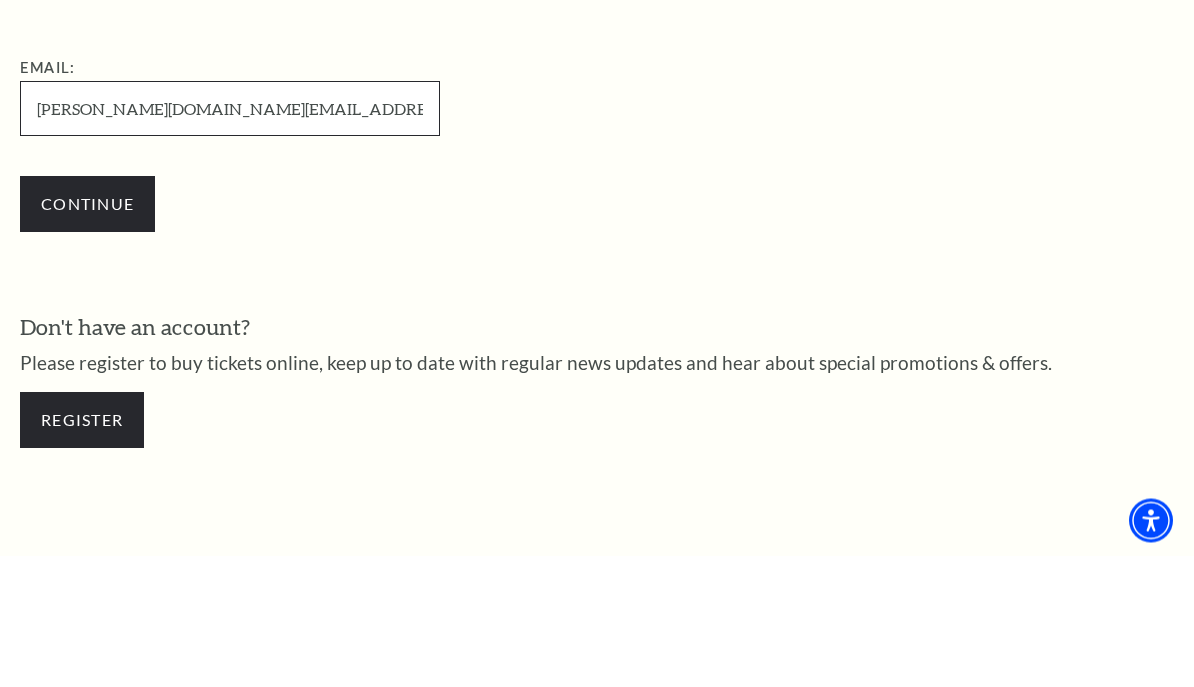 type on "angelia.d.mc@gmail.com" 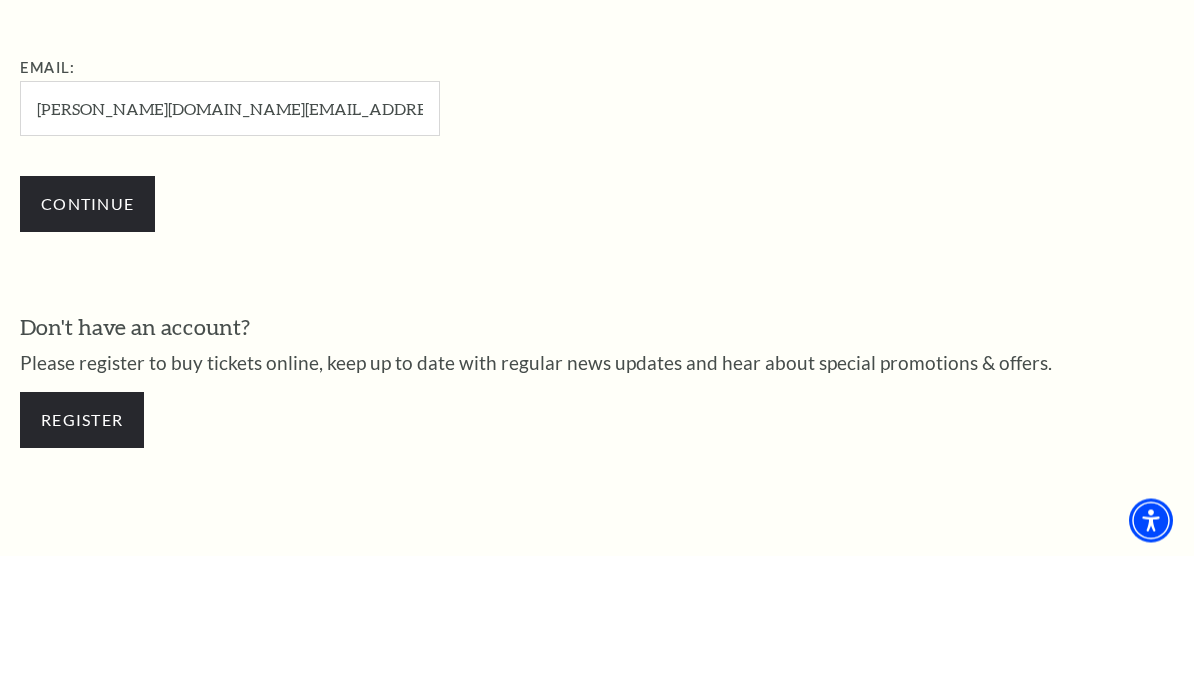 click on "Continue" at bounding box center (87, 336) 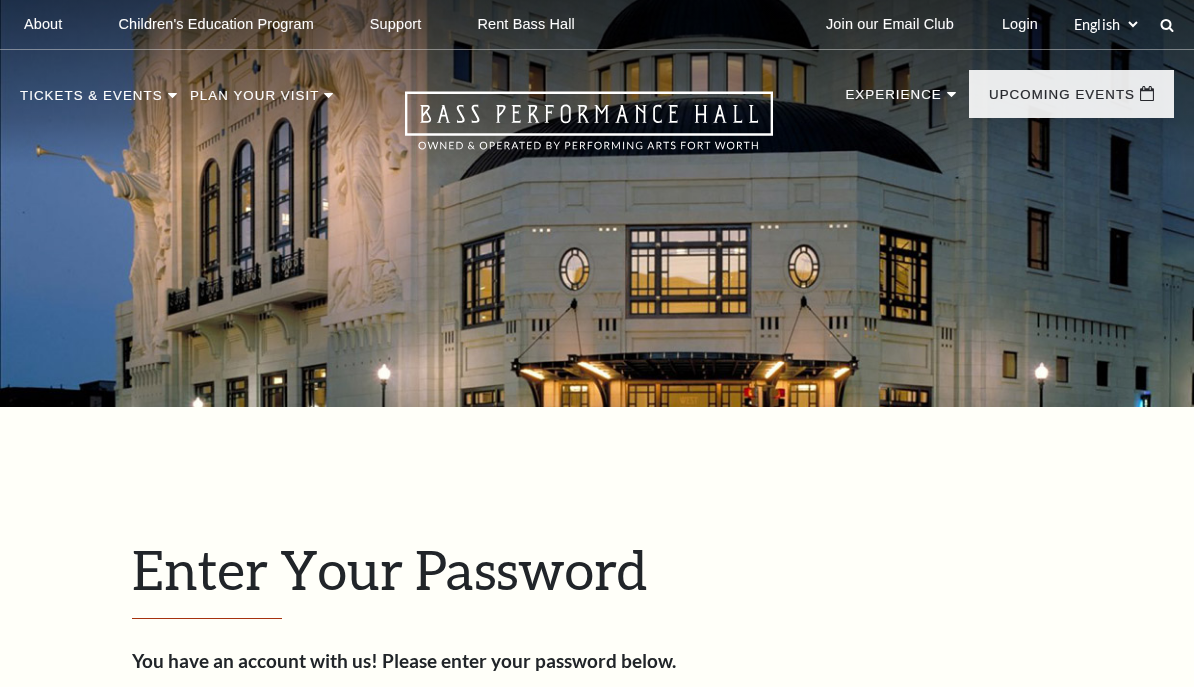 scroll, scrollTop: 63, scrollLeft: 0, axis: vertical 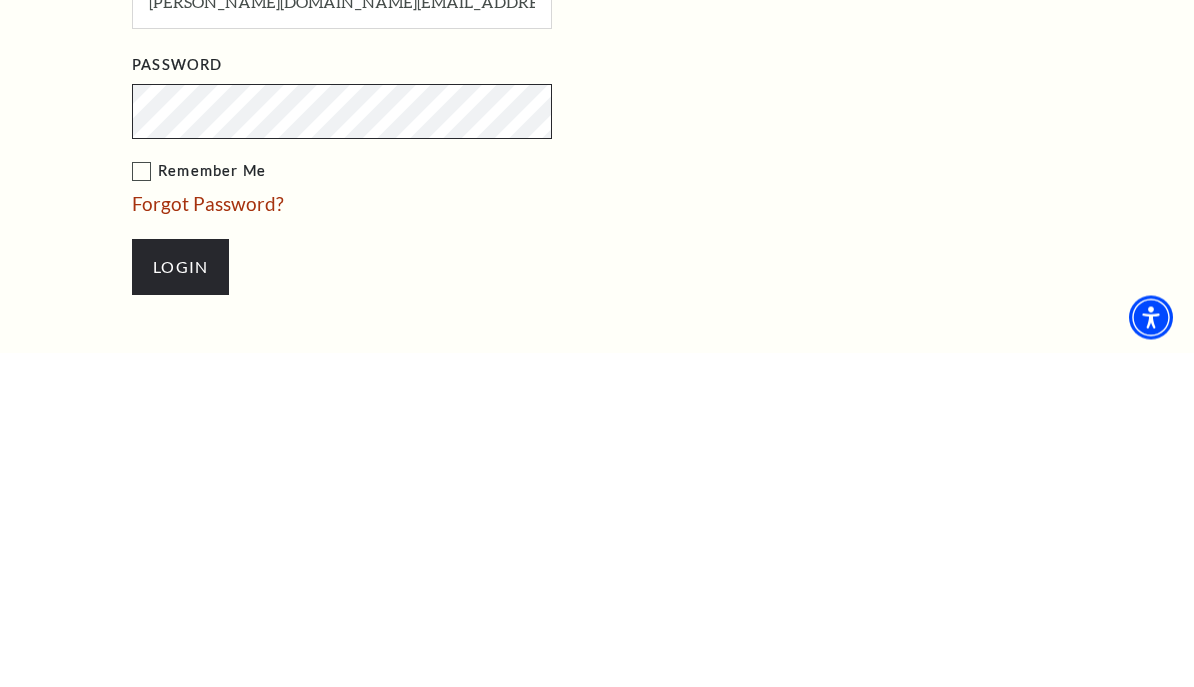 click on "Login" at bounding box center (180, 602) 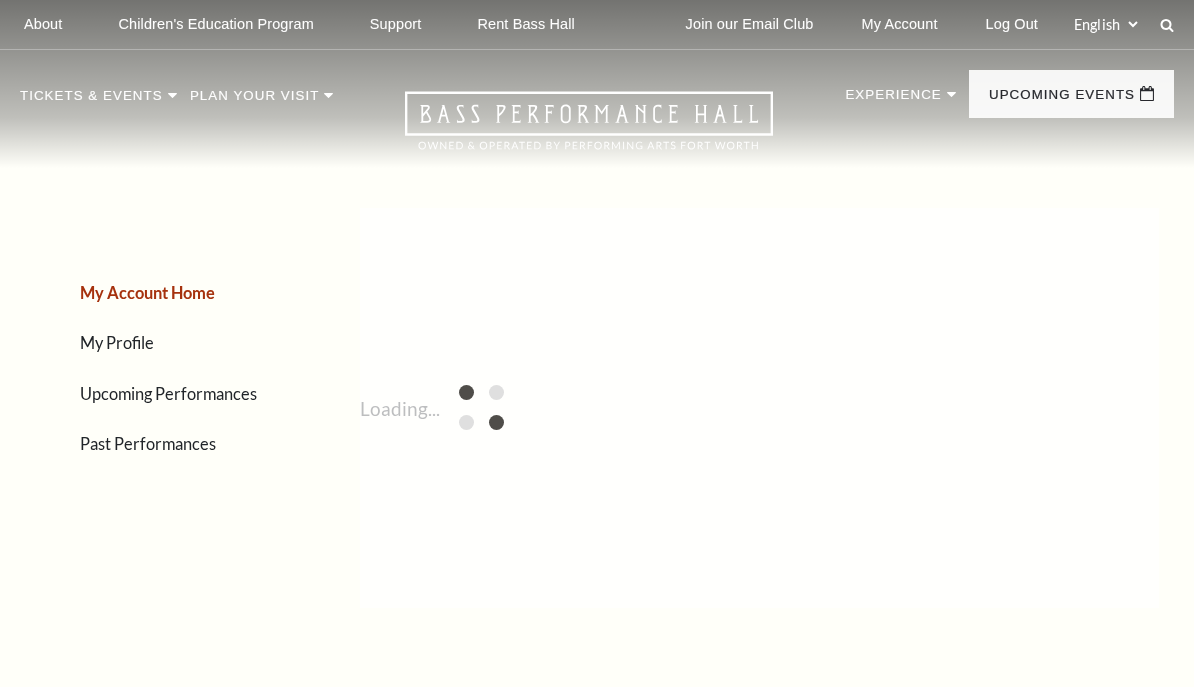 scroll, scrollTop: 0, scrollLeft: 0, axis: both 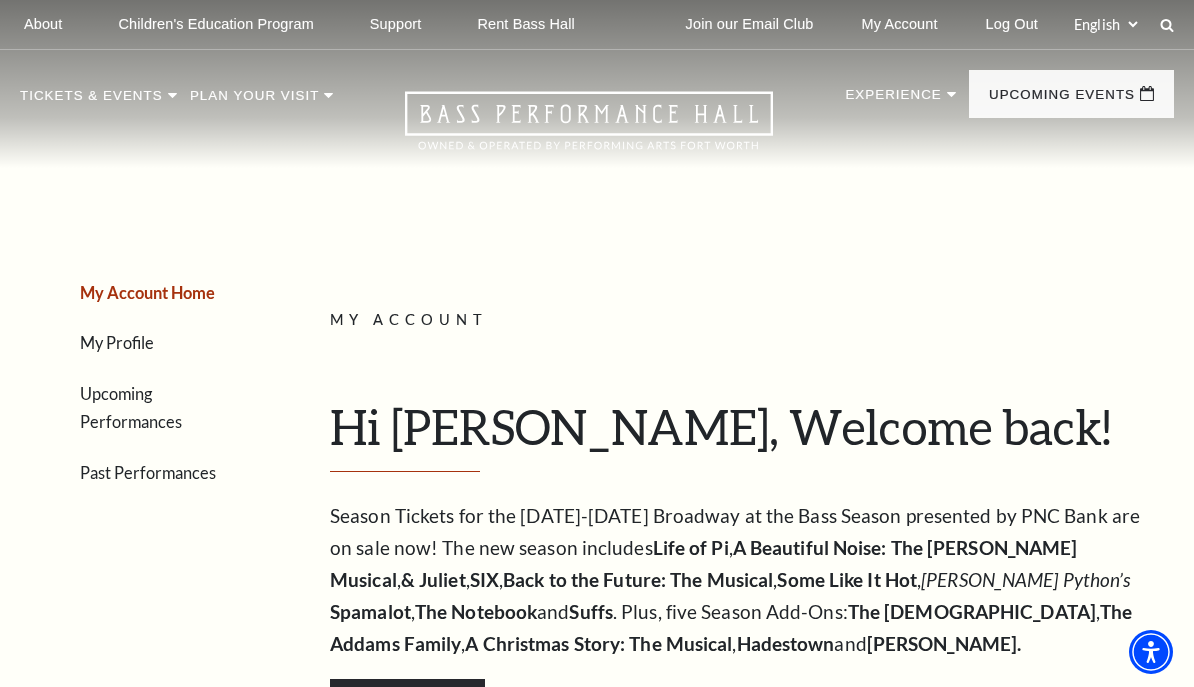 click at bounding box center [477, 265] 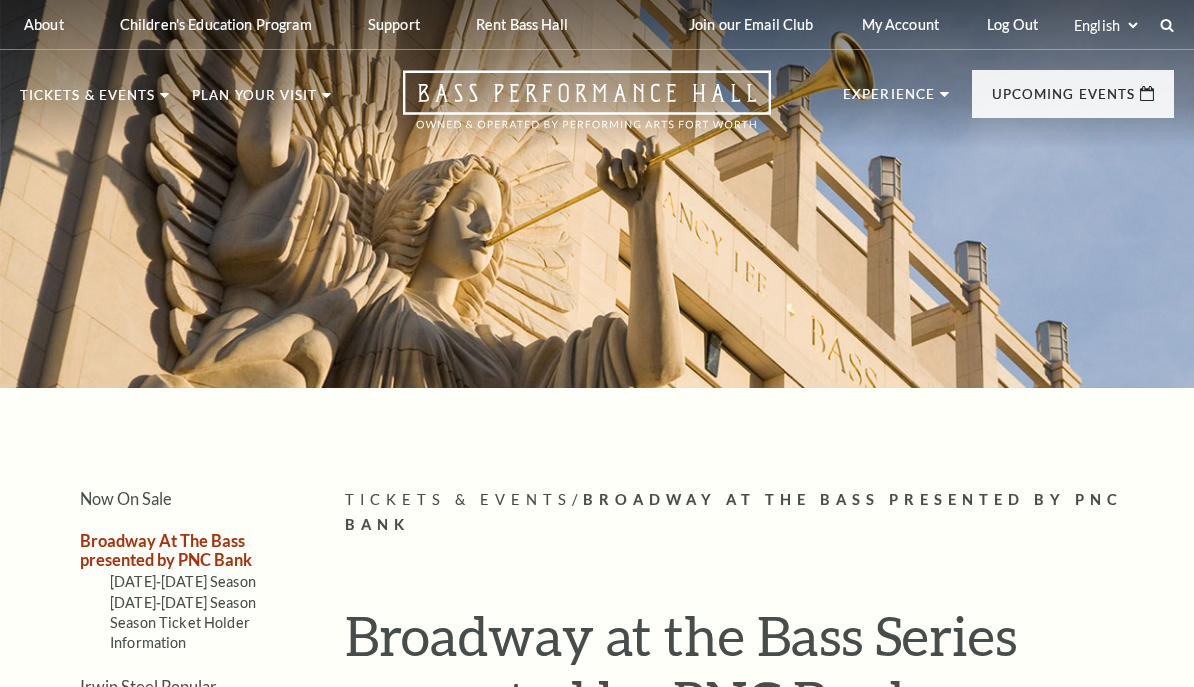 scroll, scrollTop: 0, scrollLeft: 0, axis: both 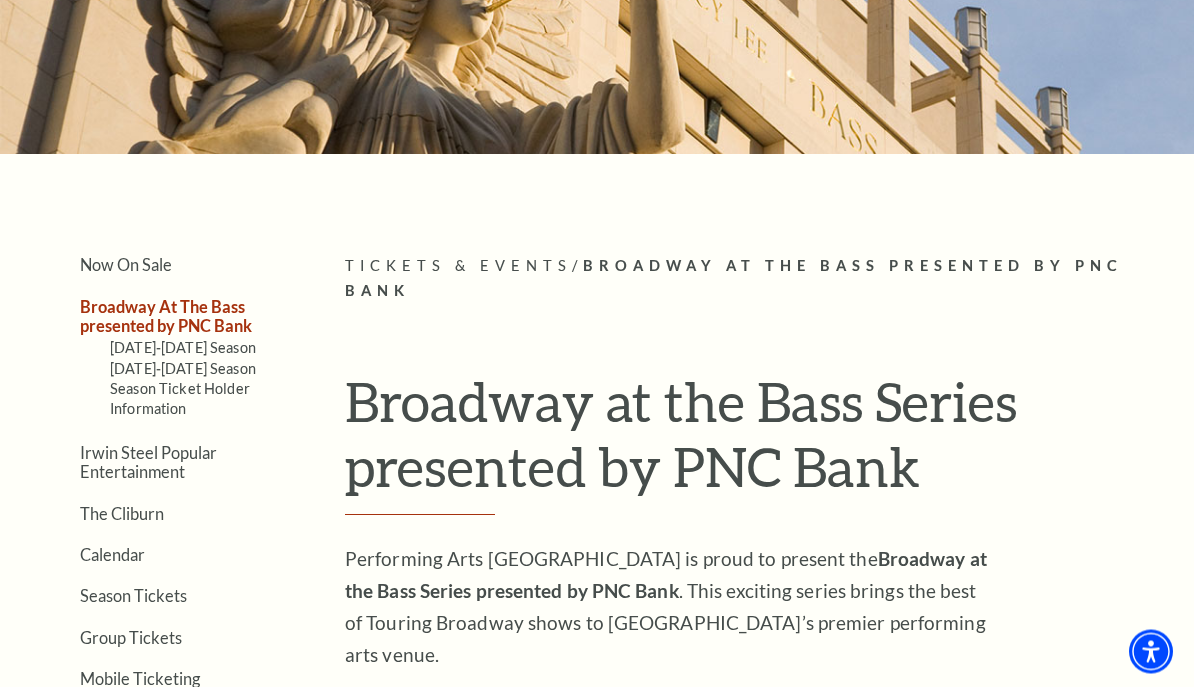 click on "Season Ticket Holder Information" at bounding box center (180, 399) 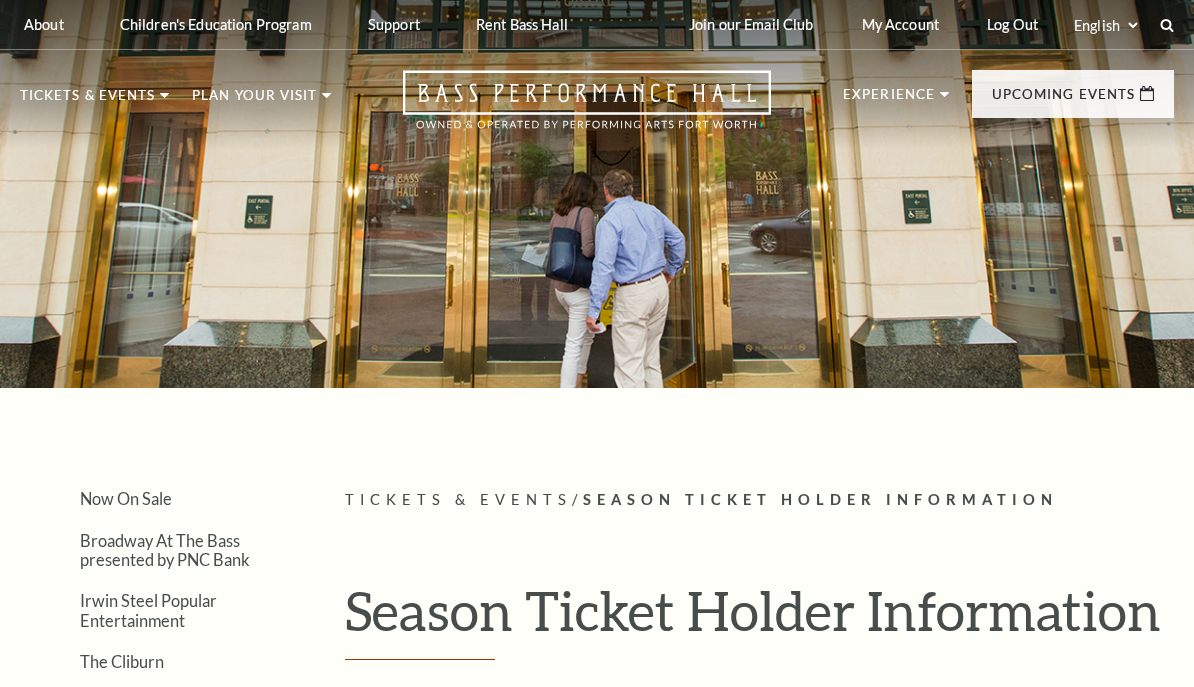 scroll, scrollTop: 0, scrollLeft: 0, axis: both 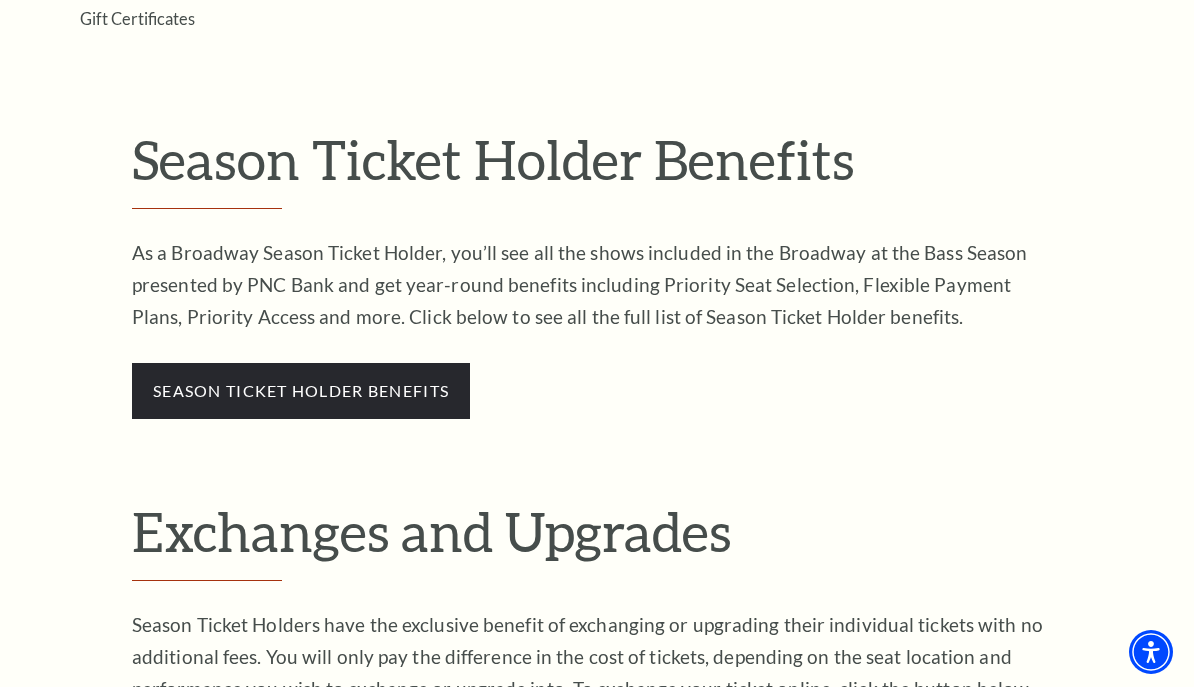 click on "season ticket holder benefits" at bounding box center [301, 390] 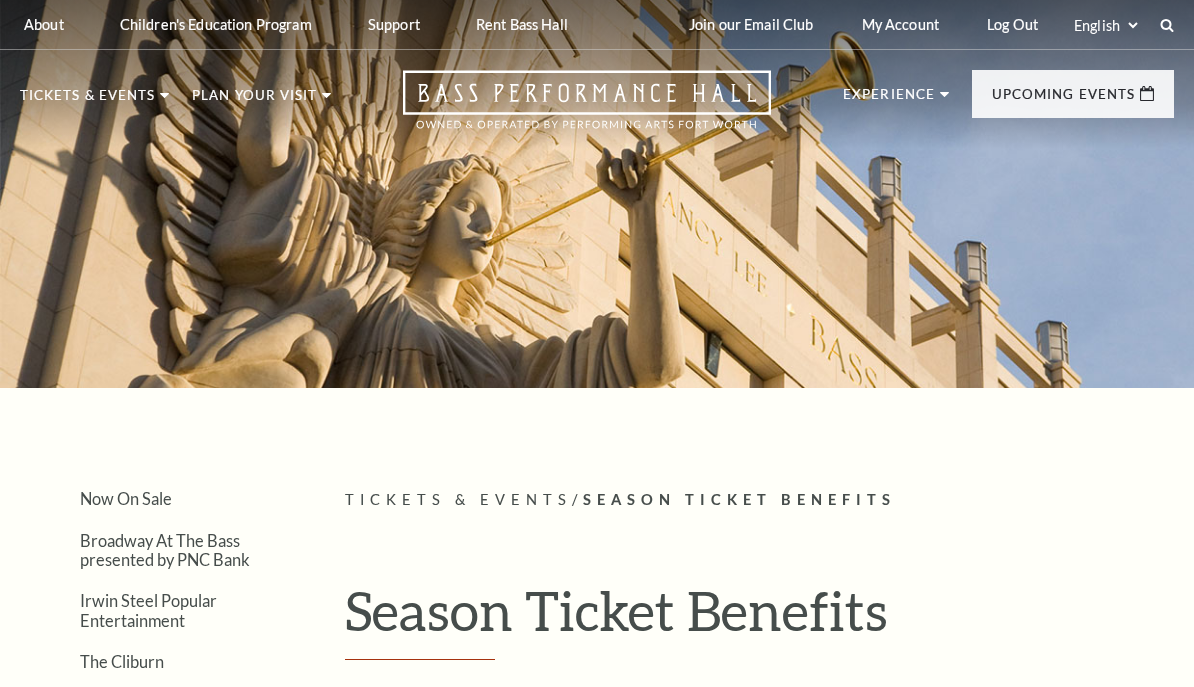 scroll, scrollTop: 0, scrollLeft: 0, axis: both 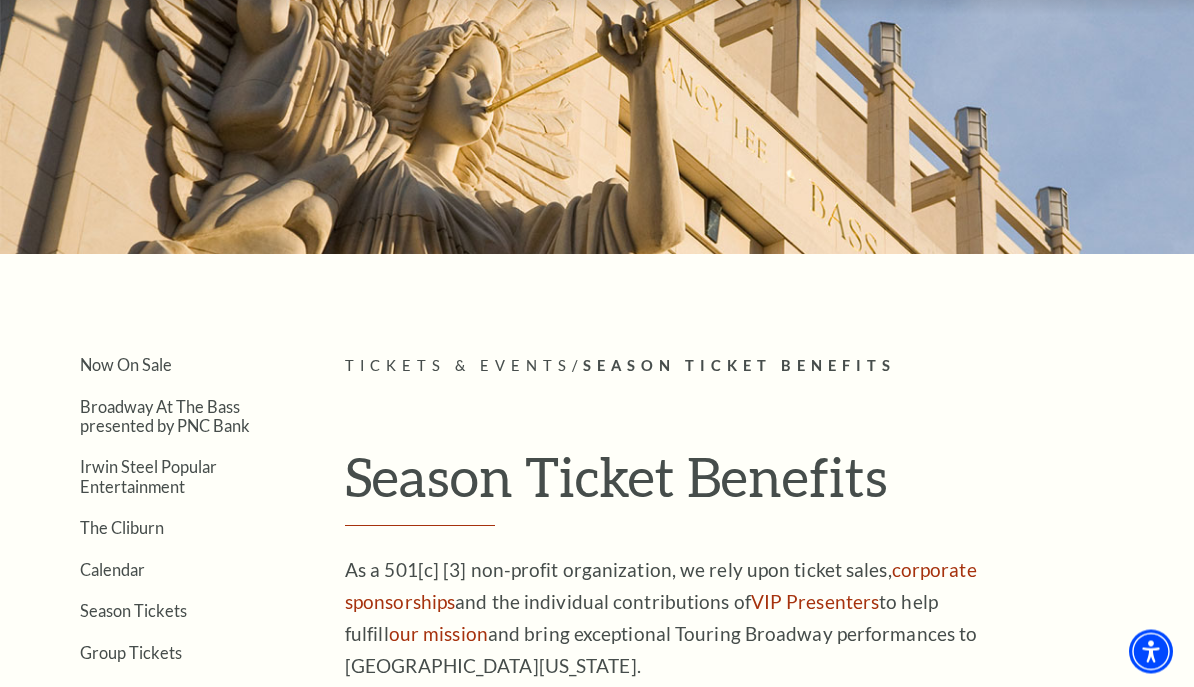 click on "Broadway At The Bass presented by PNC Bank" at bounding box center (165, 417) 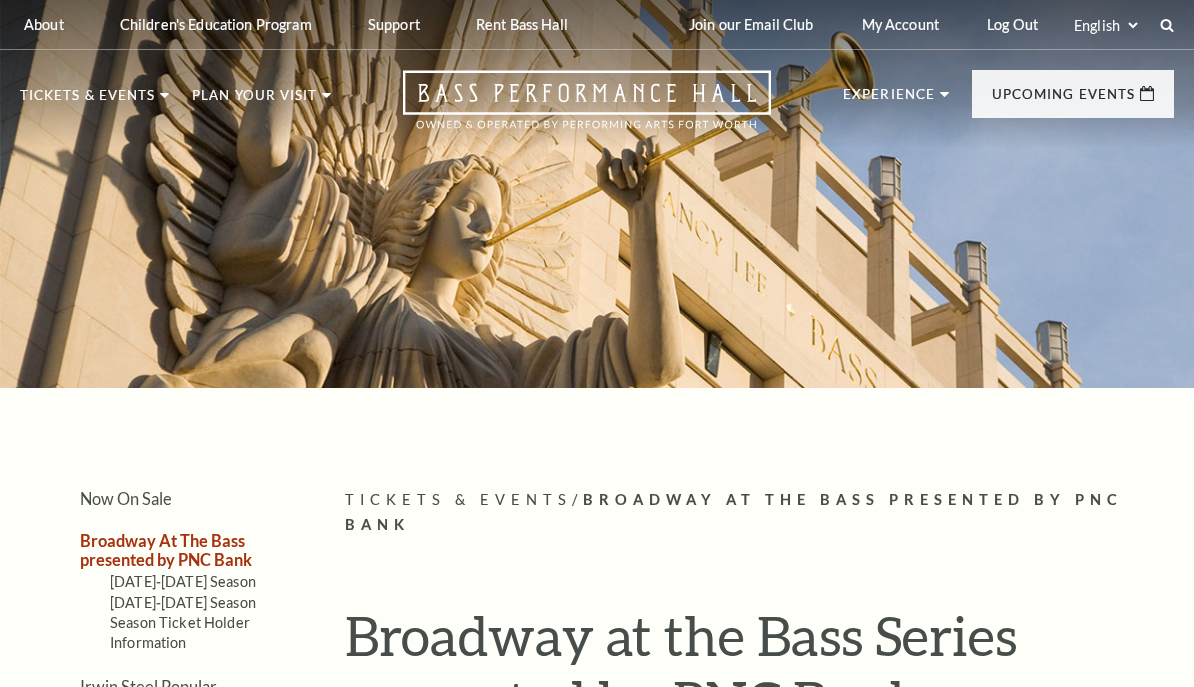 scroll, scrollTop: 0, scrollLeft: 0, axis: both 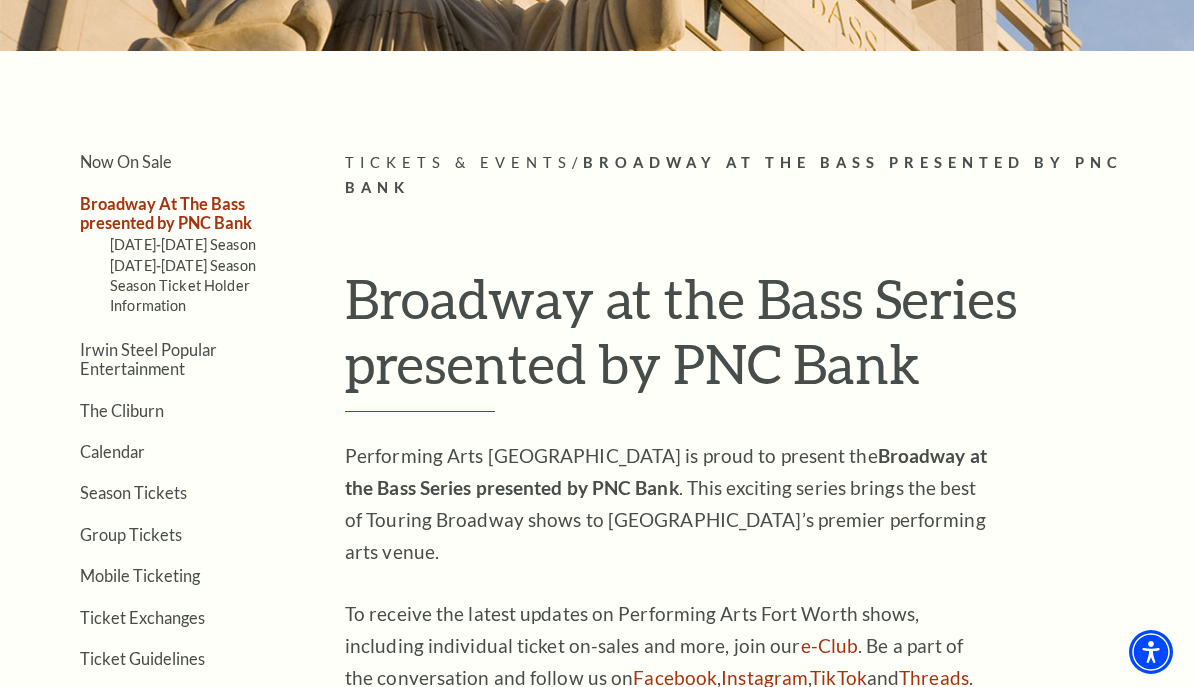 click on "[DATE]-[DATE] Season" at bounding box center [183, 265] 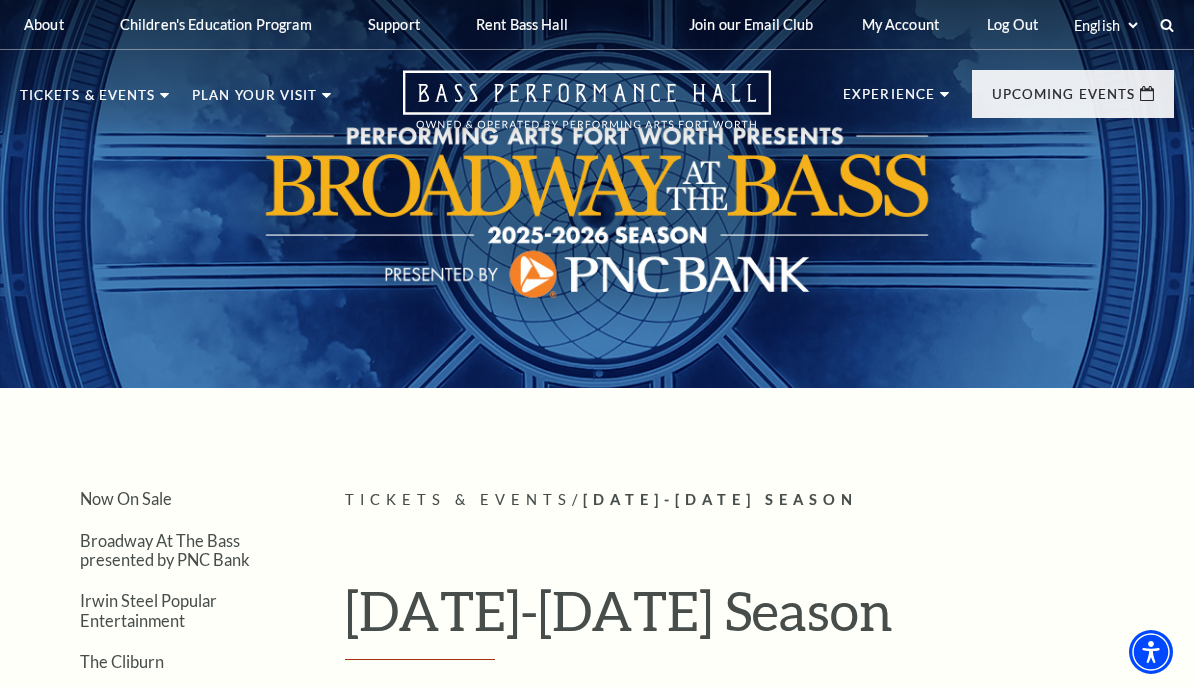 scroll, scrollTop: 0, scrollLeft: 0, axis: both 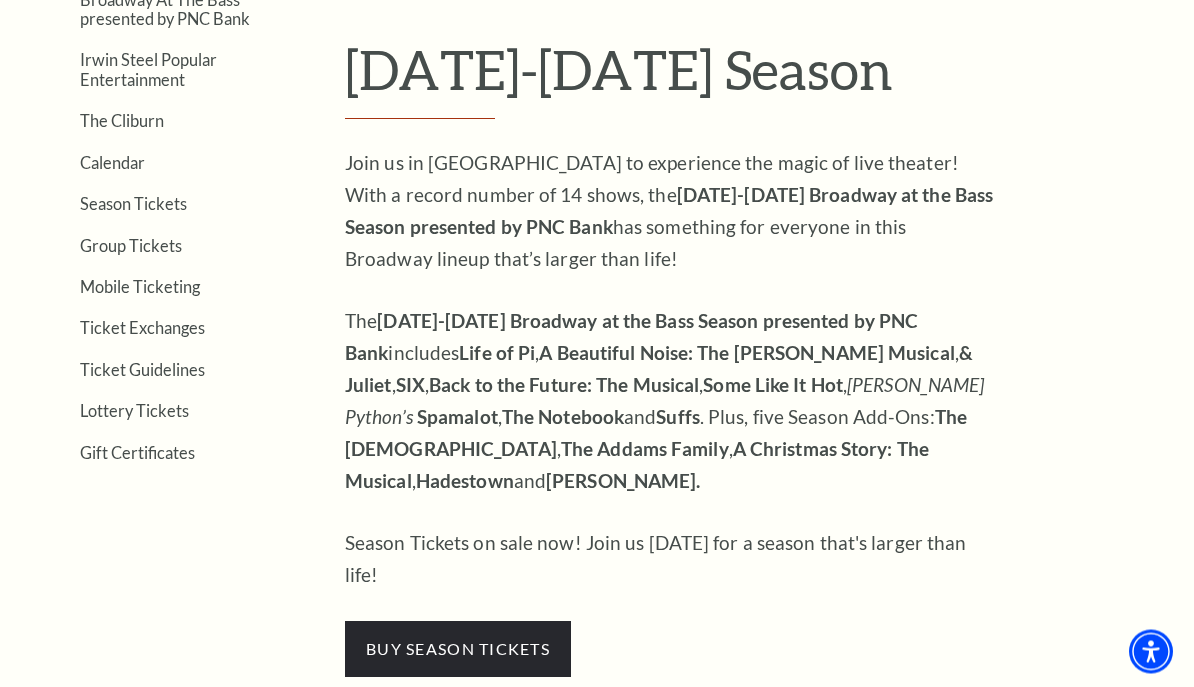 click on "buy season tickets" at bounding box center (458, 650) 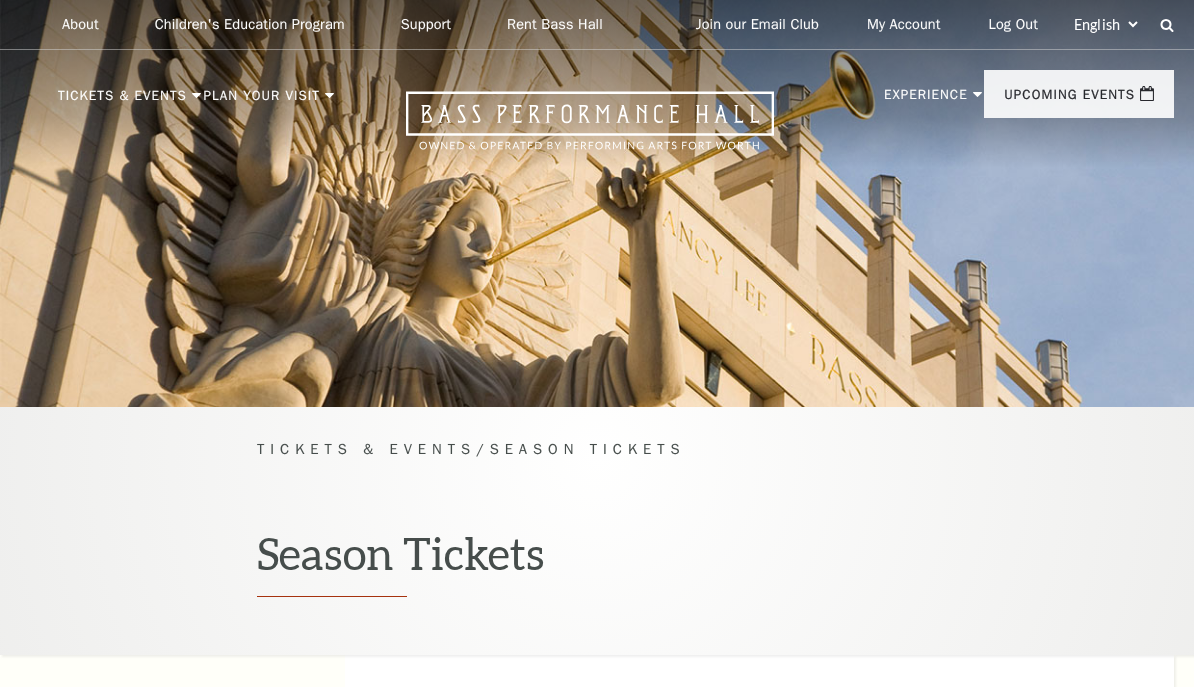 scroll, scrollTop: 0, scrollLeft: 0, axis: both 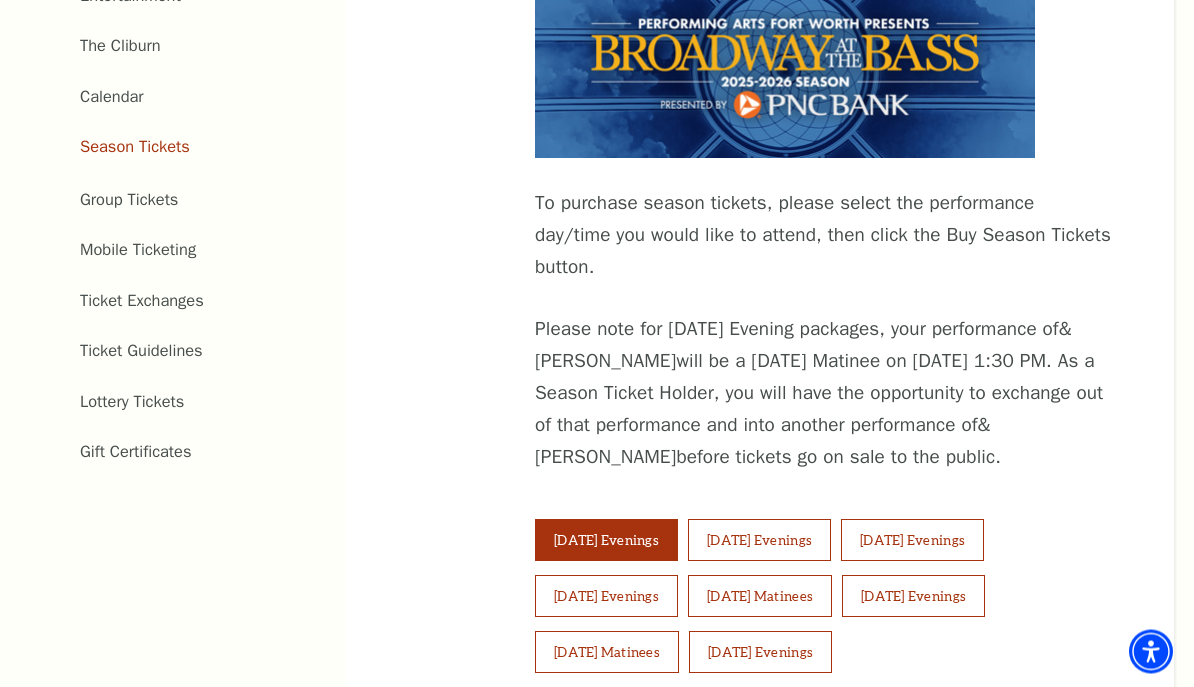 click on "Saturday Evenings" at bounding box center [913, 597] 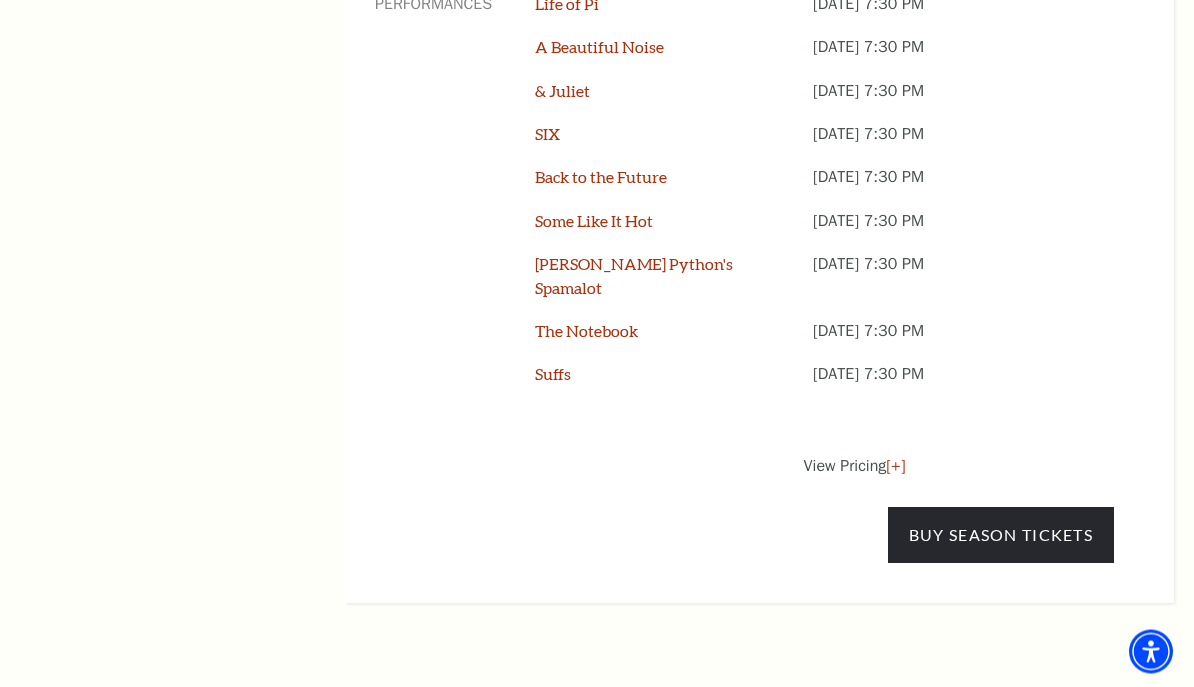 scroll, scrollTop: 1733, scrollLeft: 0, axis: vertical 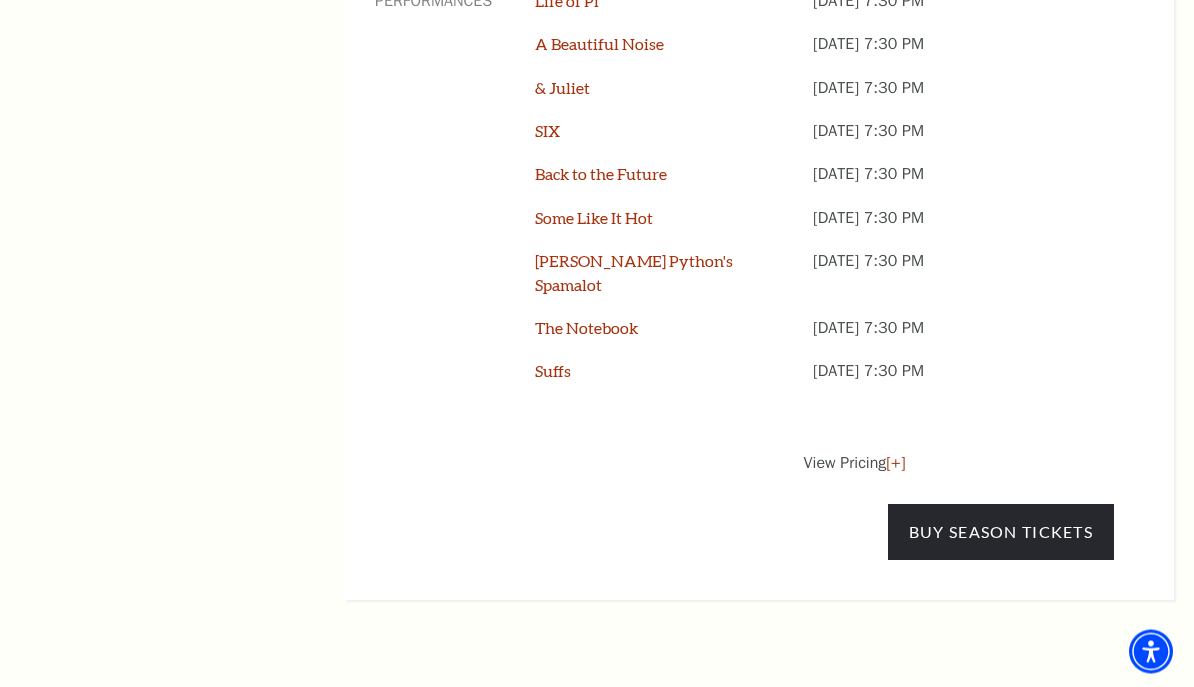 click on "Buy Season Tickets" at bounding box center [1001, 533] 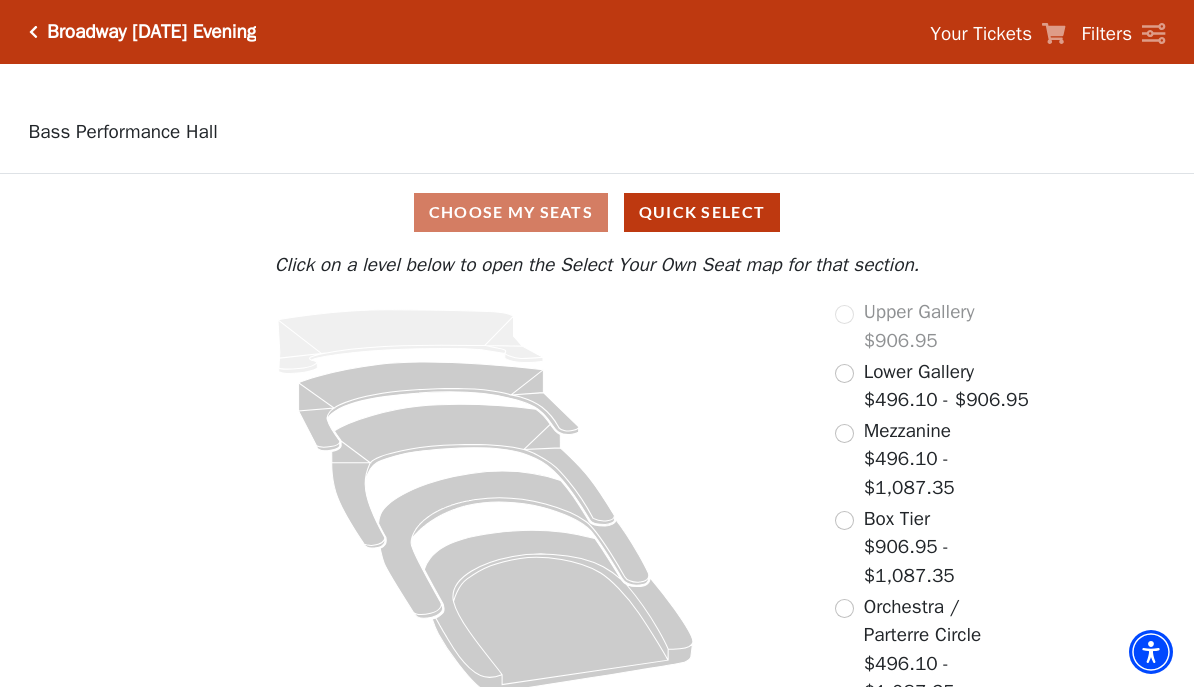 scroll, scrollTop: 0, scrollLeft: 0, axis: both 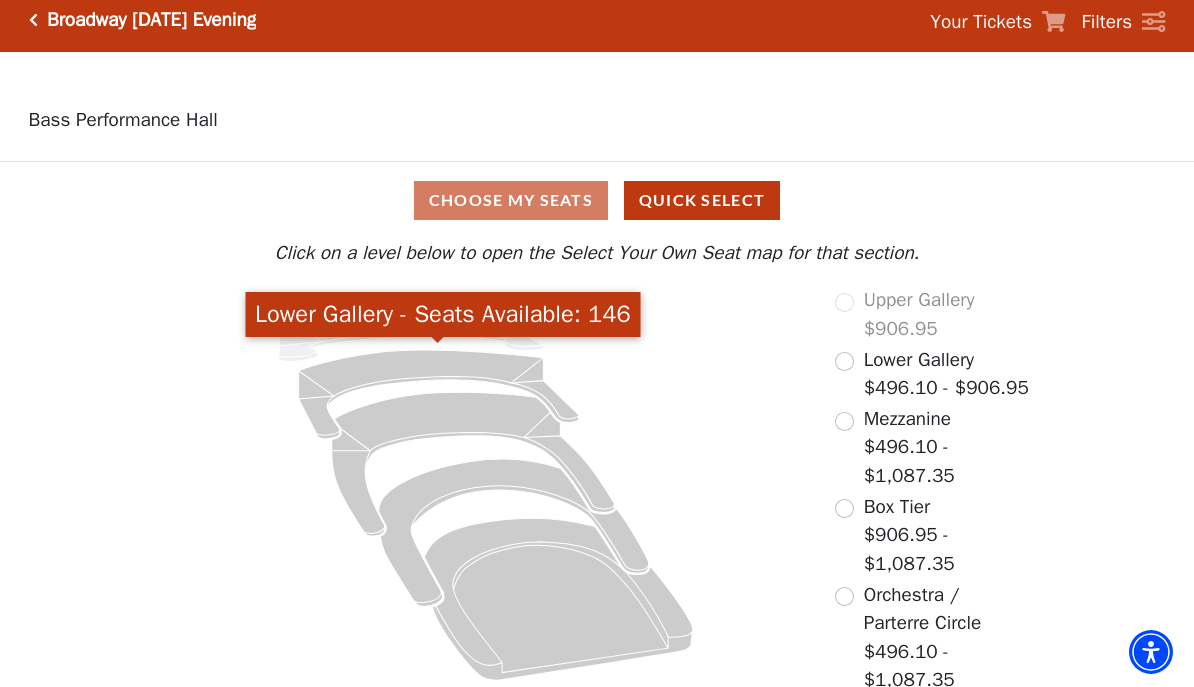 click 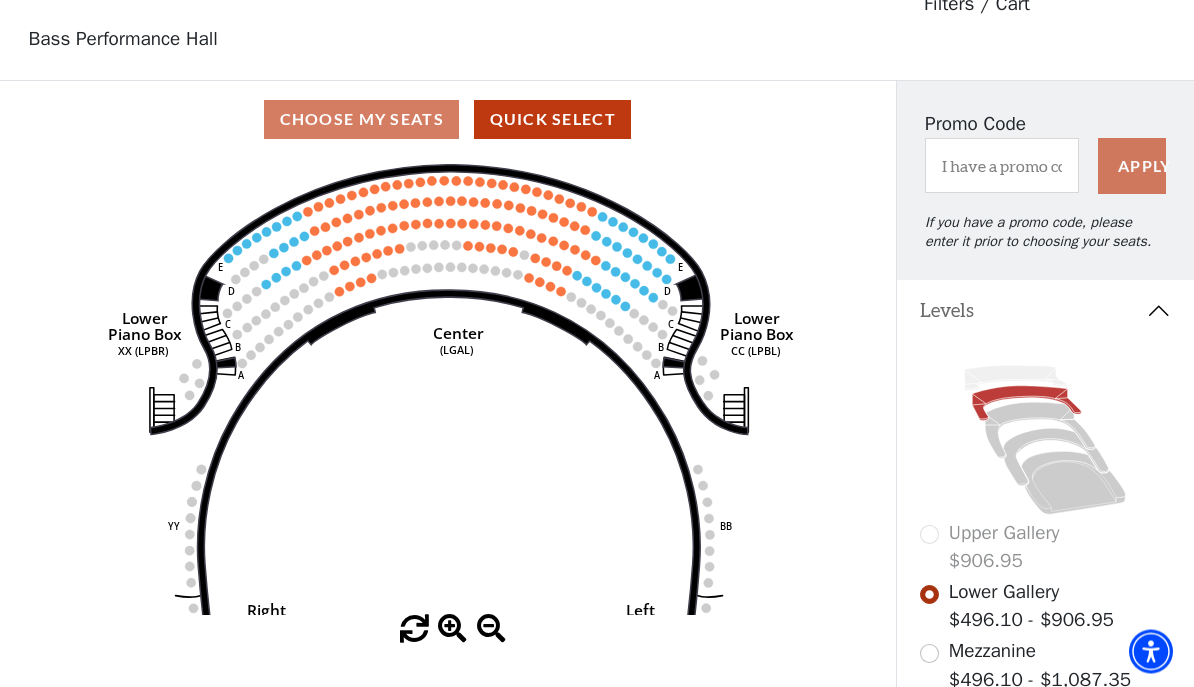 scroll, scrollTop: 93, scrollLeft: 0, axis: vertical 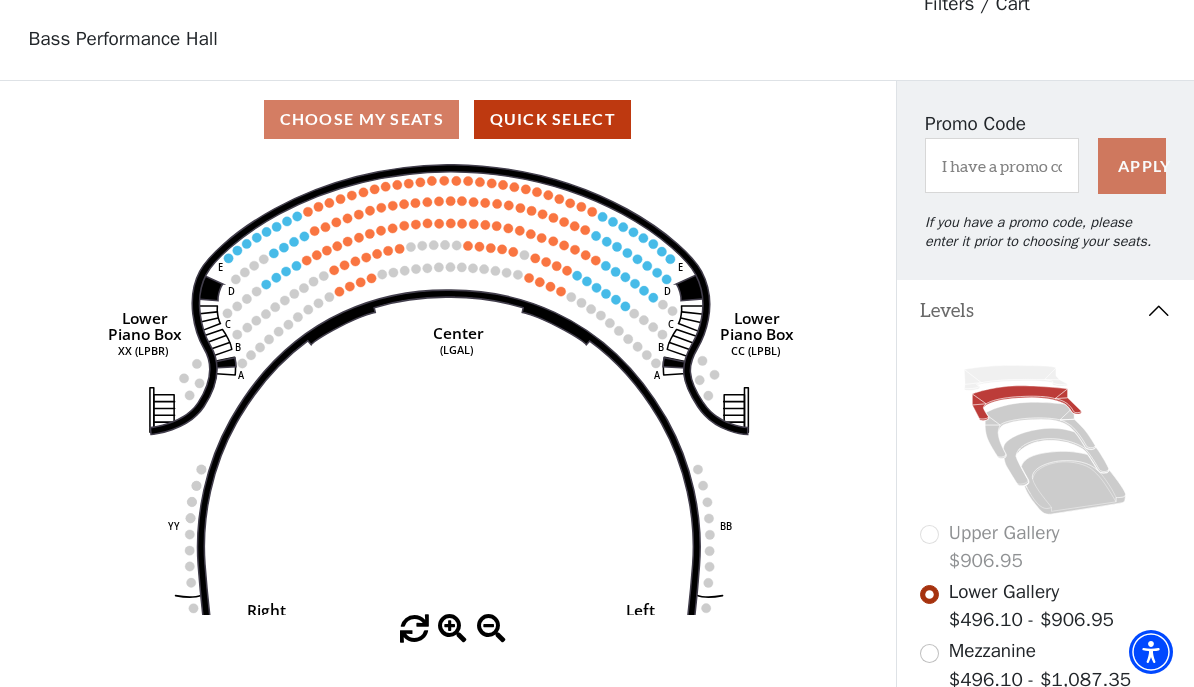 click 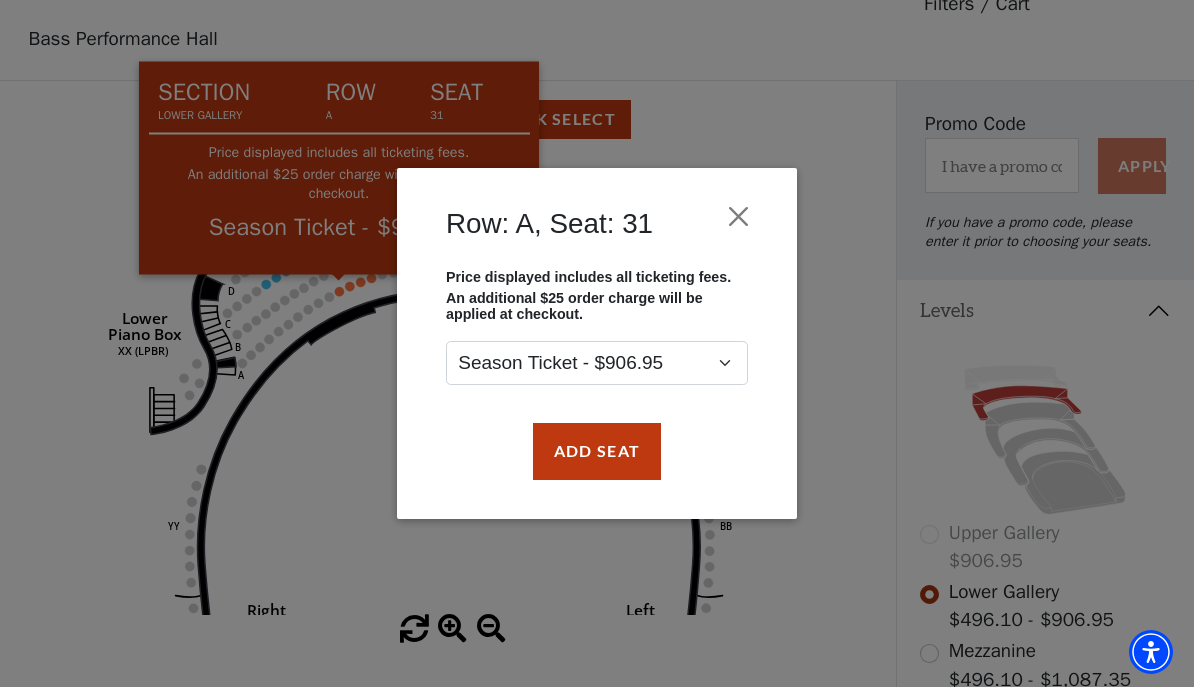 click at bounding box center (739, 217) 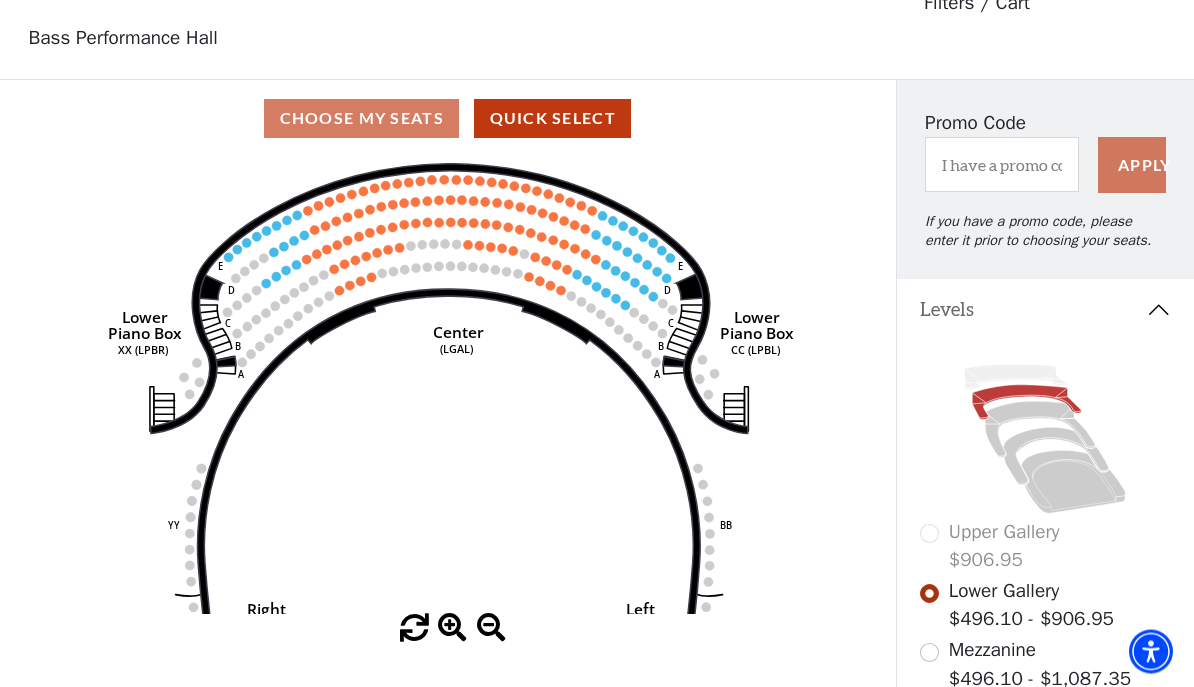 scroll, scrollTop: 92, scrollLeft: 0, axis: vertical 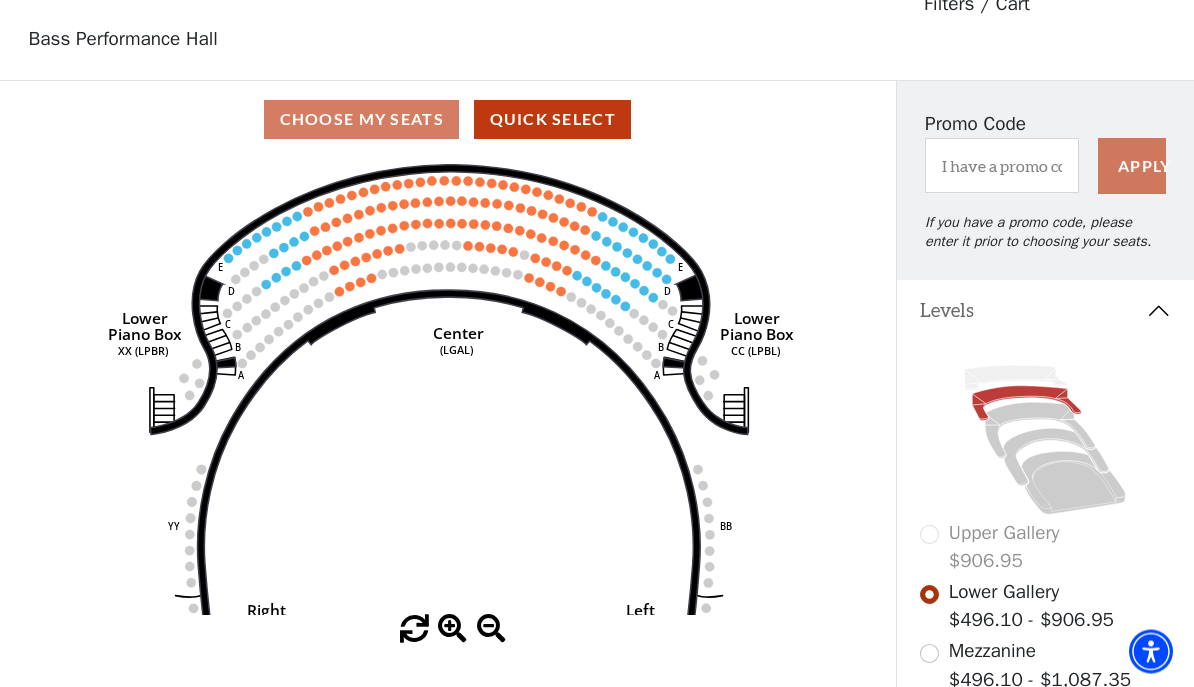 click 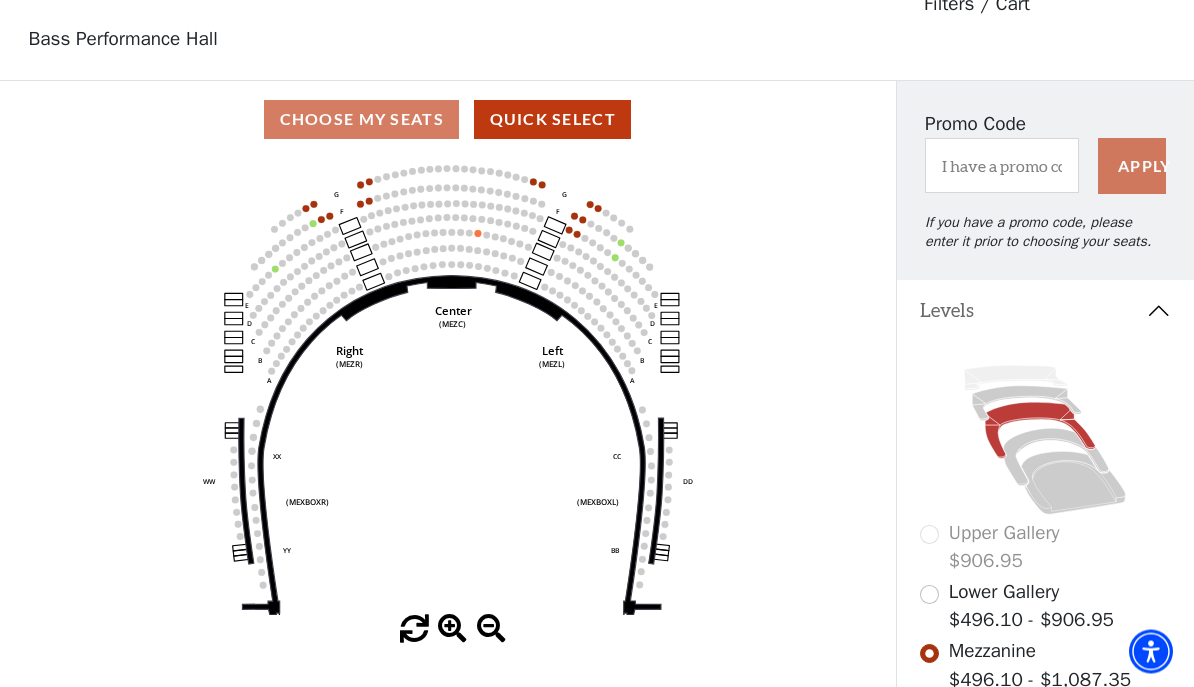 scroll, scrollTop: 93, scrollLeft: 0, axis: vertical 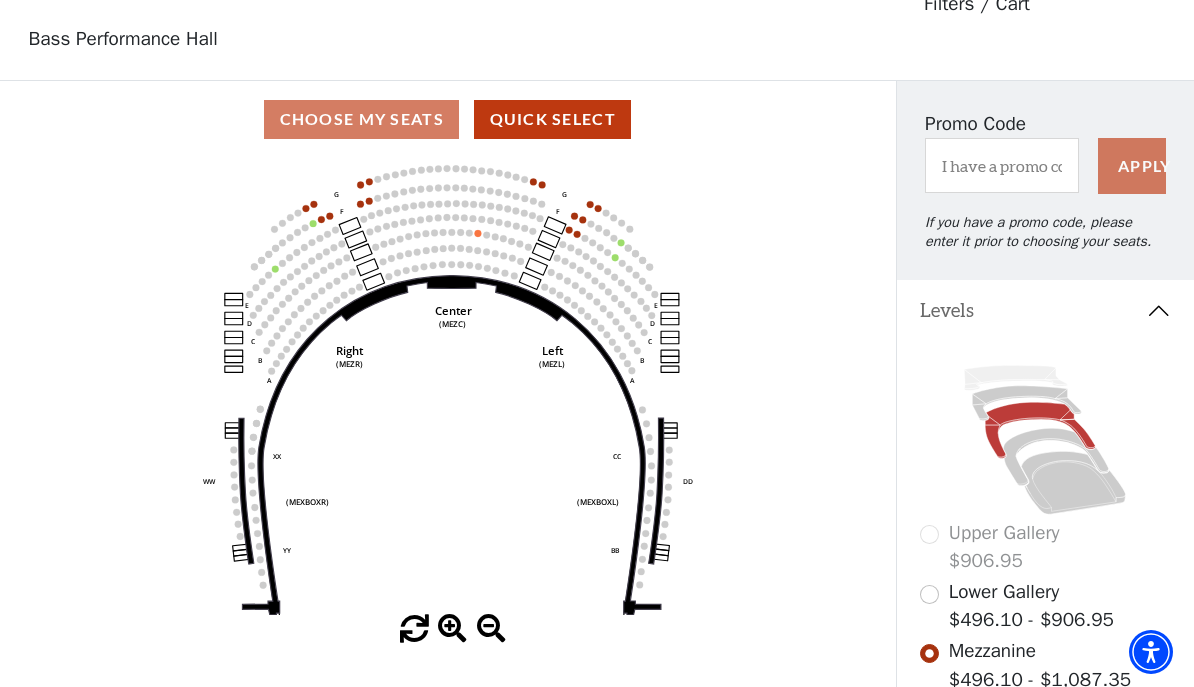 click 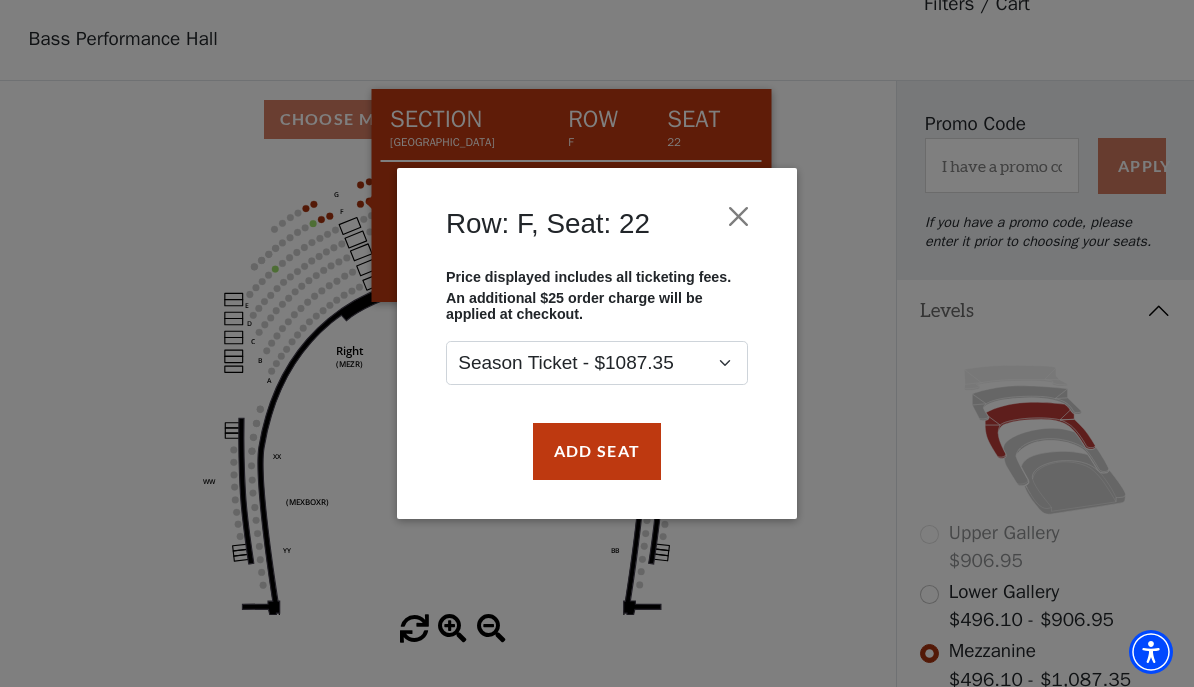 click at bounding box center (739, 217) 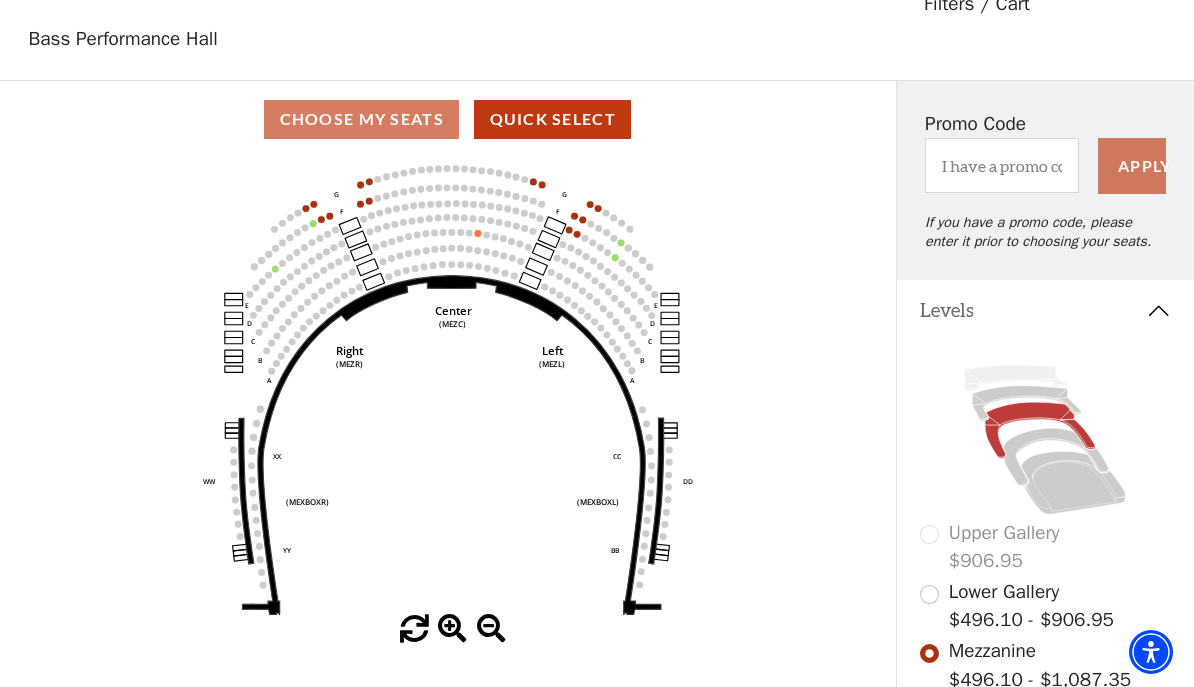 click 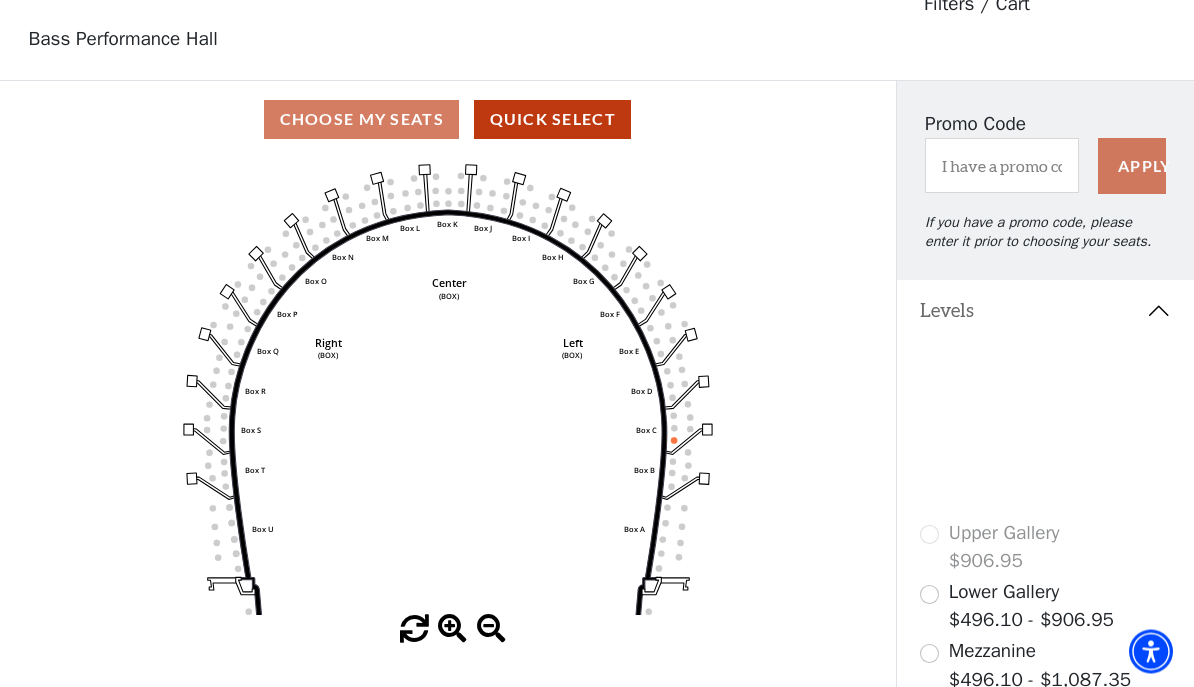 scroll, scrollTop: 93, scrollLeft: 0, axis: vertical 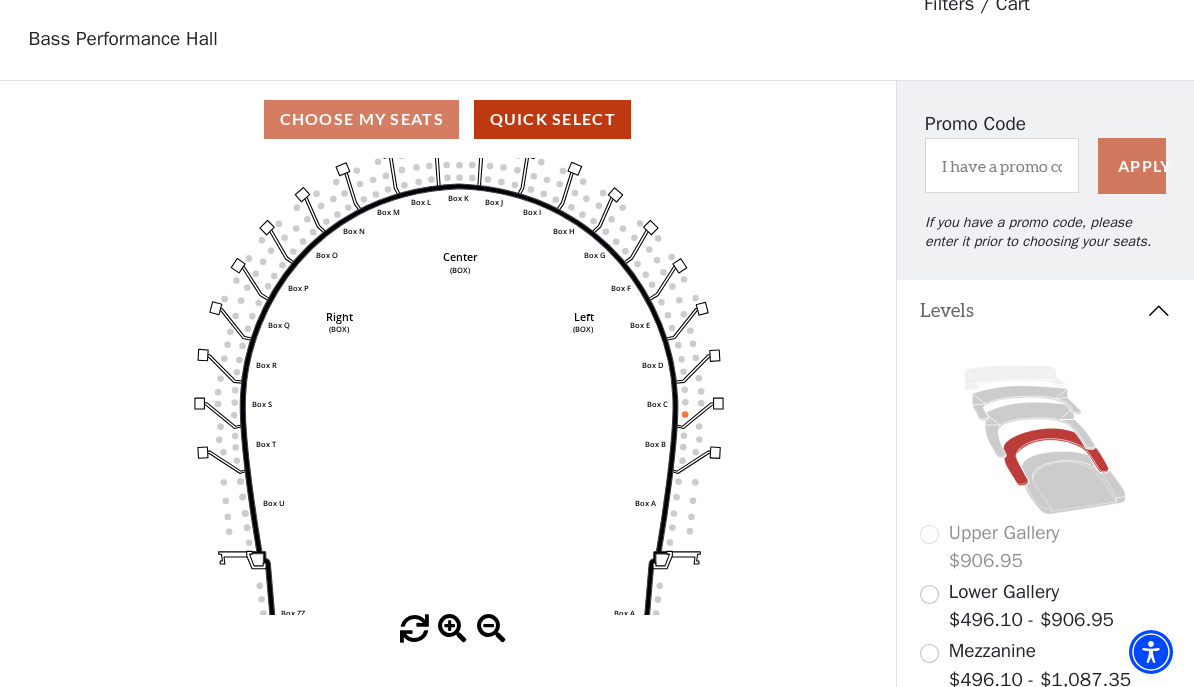 click 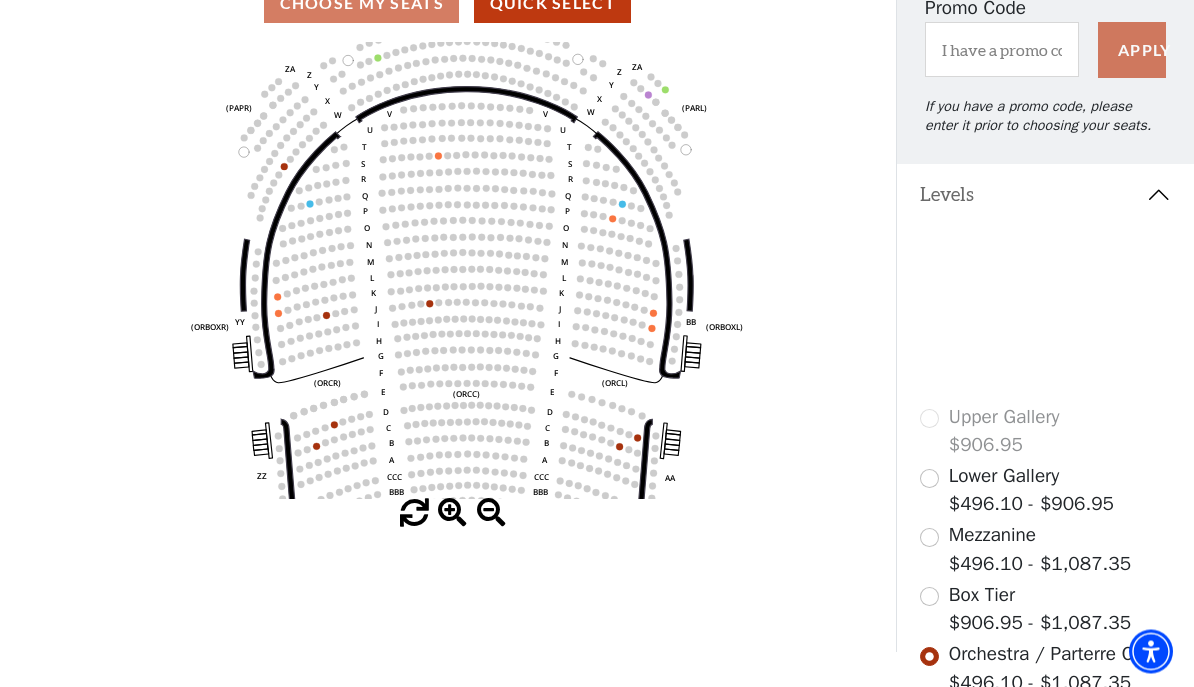 scroll, scrollTop: 211, scrollLeft: 0, axis: vertical 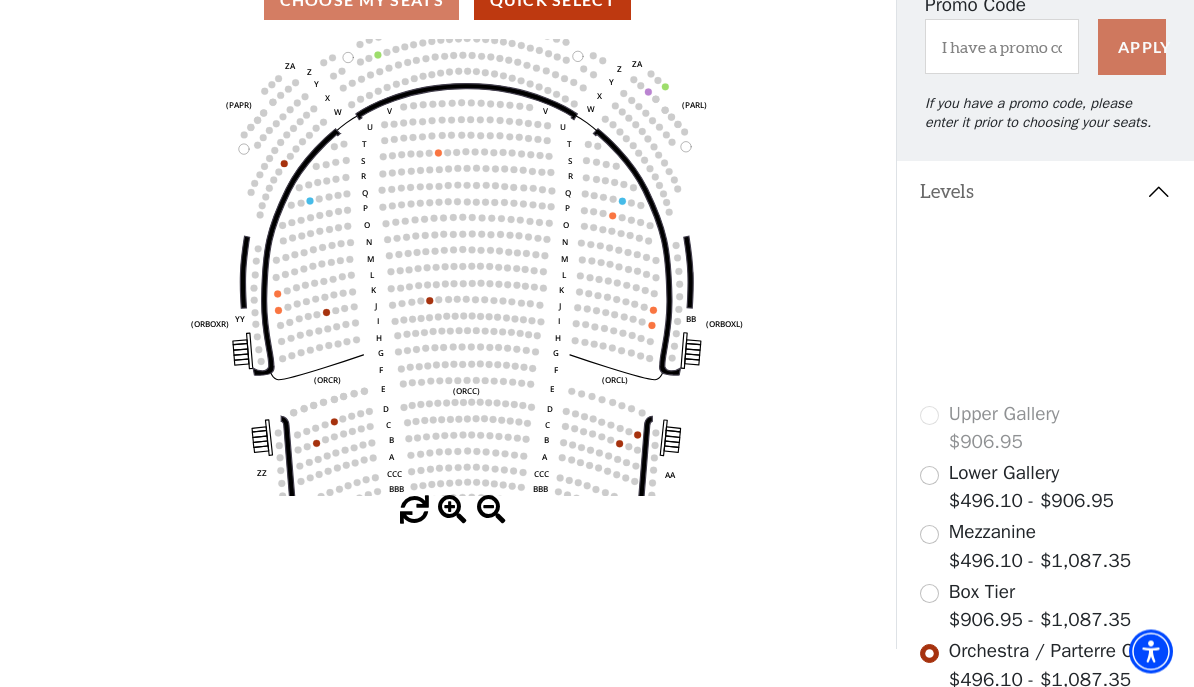 click on "Box Tier $906.95 - $1,087.35" at bounding box center [1040, 607] 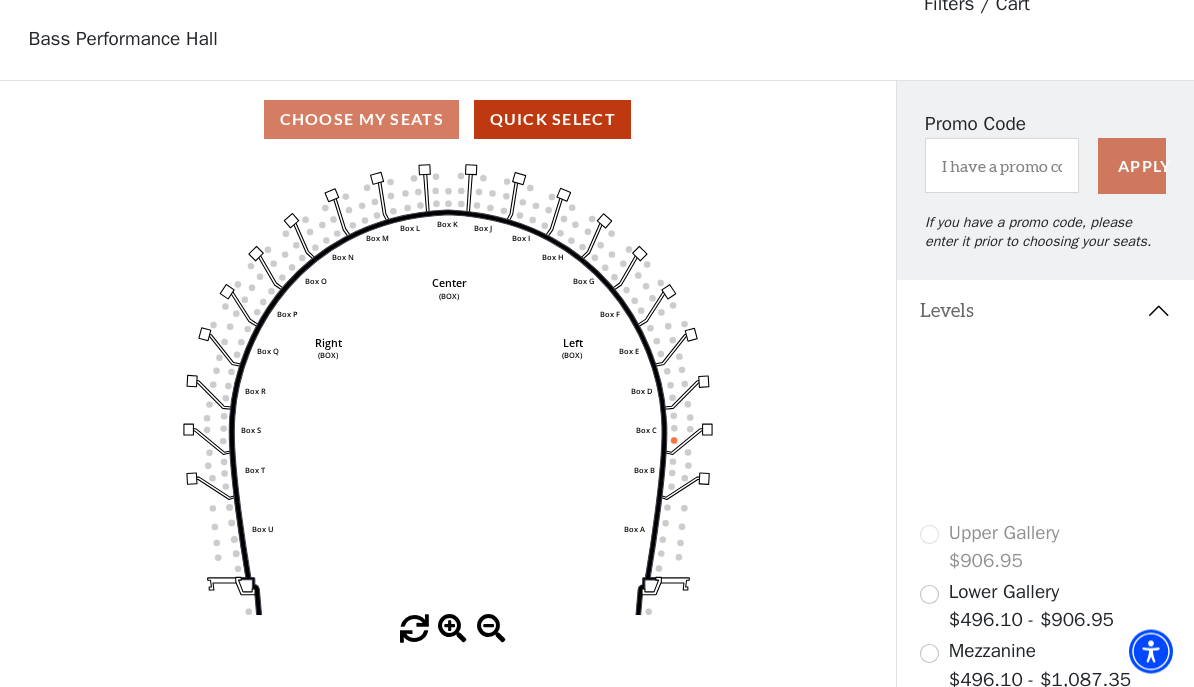 scroll, scrollTop: 93, scrollLeft: 0, axis: vertical 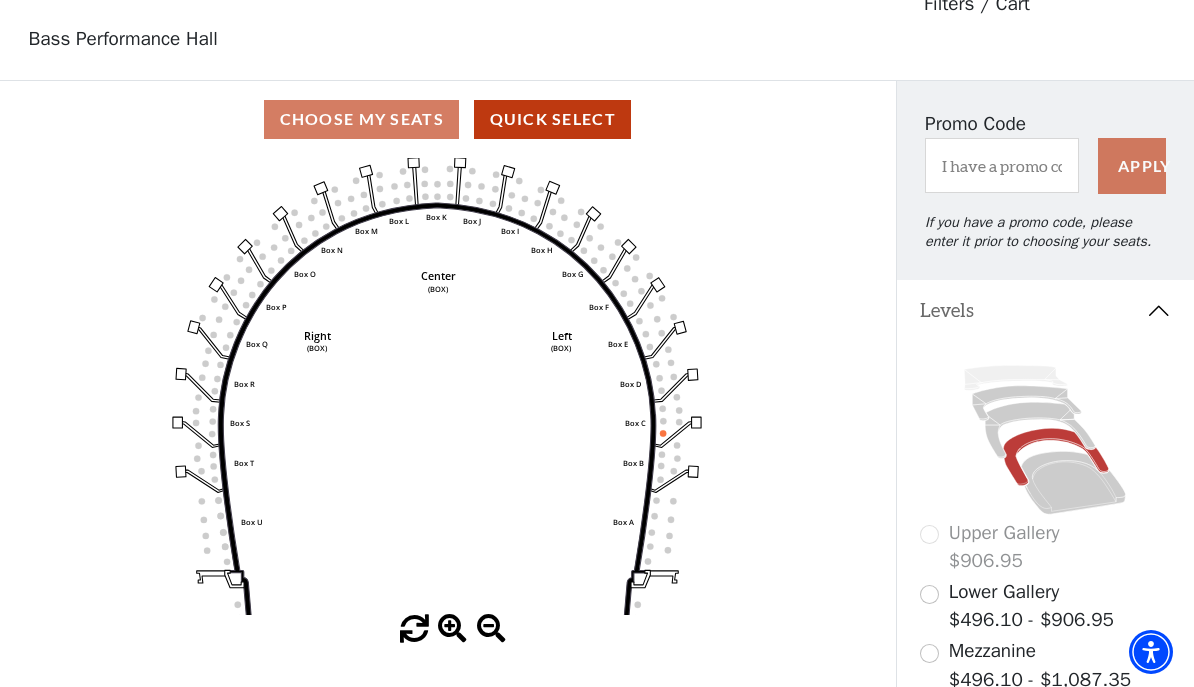 click 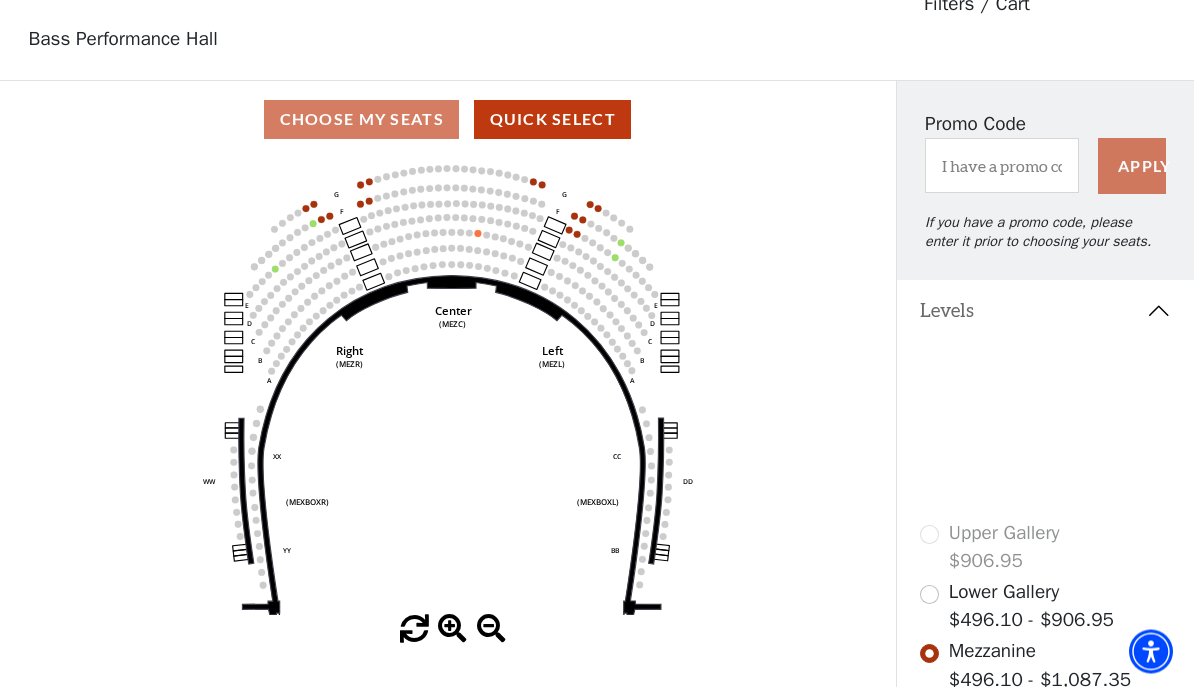 scroll, scrollTop: 93, scrollLeft: 0, axis: vertical 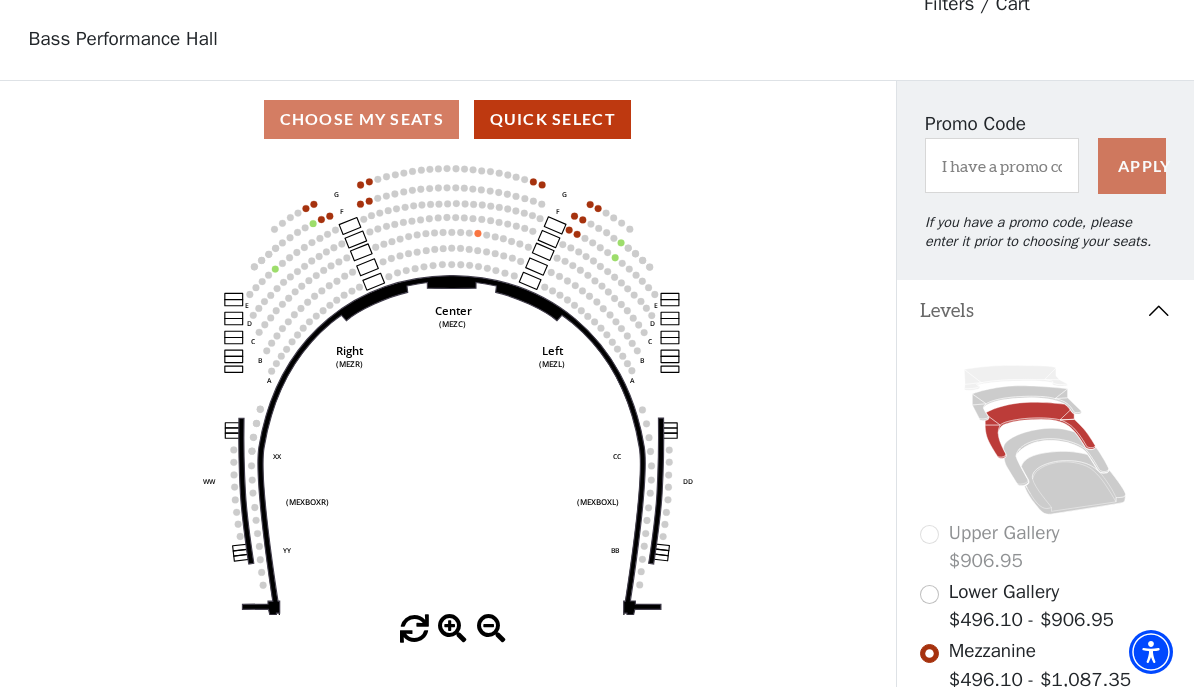 click 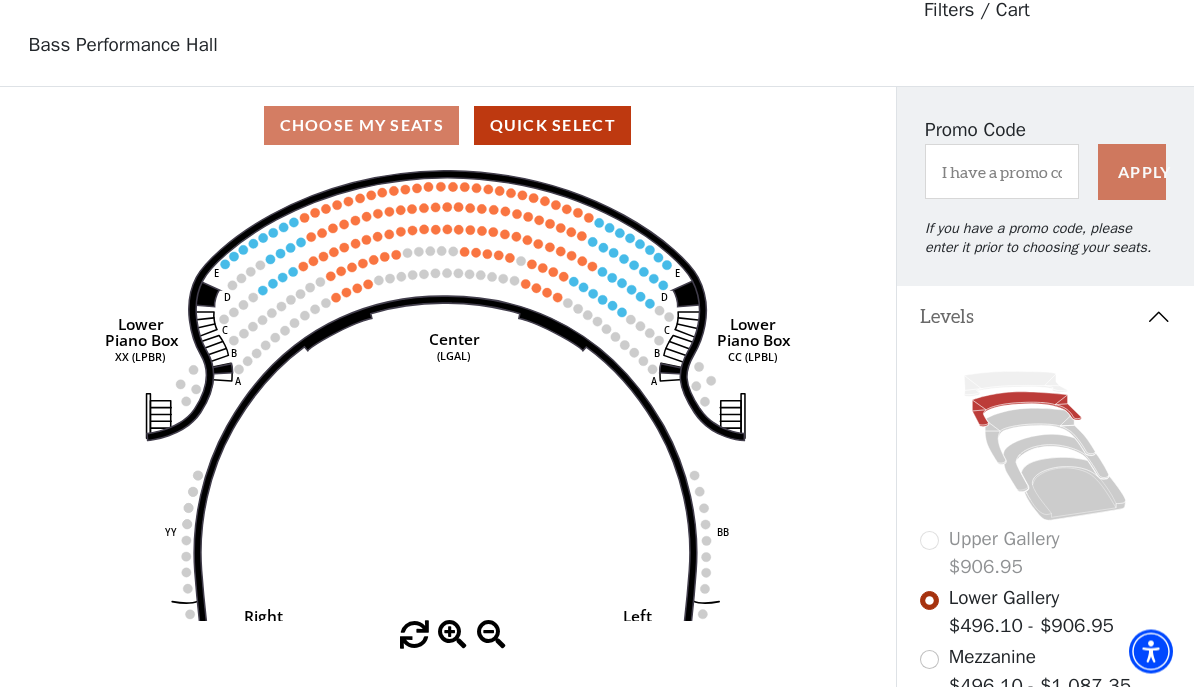 scroll, scrollTop: 93, scrollLeft: 0, axis: vertical 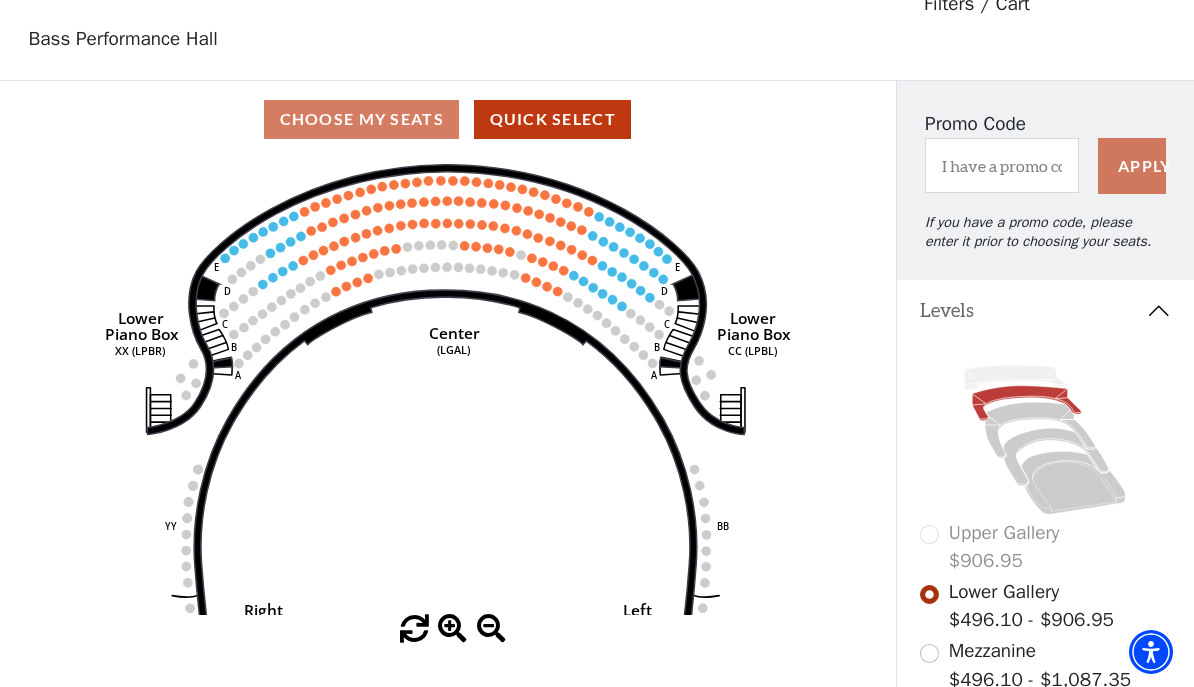 click on "Choose My Seats
Quick Select" at bounding box center (448, 119) 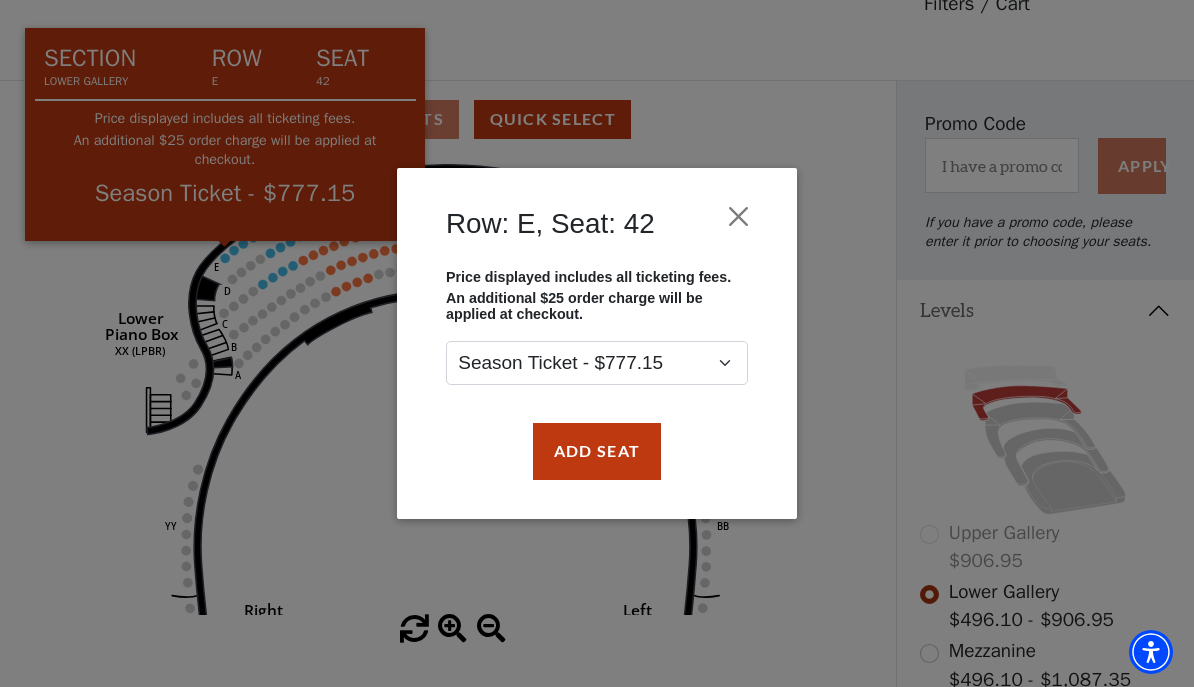 click at bounding box center (739, 217) 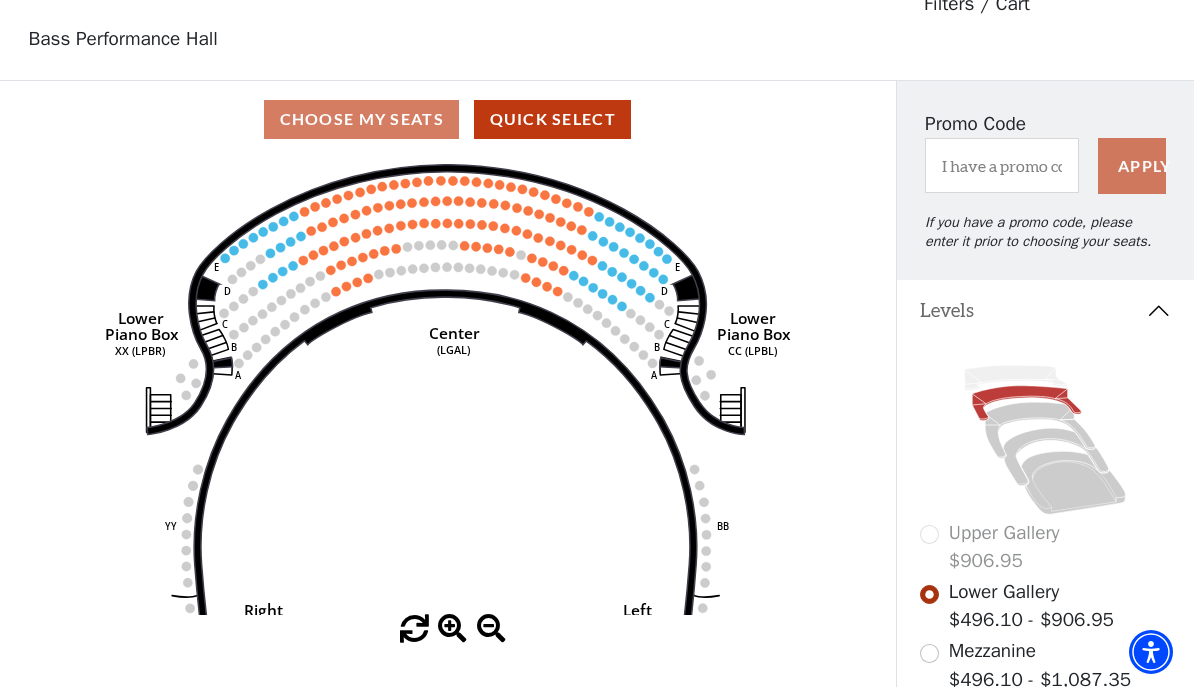 click on "Right   (GALBOXR)   E   D   C   B   A   E   D   C   B   A   YY   ZZ   Left   (GALBOXL)   BB   AA   Center   Lower   Piano Box   (LGAL)   CC (LPBL)   Lower   Piano Box   XX (LPBR)" 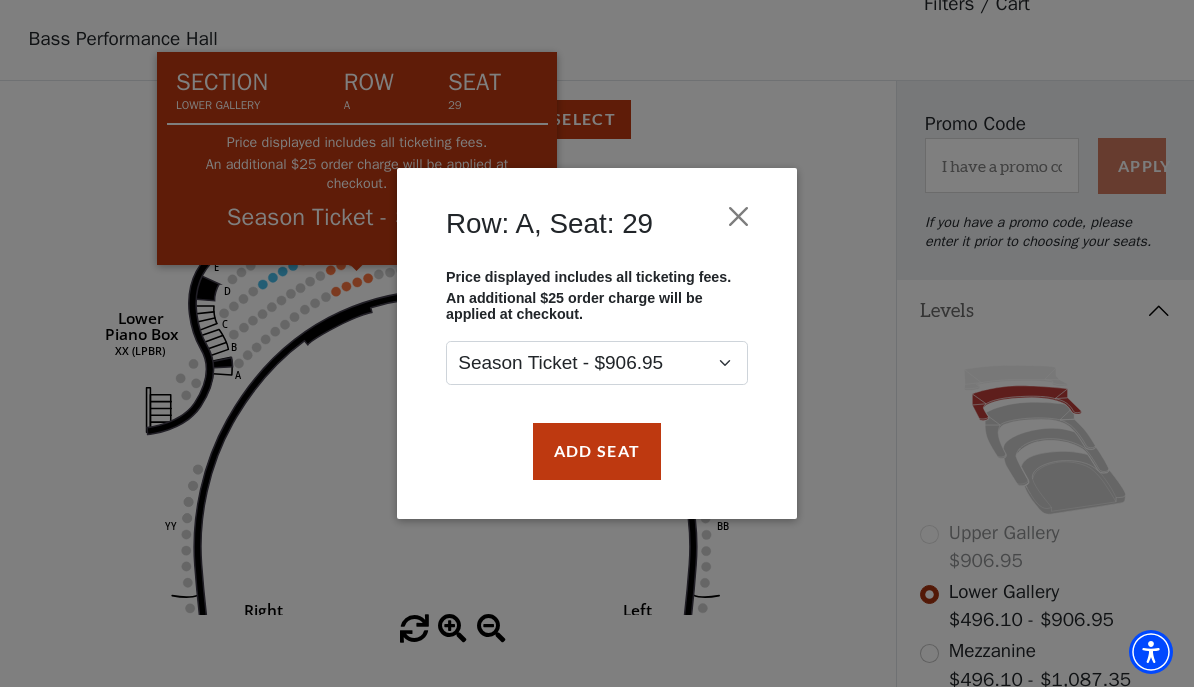 click at bounding box center [739, 217] 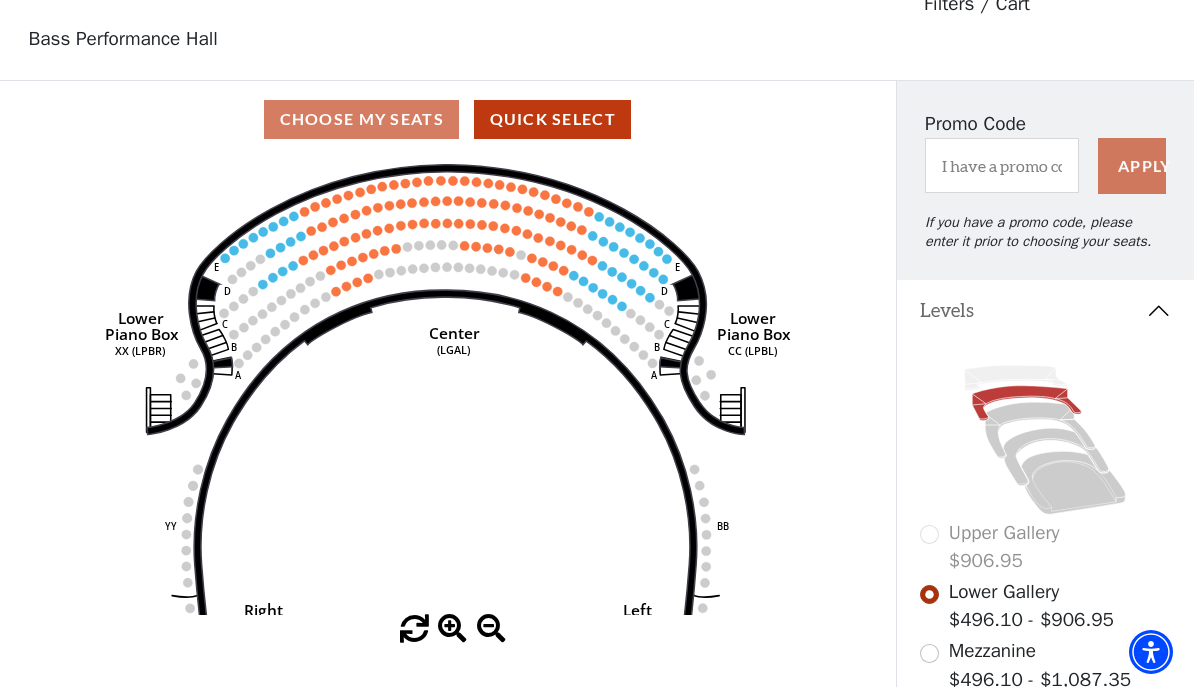 click 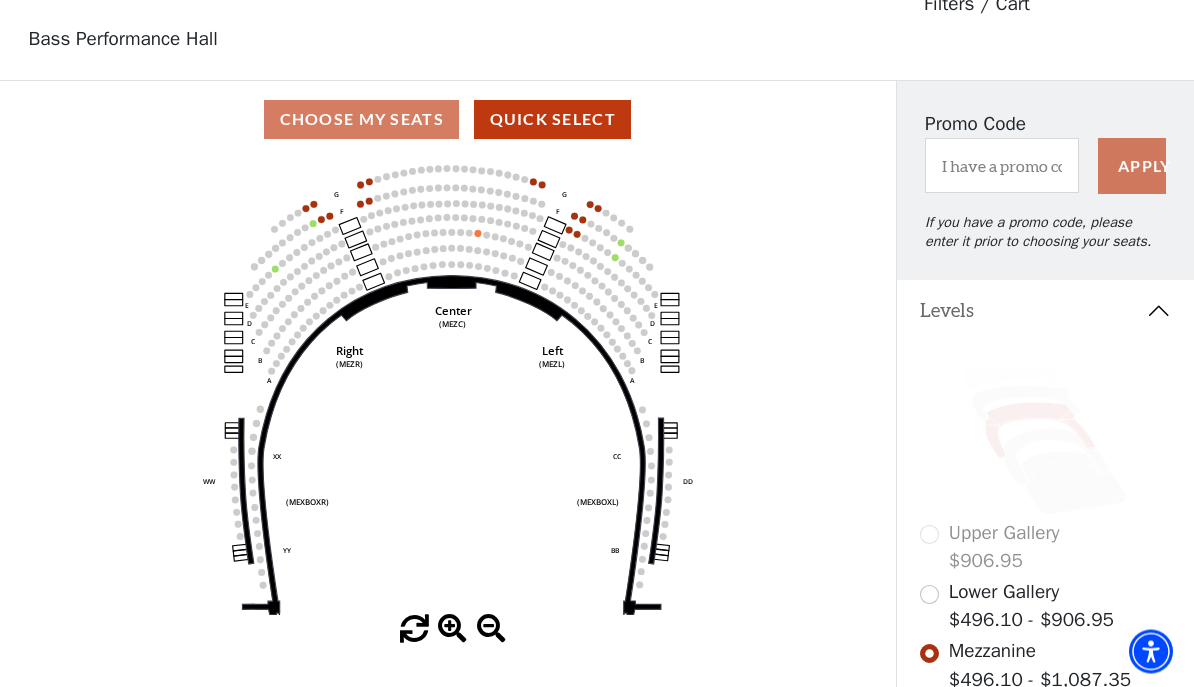 scroll, scrollTop: 93, scrollLeft: 0, axis: vertical 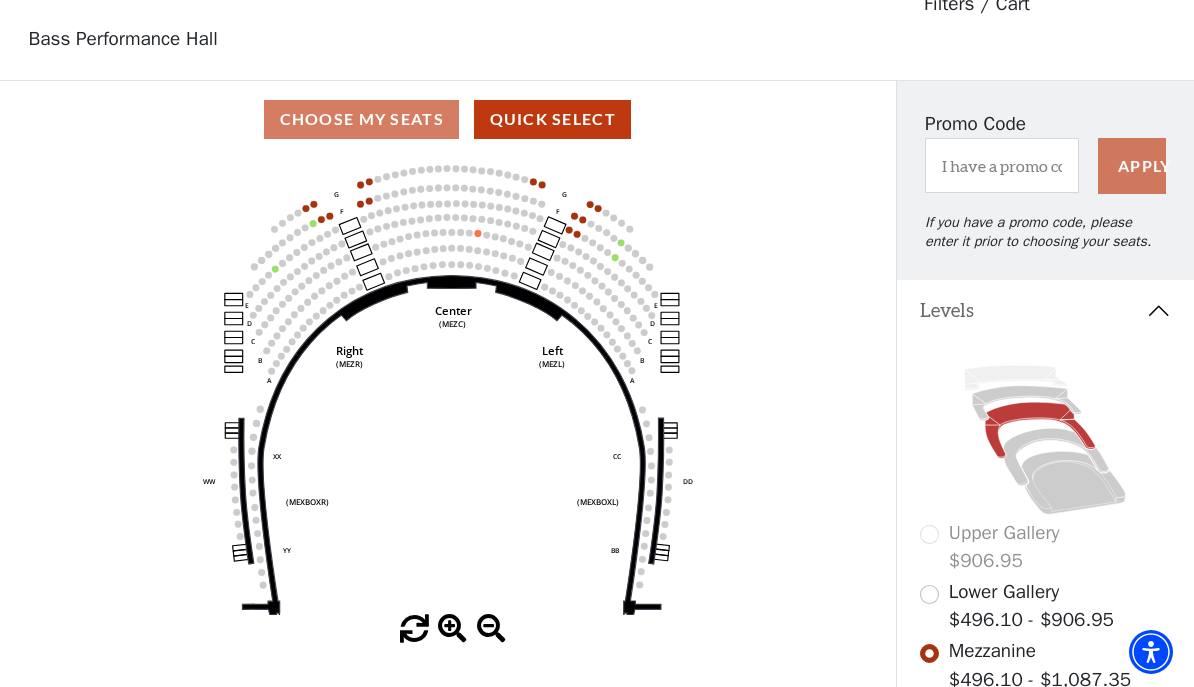 click on "Center   (MEZC)   Right   (MEZR)   Left   (MEZL)   (MEXBOXR)   (MEXBOXL)   XX   WW   CC   DD   YY   BB   ZZ   AA   G   F   E   D   G   F   C   B   A   E   D   C   B   A" 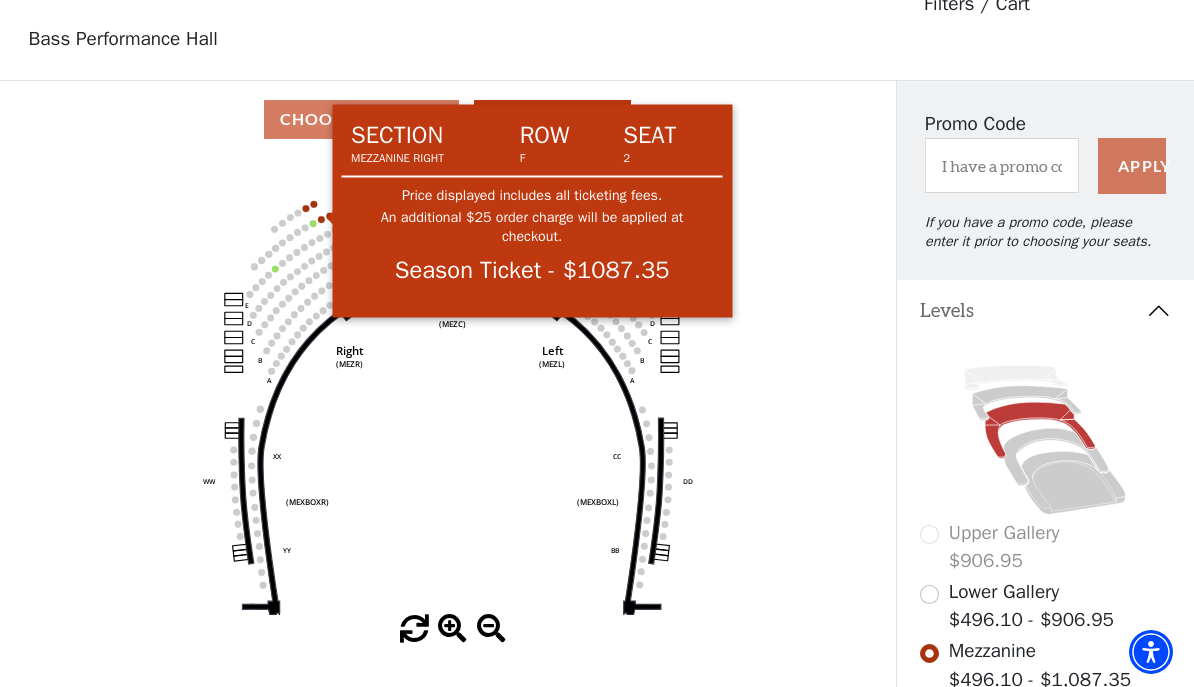 click 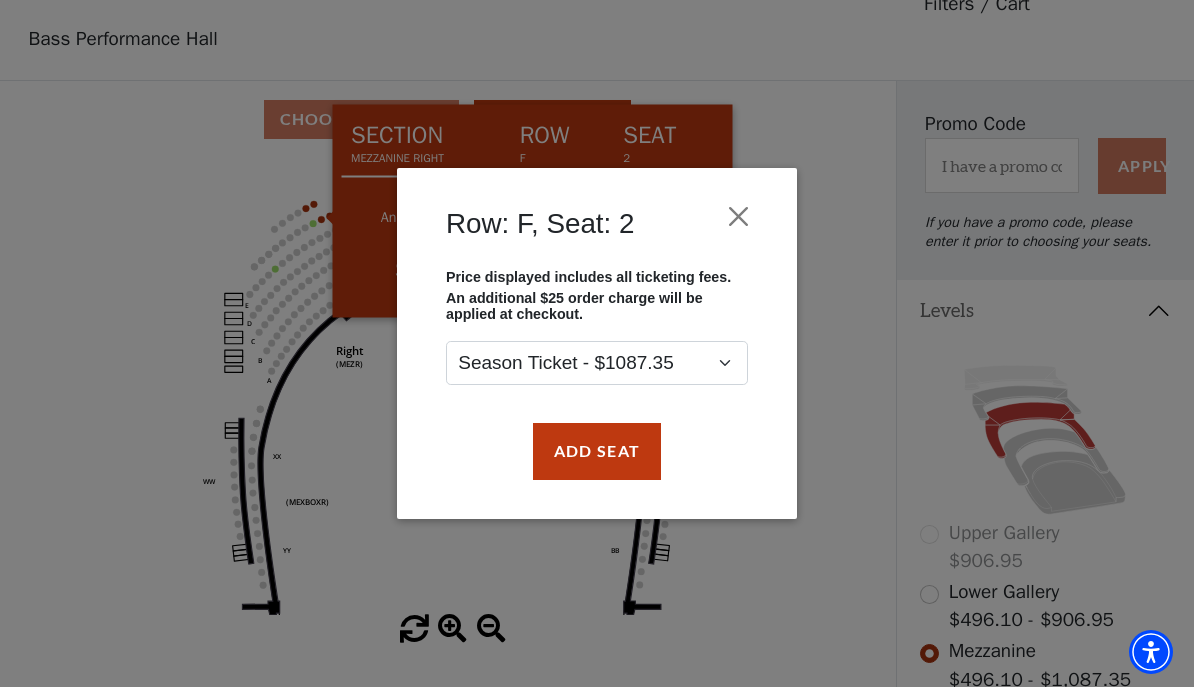 click at bounding box center [739, 217] 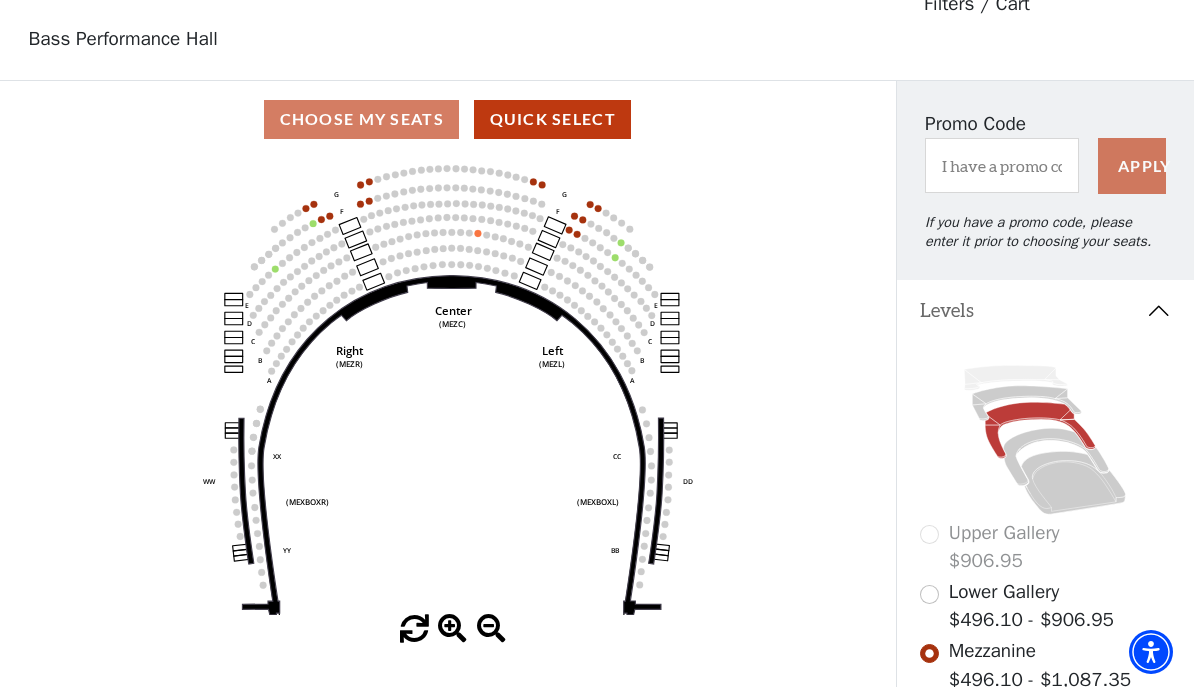 click 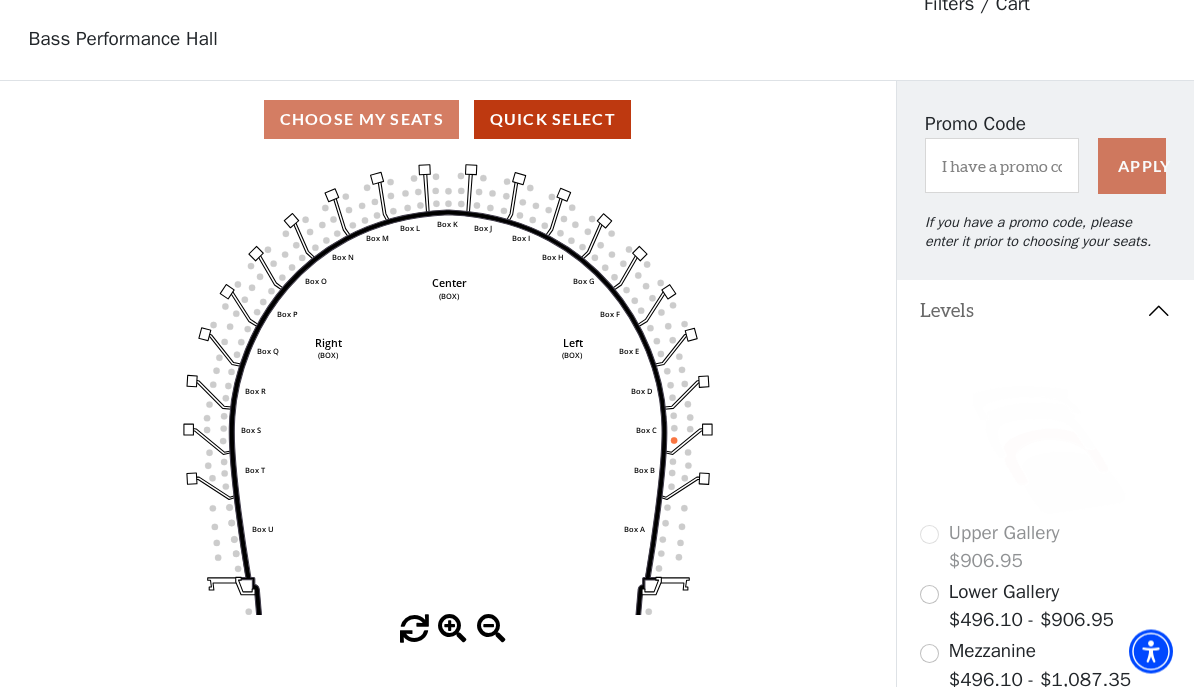 scroll, scrollTop: 93, scrollLeft: 0, axis: vertical 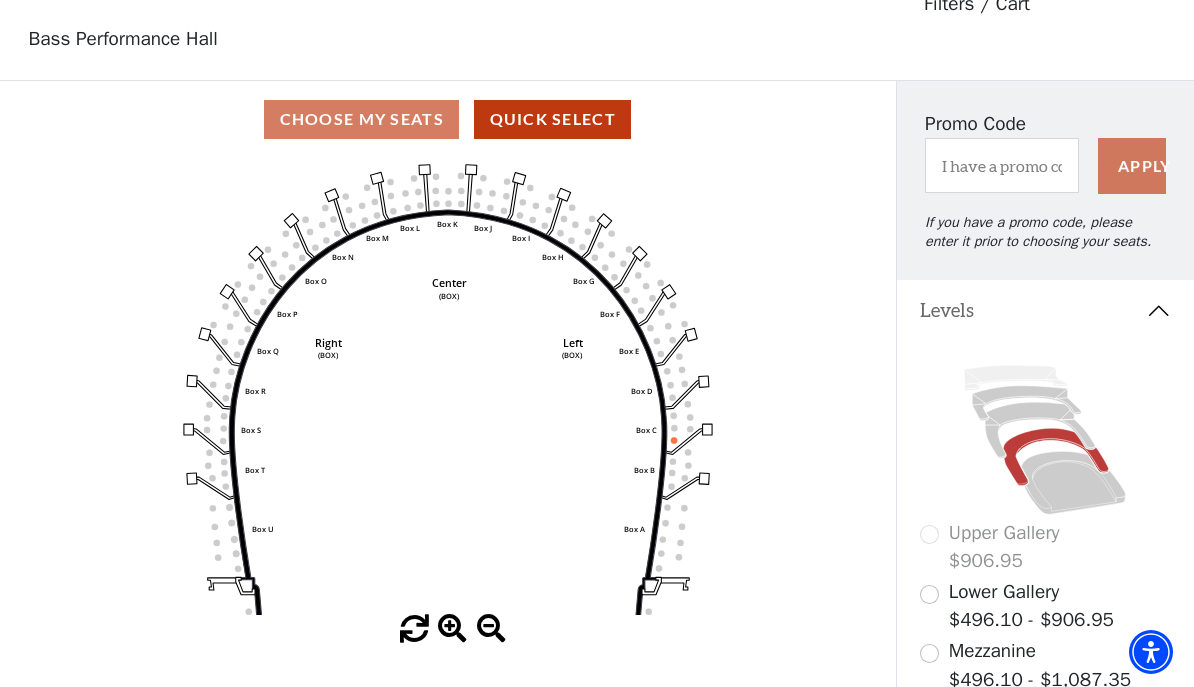 click 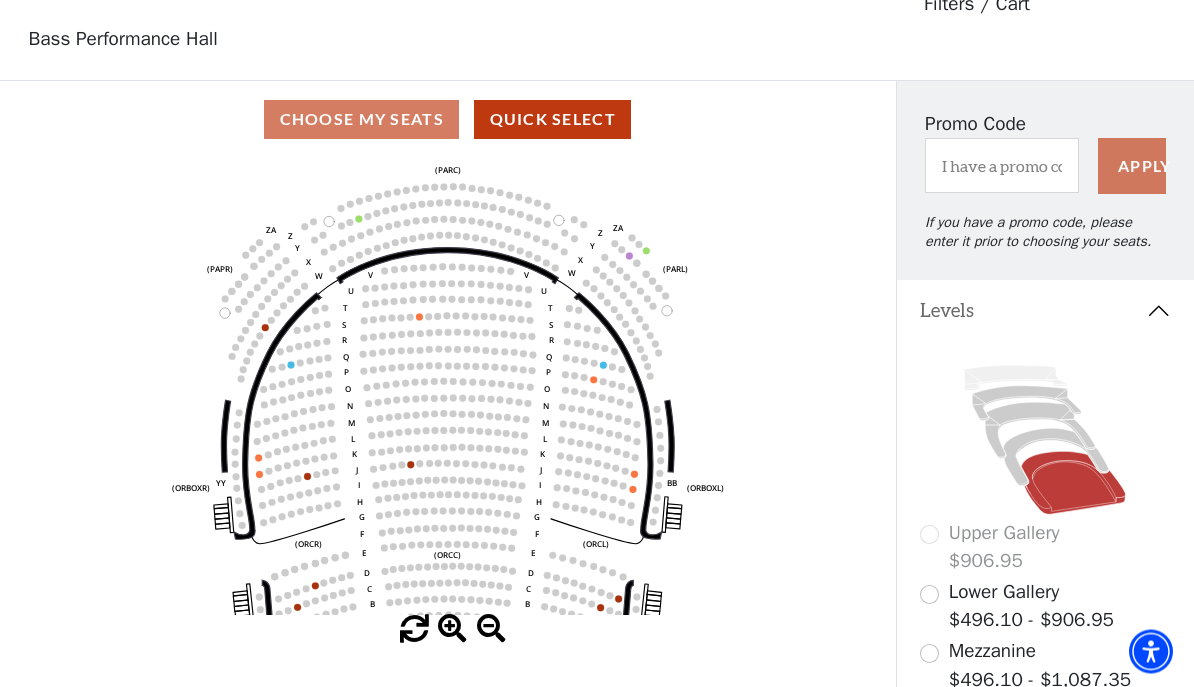 scroll, scrollTop: 93, scrollLeft: 0, axis: vertical 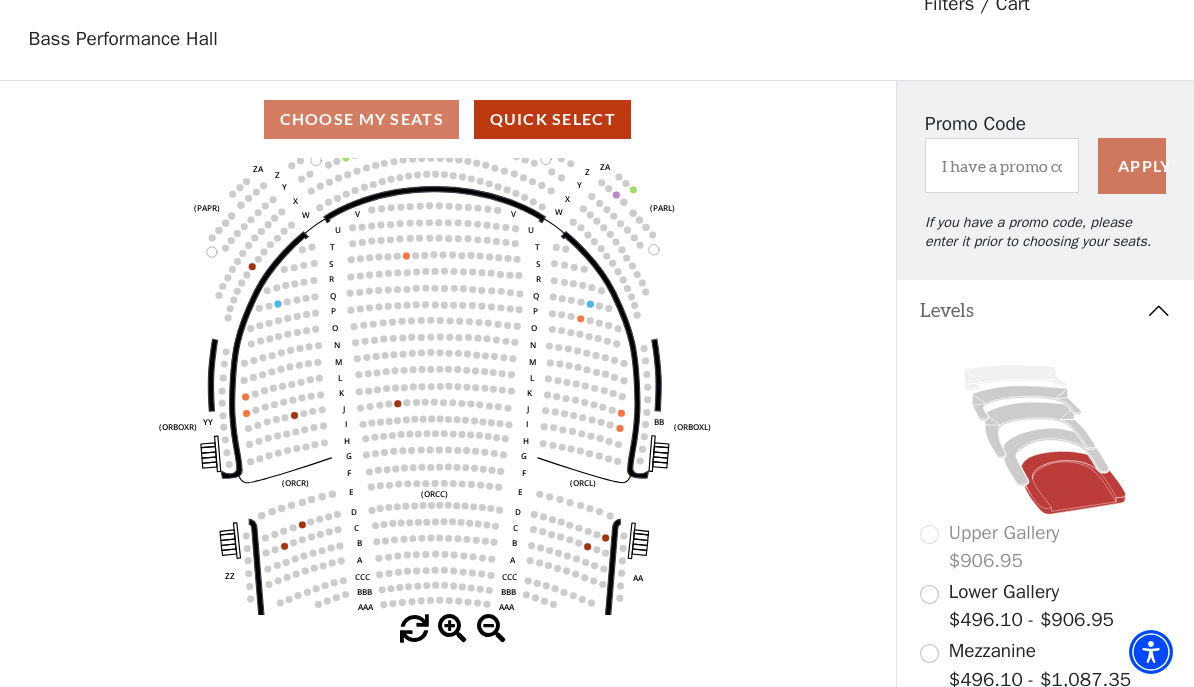 click 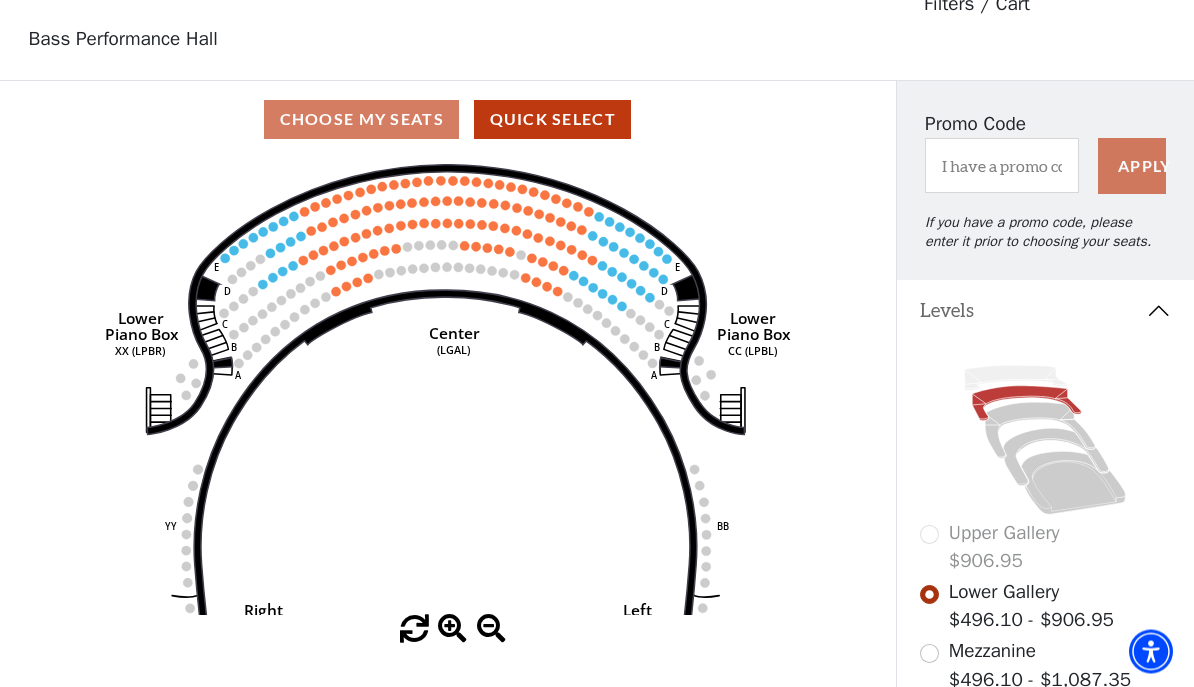 scroll, scrollTop: 93, scrollLeft: 0, axis: vertical 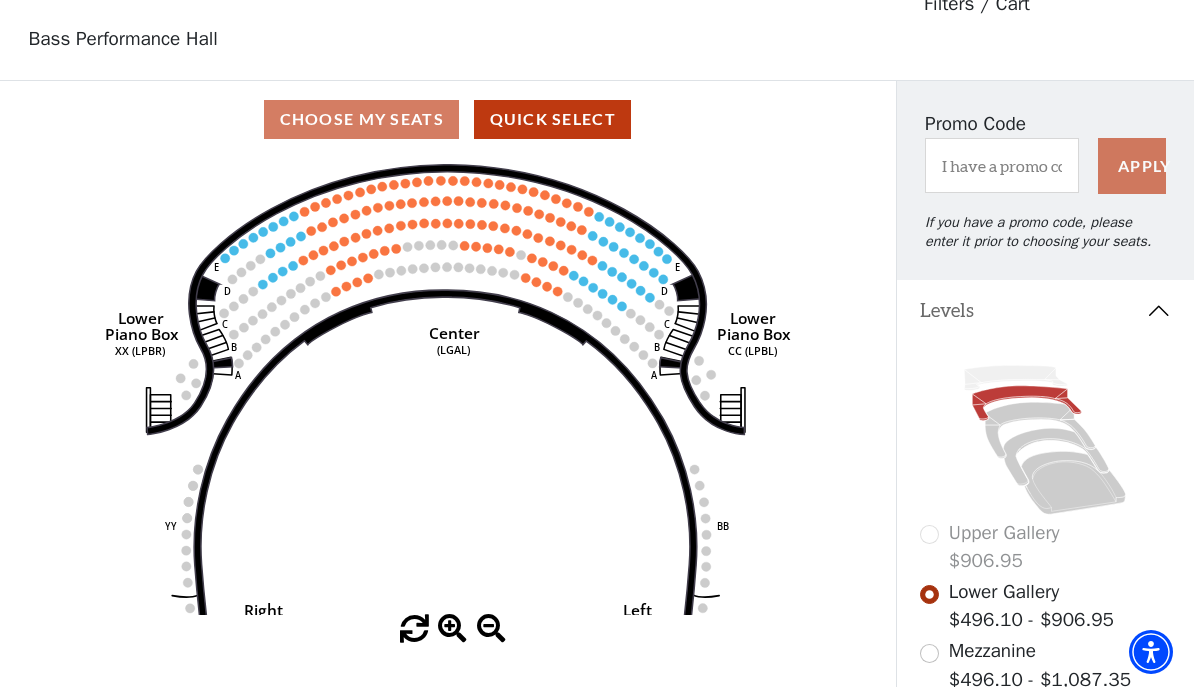 click on "Mezzanine $496.10 - $1,087.35" at bounding box center (1040, 665) 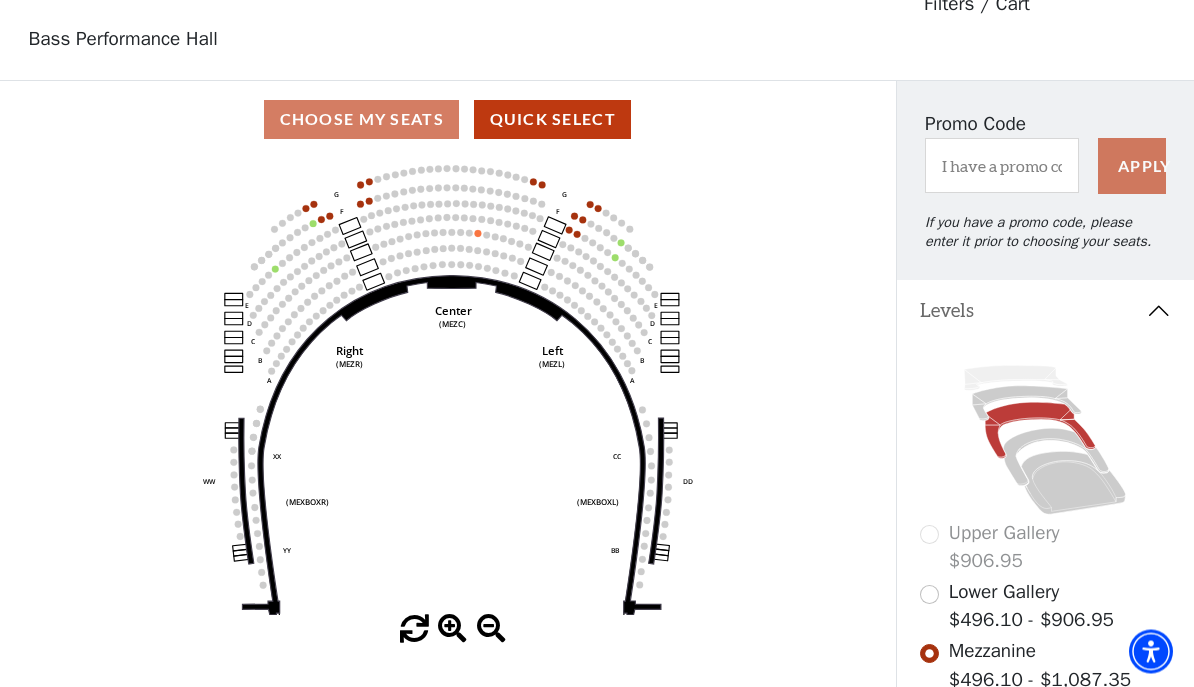 scroll, scrollTop: 93, scrollLeft: 0, axis: vertical 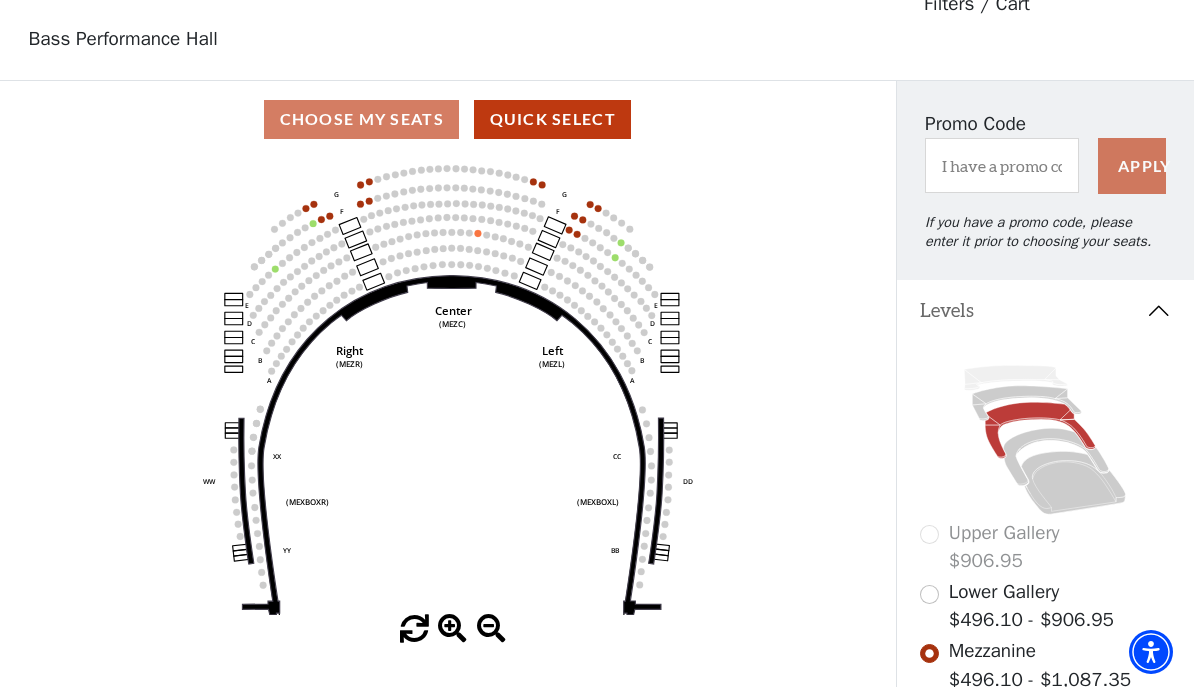 click on "Center   (MEZC)   Right   (MEZR)   Left   (MEZL)   (MEXBOXR)   (MEXBOXL)   XX   WW   CC   DD   YY   BB   ZZ   AA   G   F   E   D   G   F   C   B   A   E   D   C   B   A" 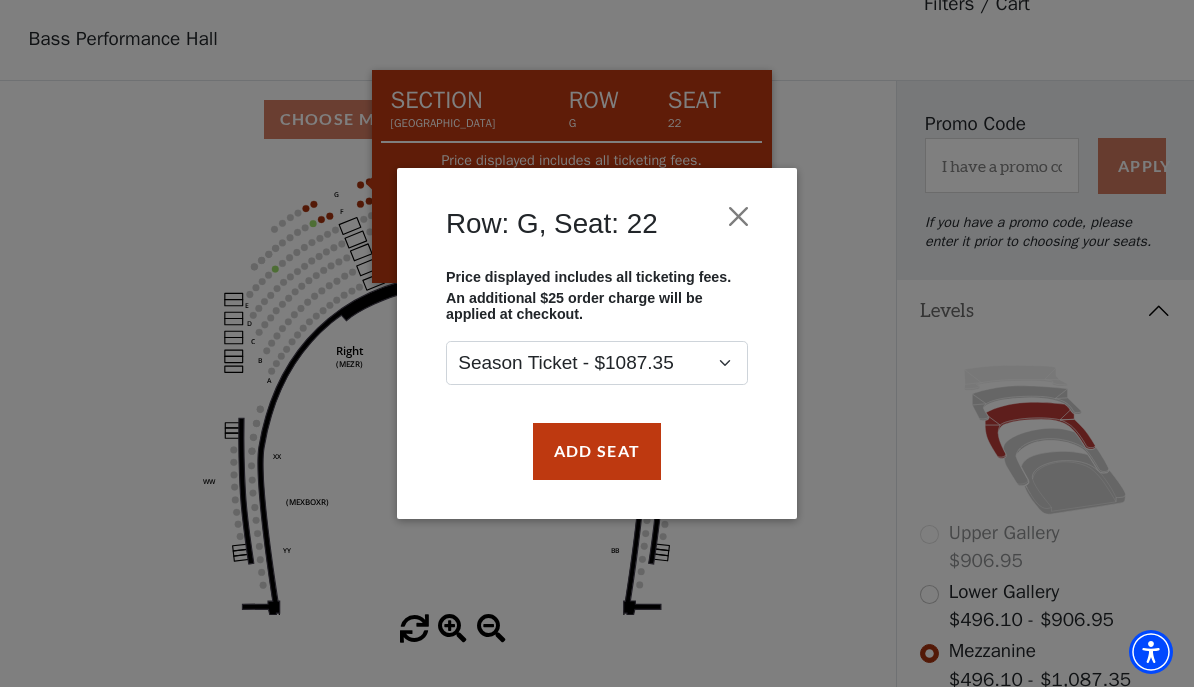 click at bounding box center [739, 217] 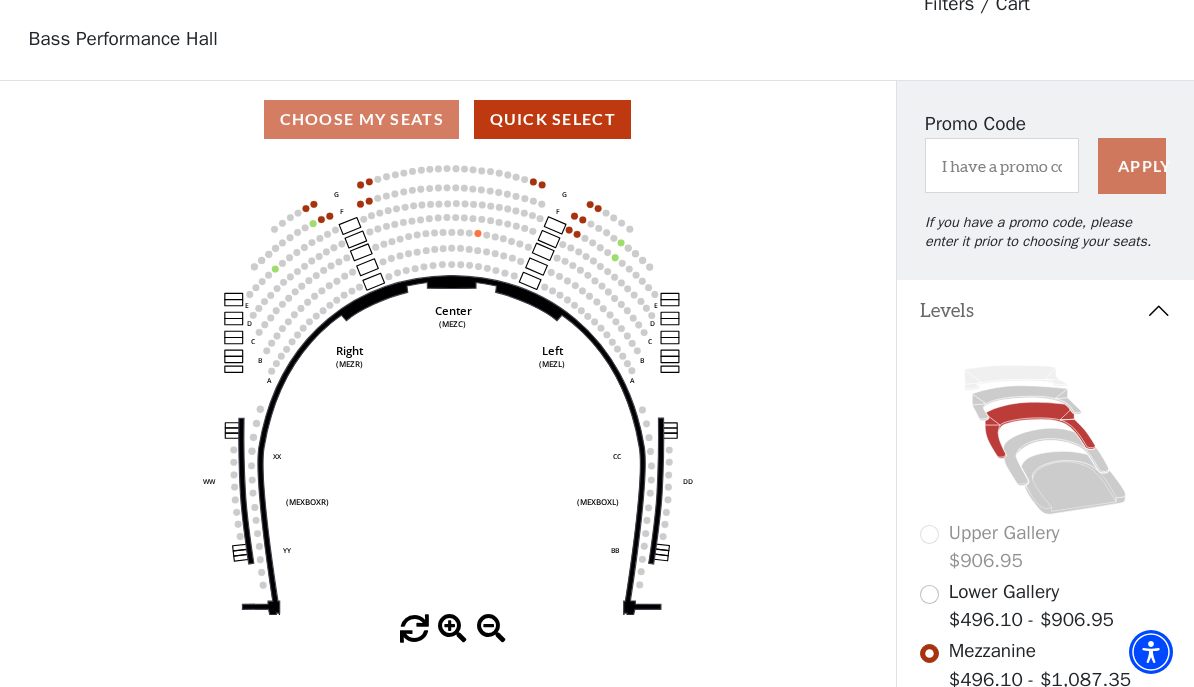 click 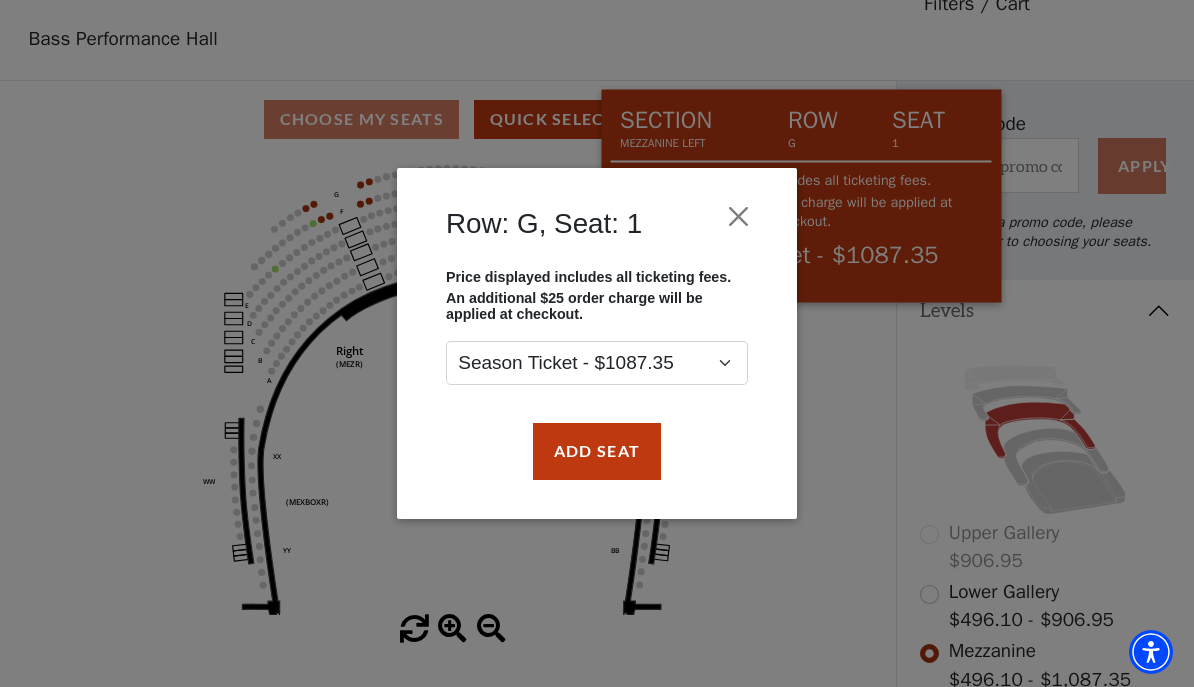 click at bounding box center [739, 217] 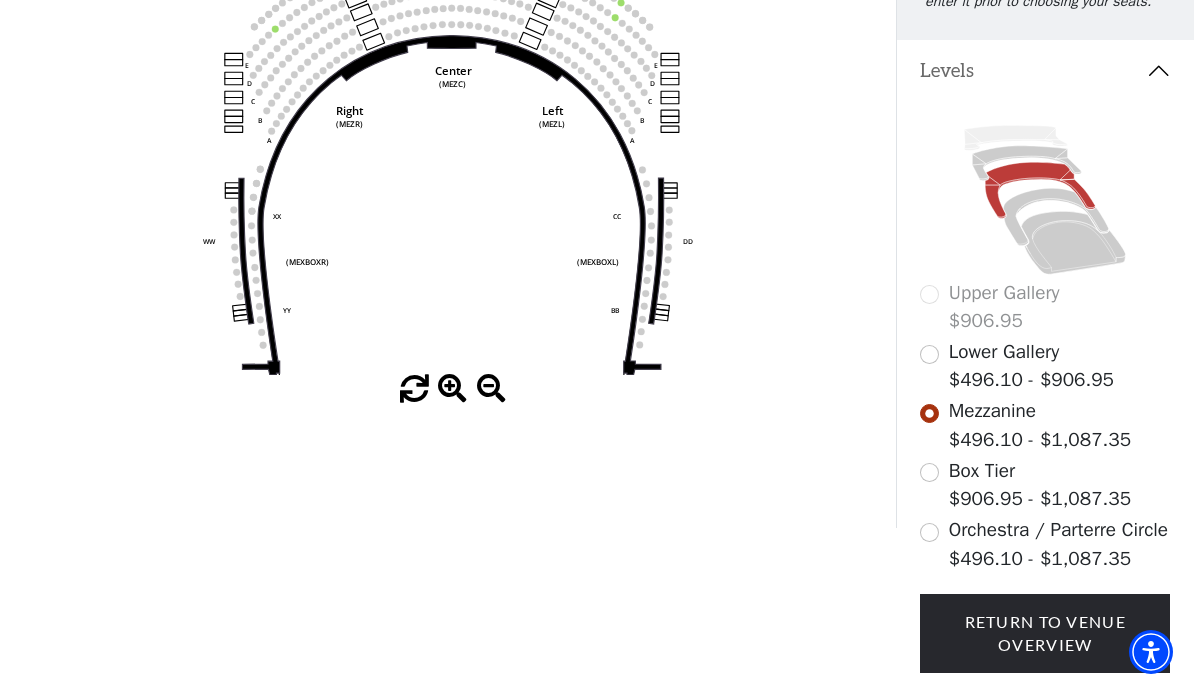 scroll, scrollTop: 387, scrollLeft: 0, axis: vertical 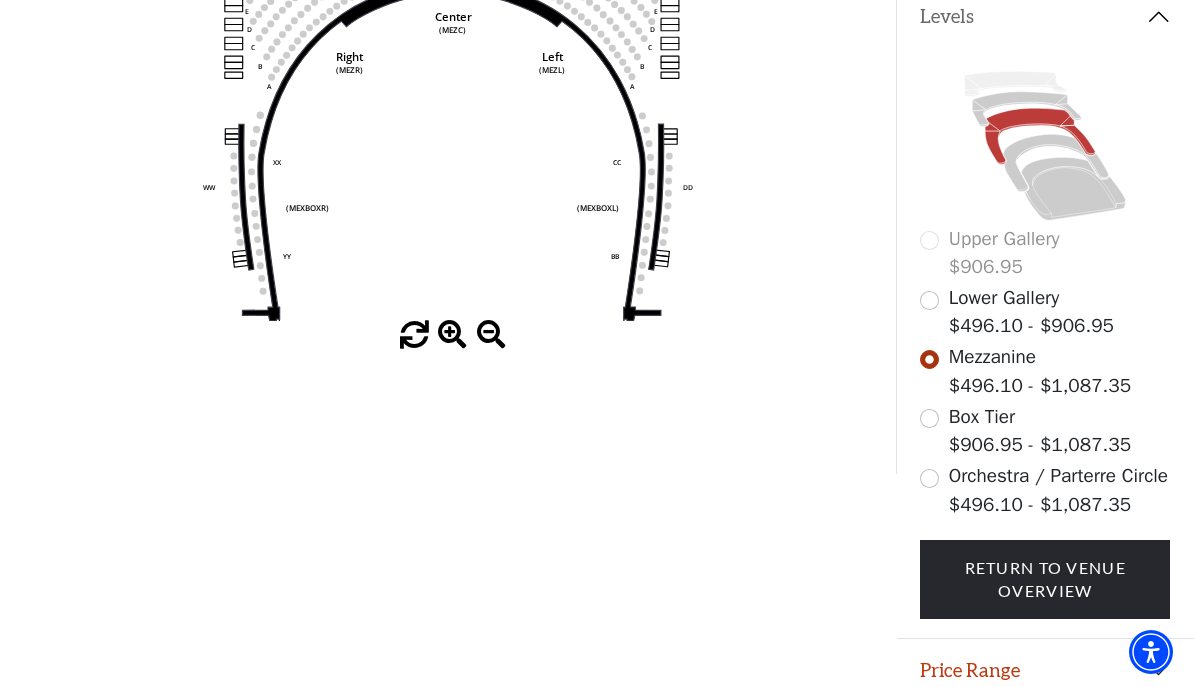click on "Legend" at bounding box center (1046, 733) 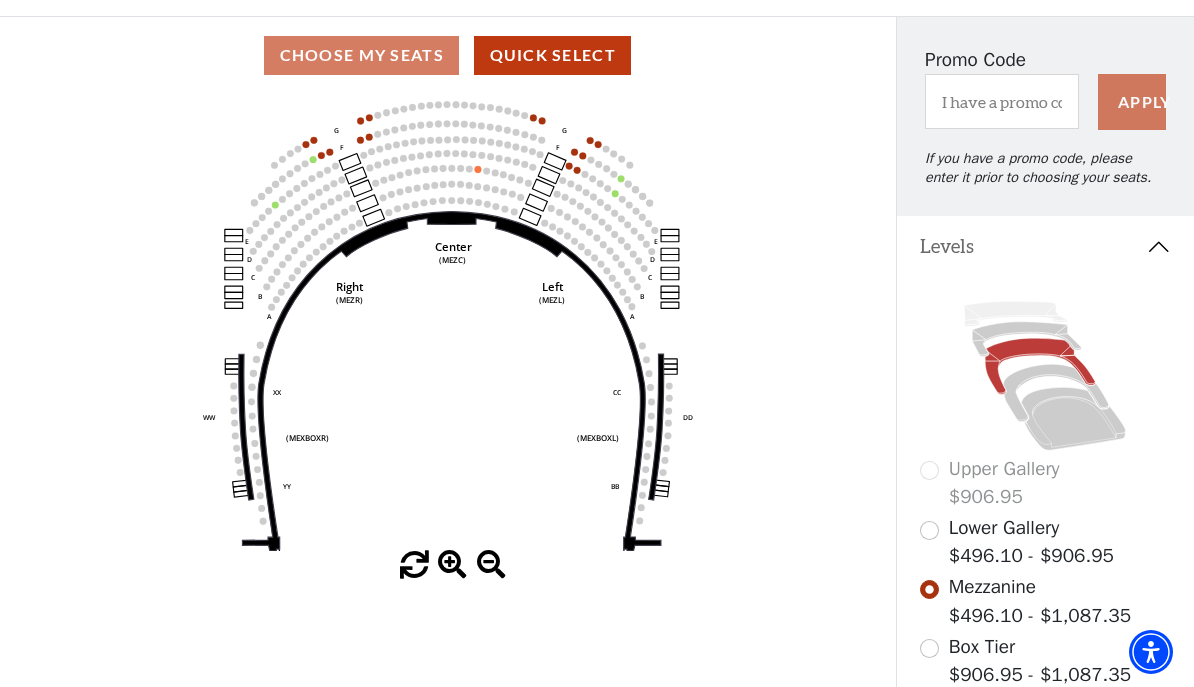 scroll, scrollTop: 156, scrollLeft: 0, axis: vertical 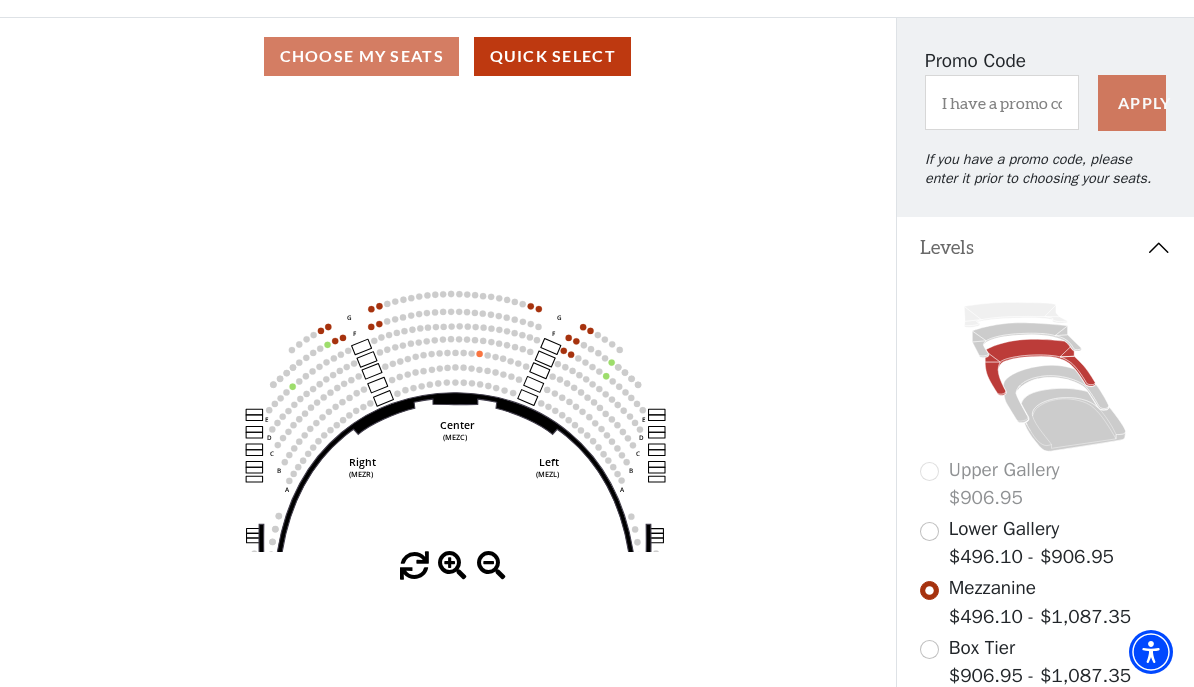 click 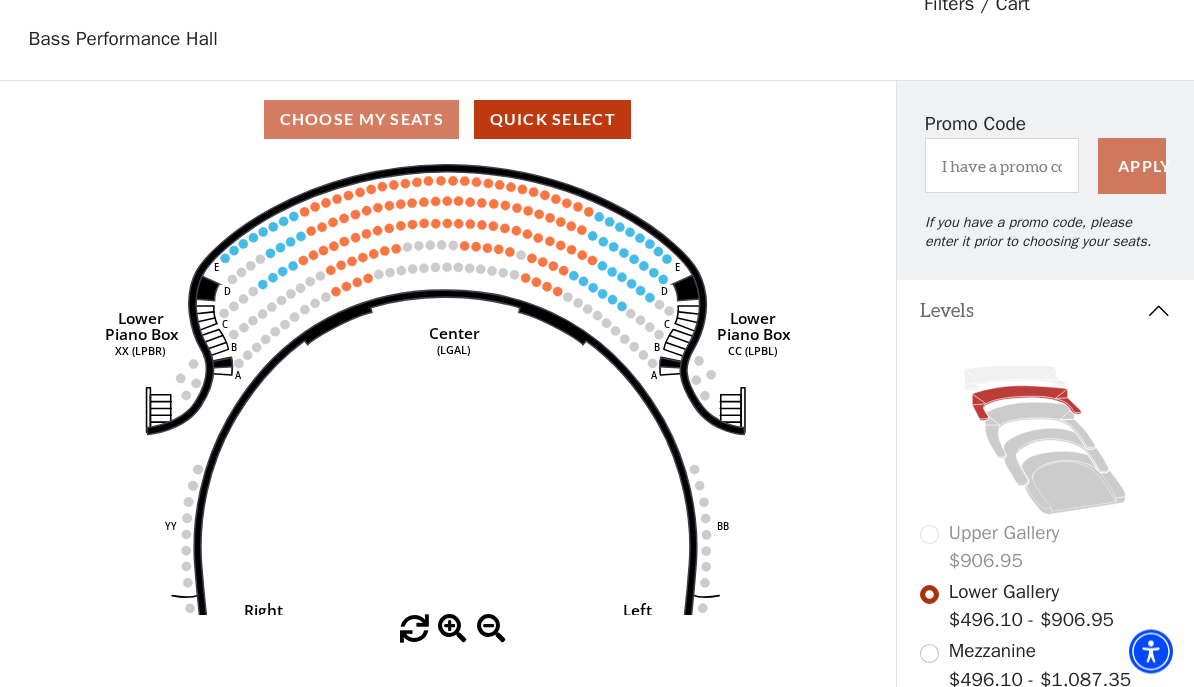 scroll, scrollTop: 93, scrollLeft: 0, axis: vertical 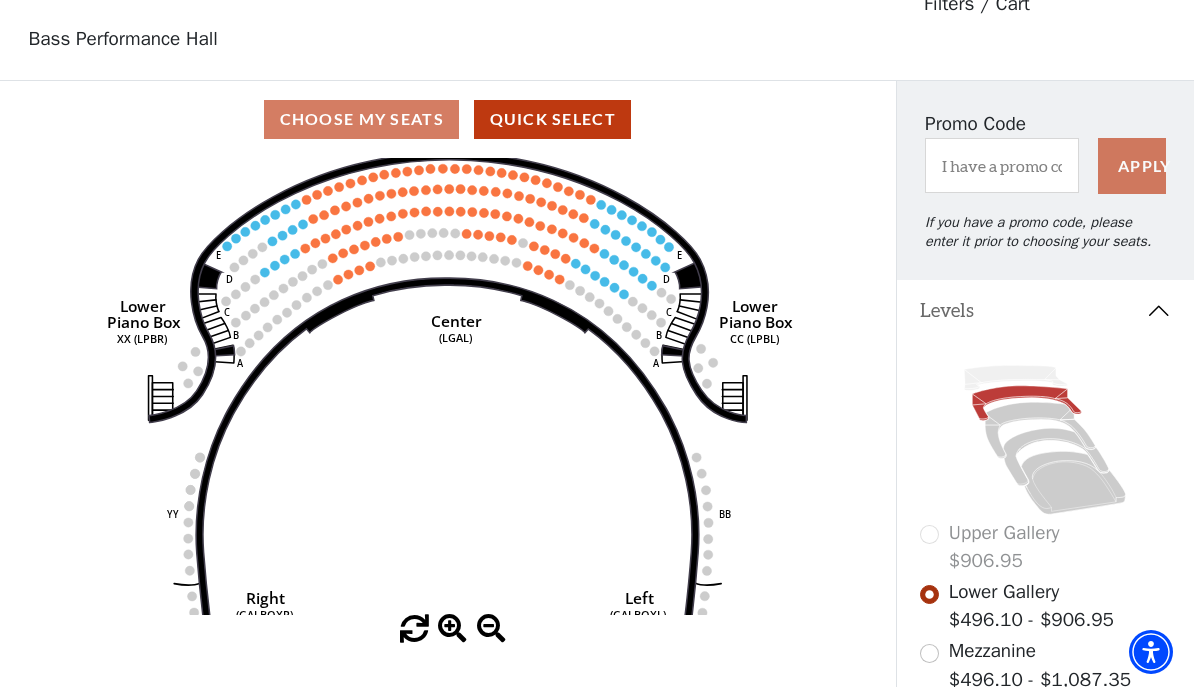 click 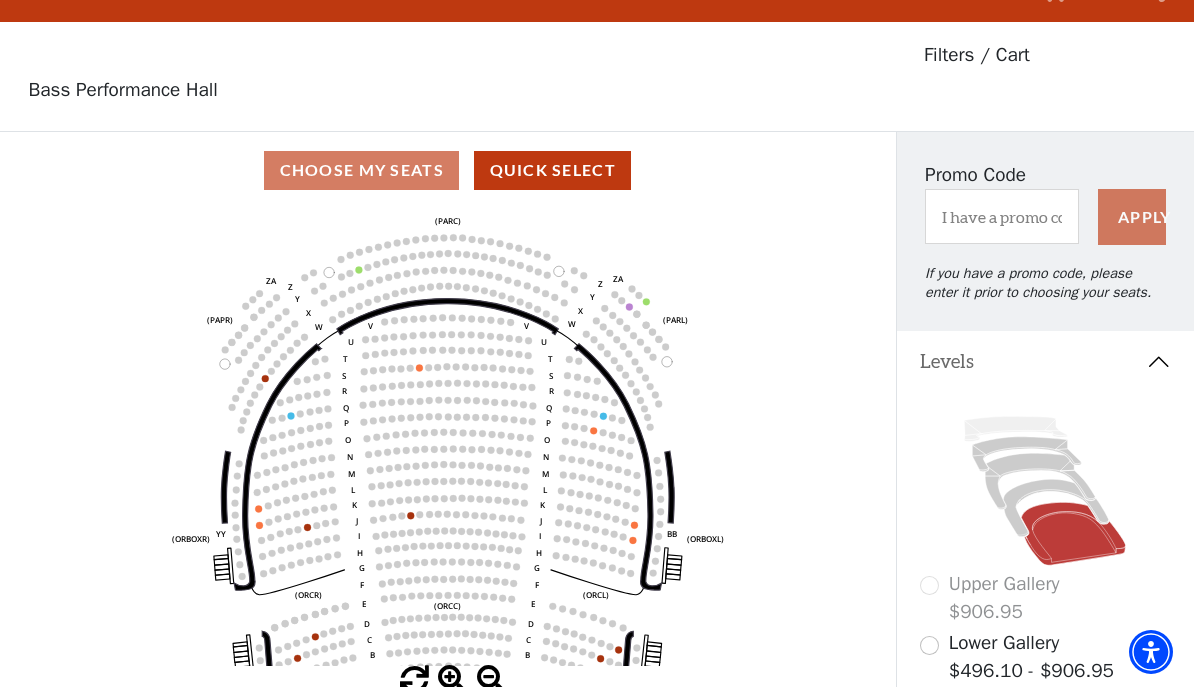 scroll, scrollTop: 93, scrollLeft: 0, axis: vertical 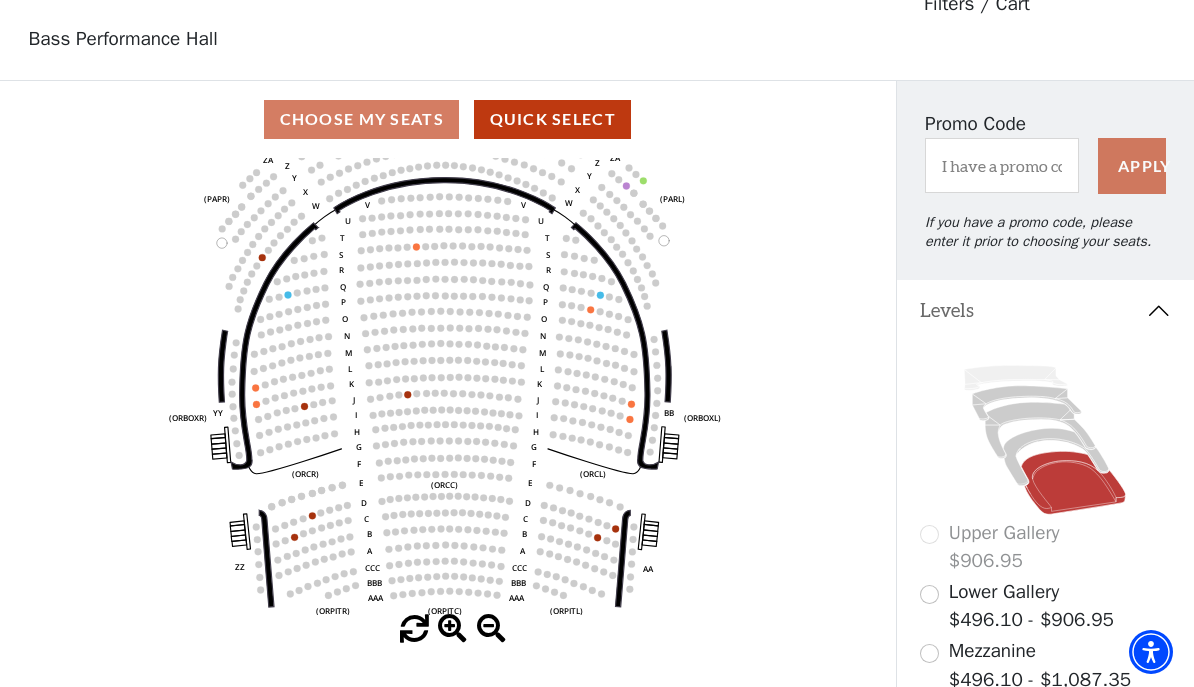 click 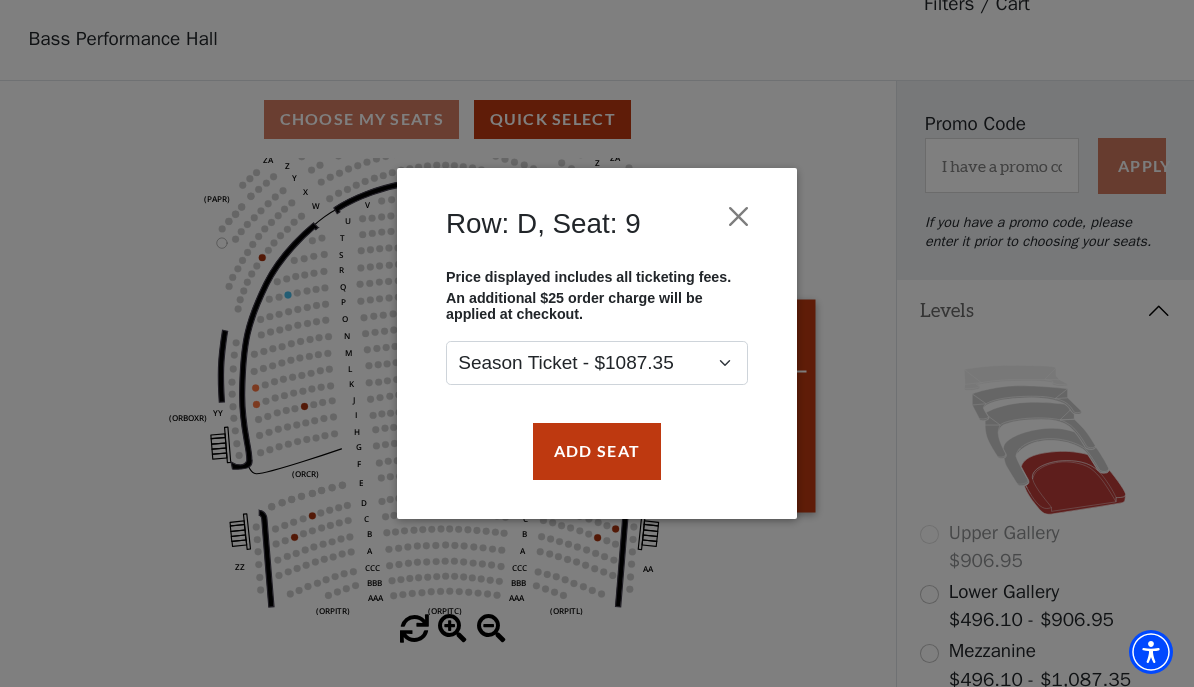 click at bounding box center (739, 217) 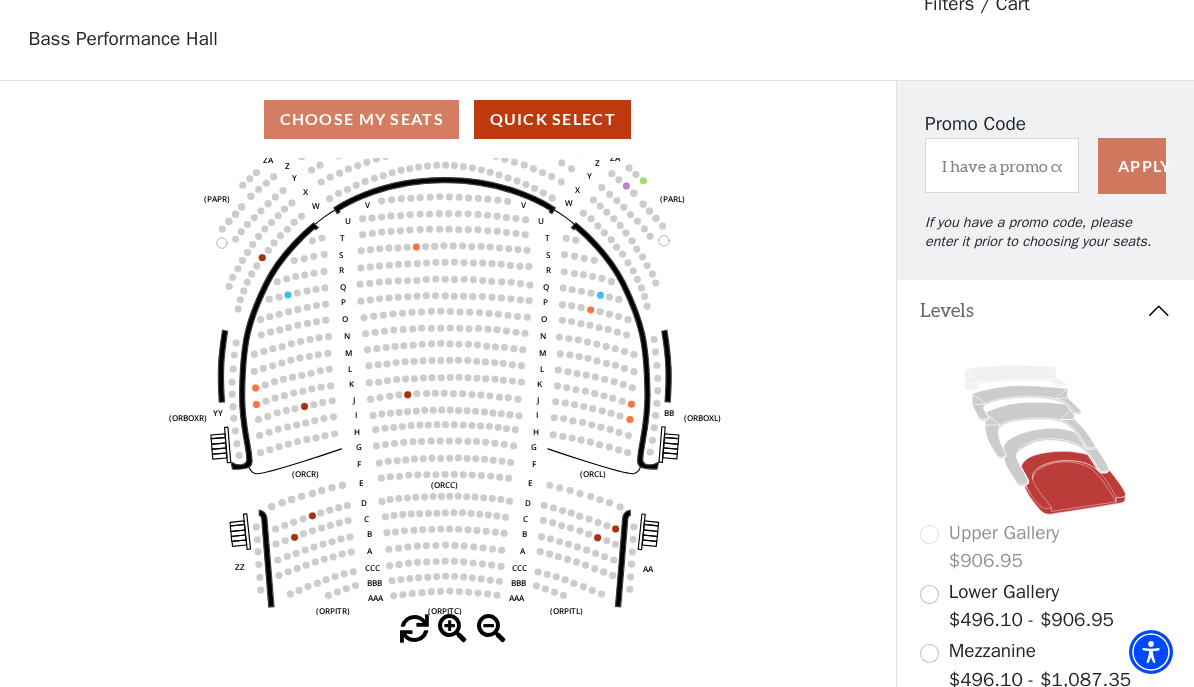 click 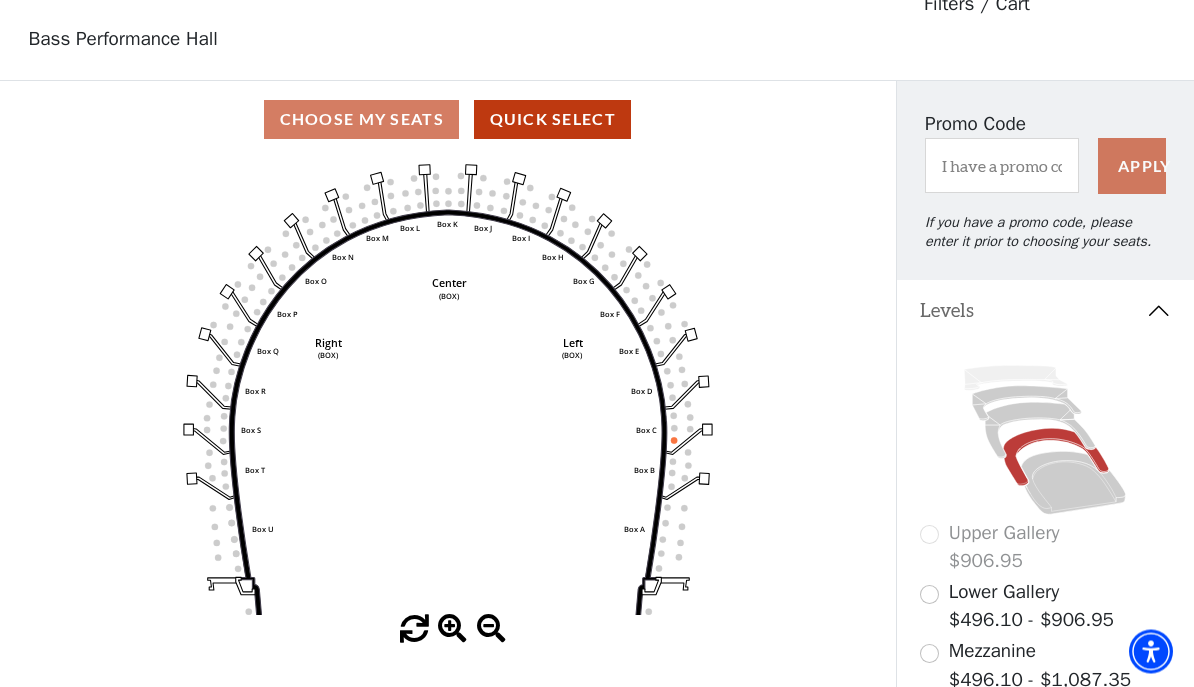scroll, scrollTop: 93, scrollLeft: 0, axis: vertical 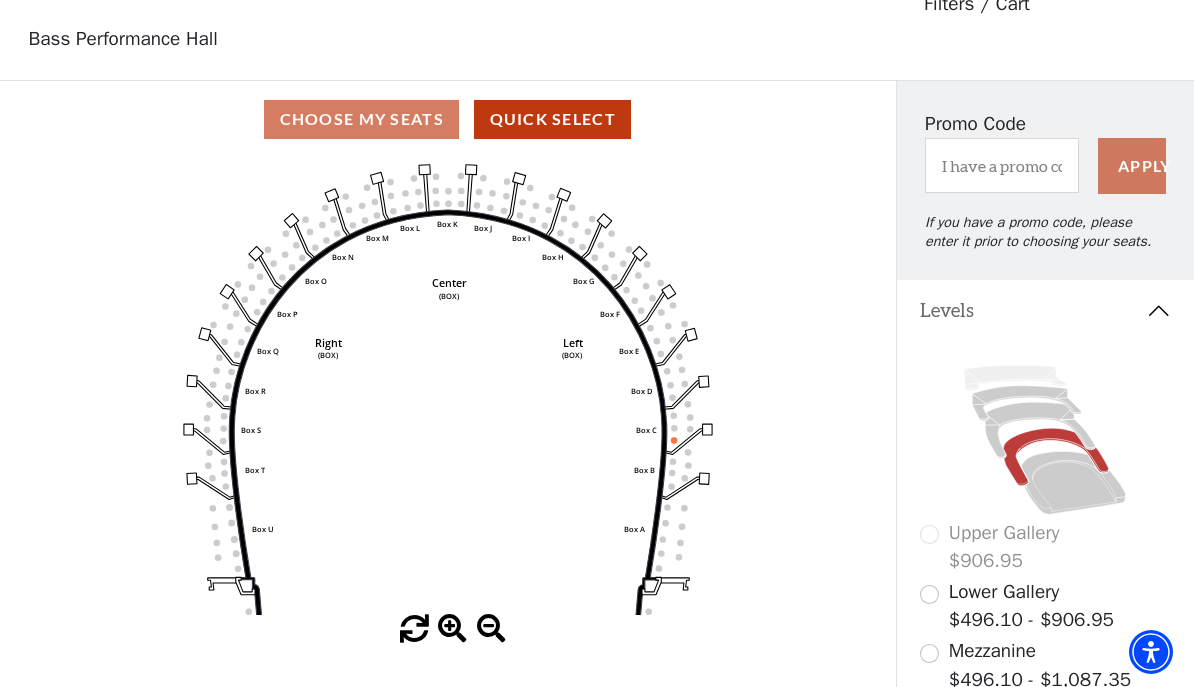 click 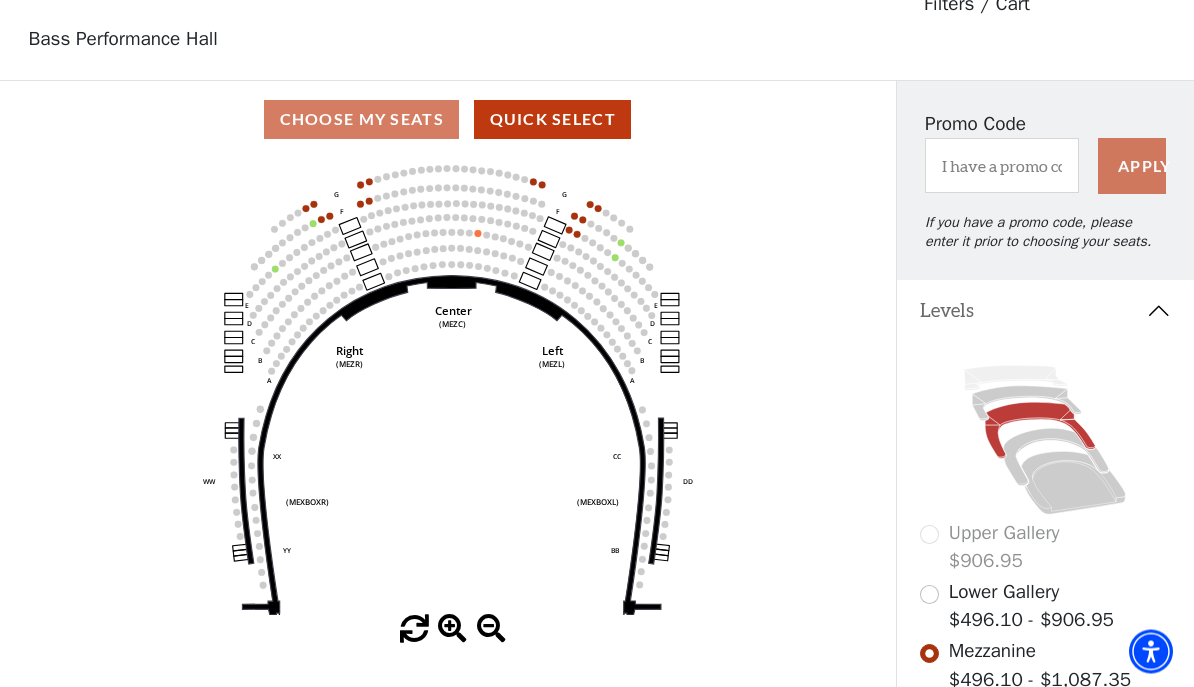 scroll, scrollTop: 93, scrollLeft: 0, axis: vertical 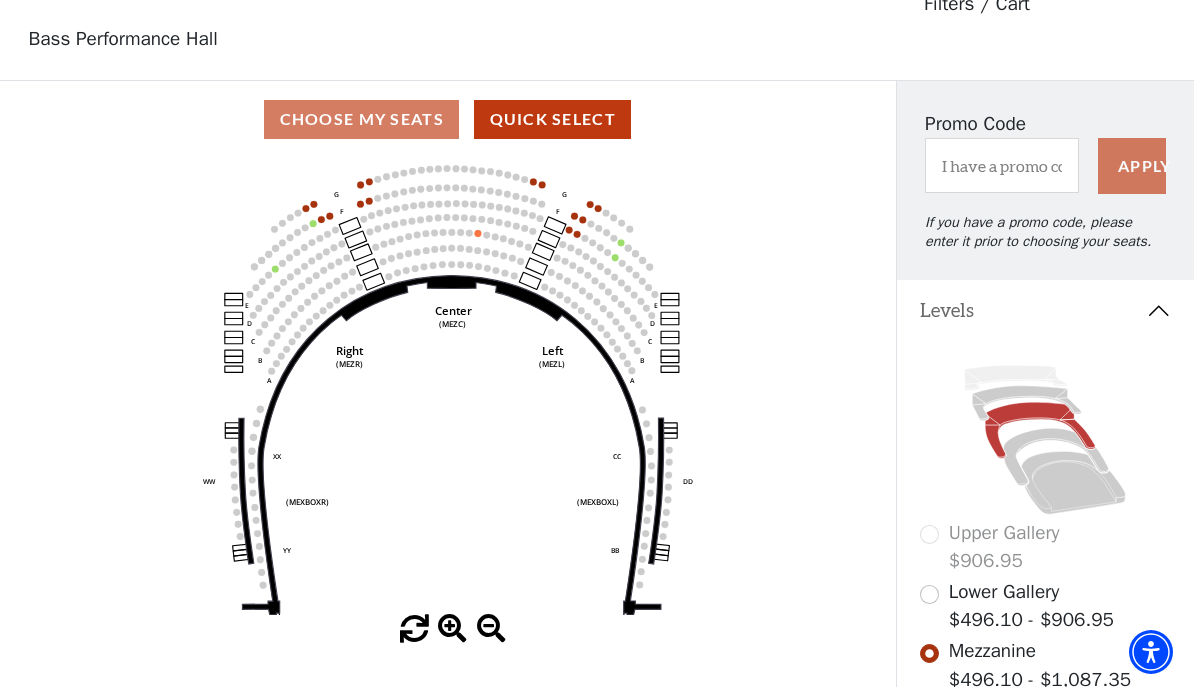 click 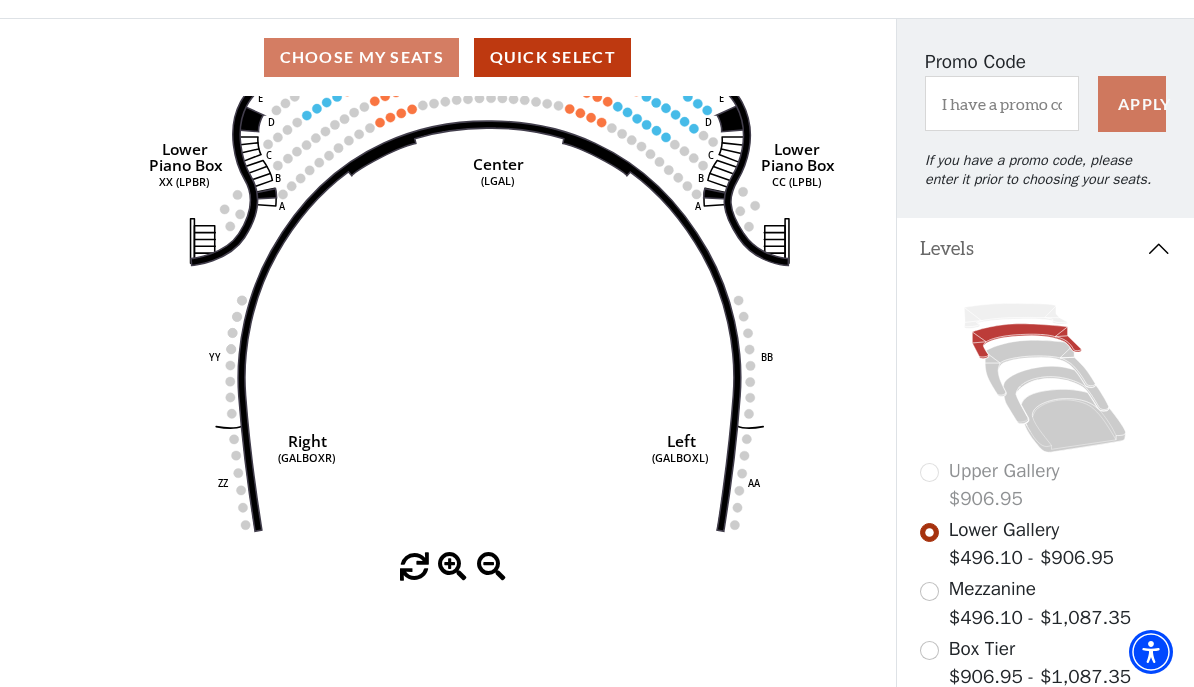 scroll, scrollTop: 387, scrollLeft: 0, axis: vertical 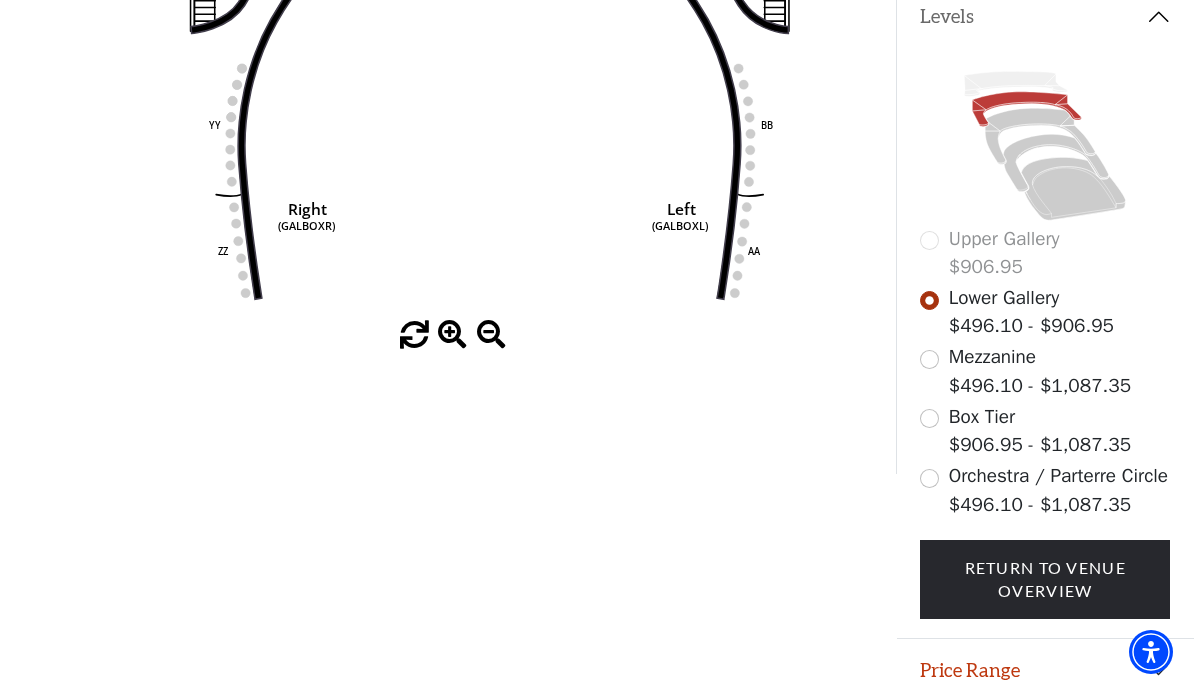 click on "Legend" at bounding box center (1046, 733) 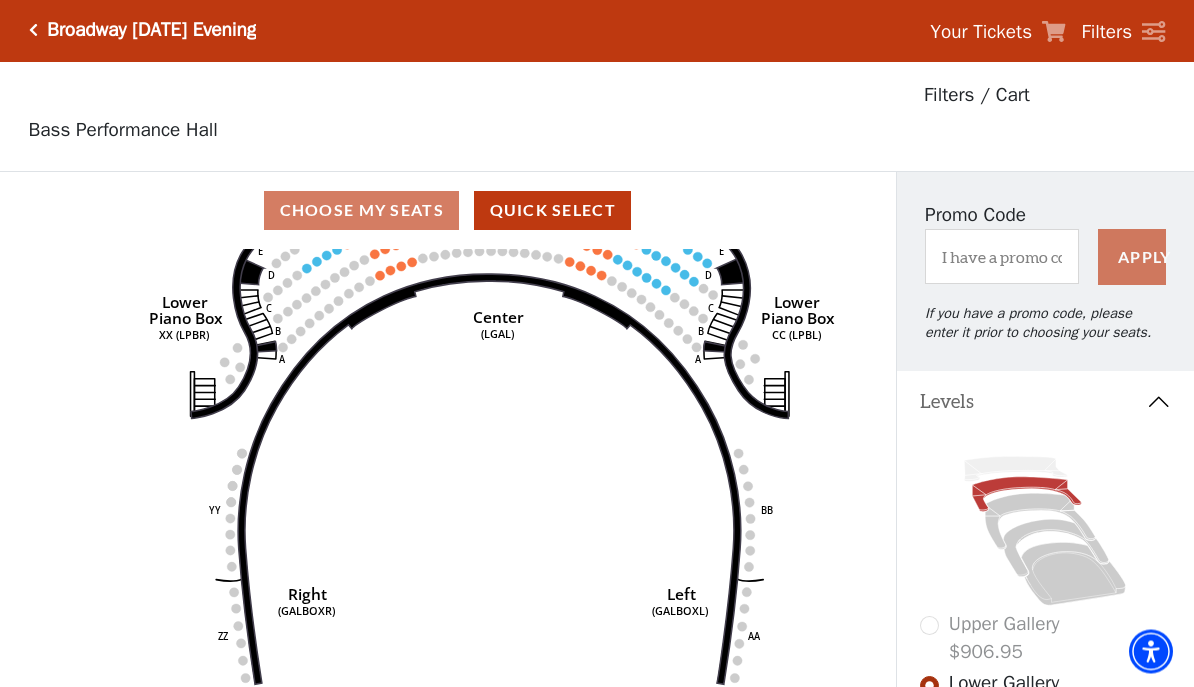 scroll, scrollTop: 0, scrollLeft: 0, axis: both 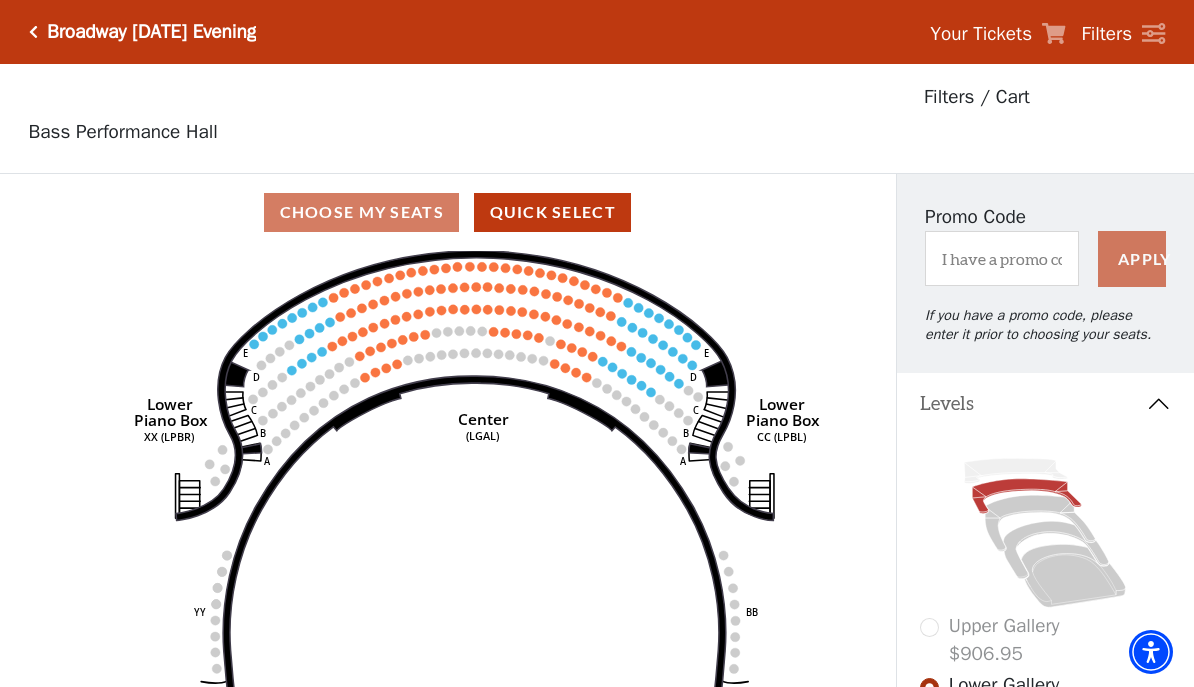 click on "Upper Gallery $906.95
Lower Gallery $496.10 - $906.95
Mezzanine $496.10 - $1,087.35
Box Tier $906.95 - $1,087.35
Orchestra / Parterre Circle $496.10 - $1,087.35
Return To Venue Overview" at bounding box center (1046, 730) 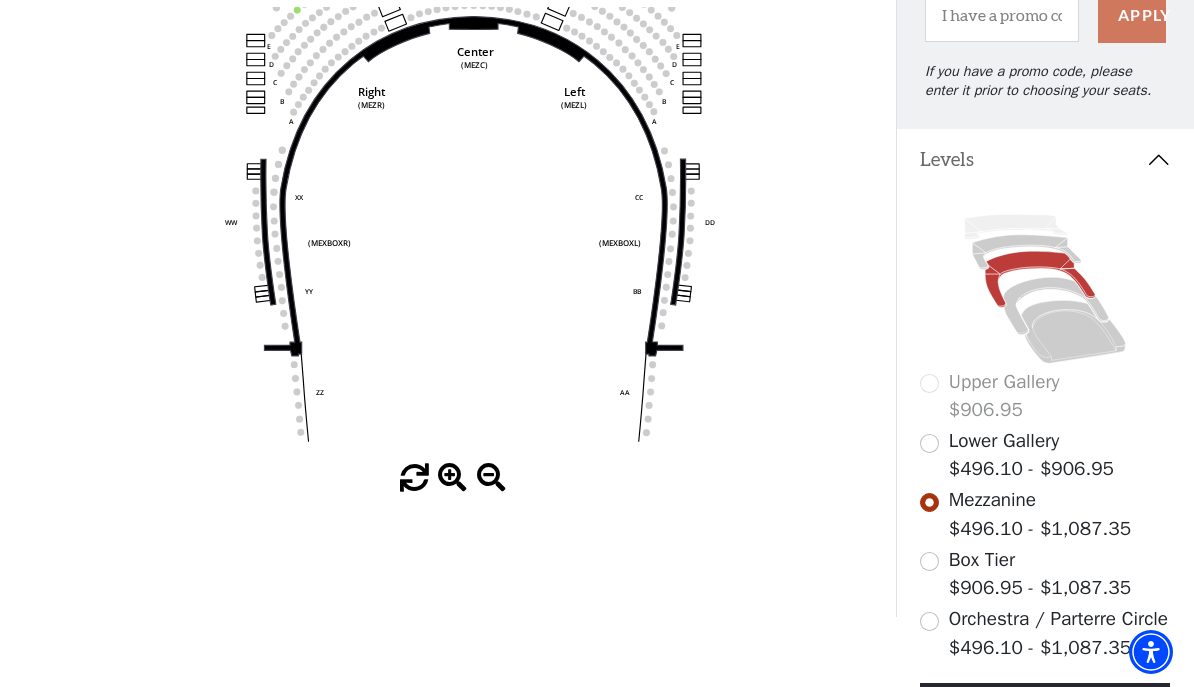 scroll, scrollTop: 247, scrollLeft: 0, axis: vertical 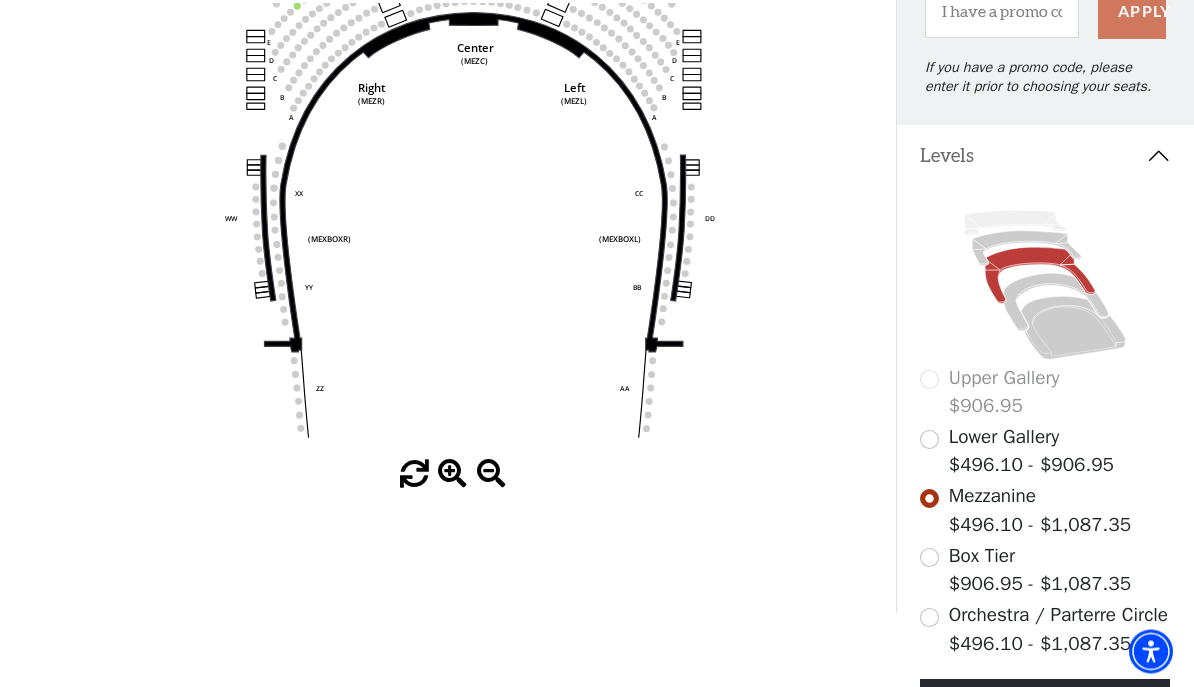 click on "Box Tier $906.95 - $1,087.35" at bounding box center [1040, 571] 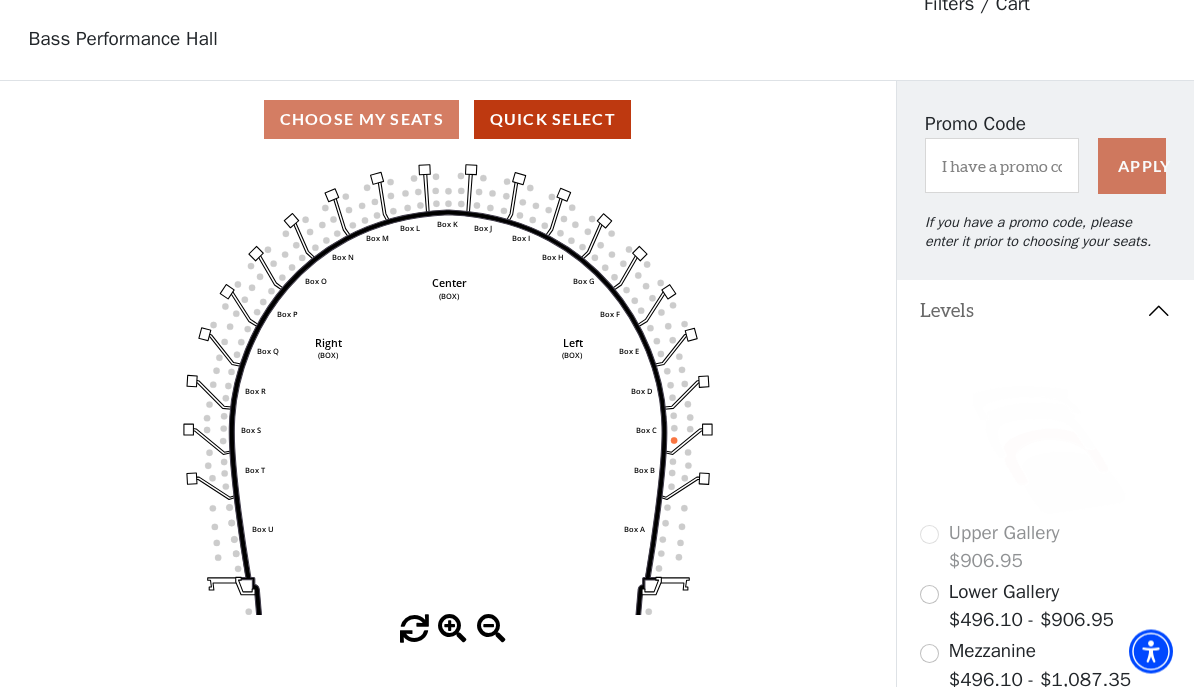 scroll, scrollTop: 93, scrollLeft: 0, axis: vertical 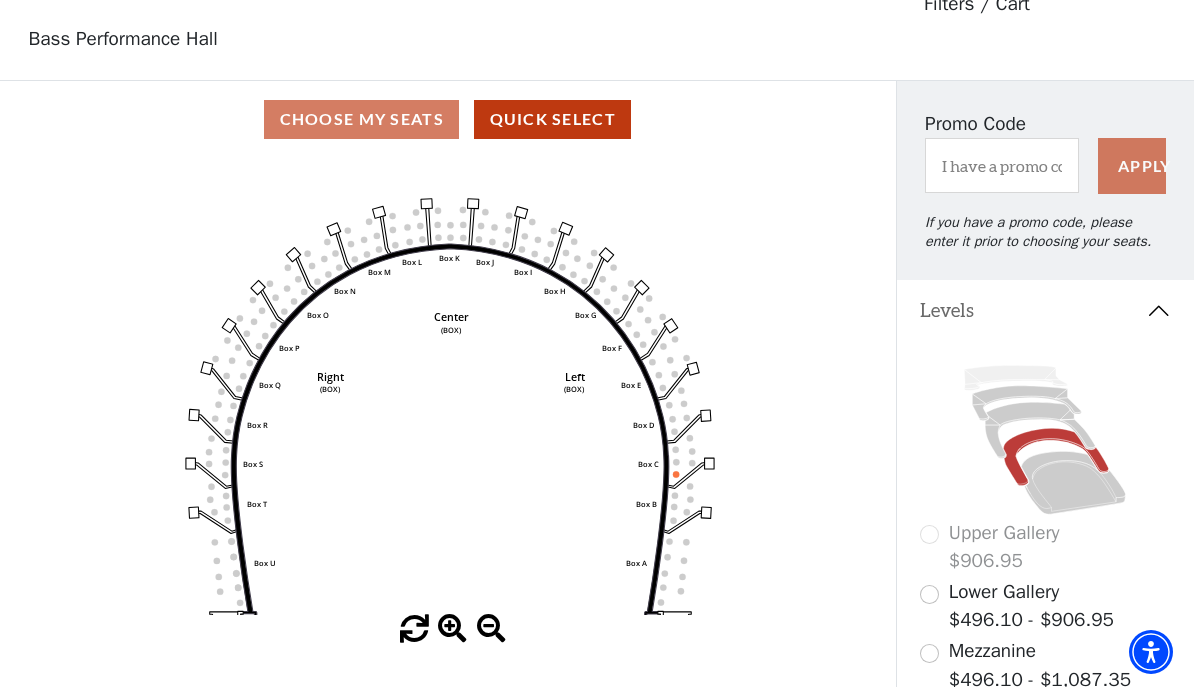 click 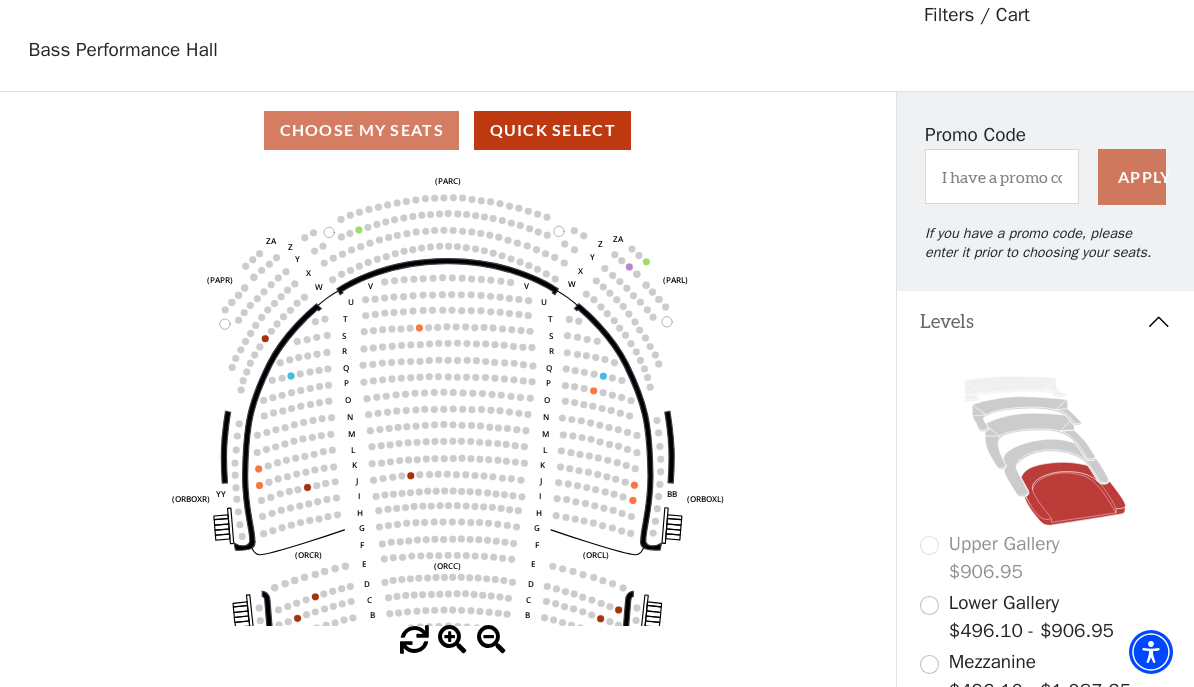 scroll, scrollTop: 93, scrollLeft: 0, axis: vertical 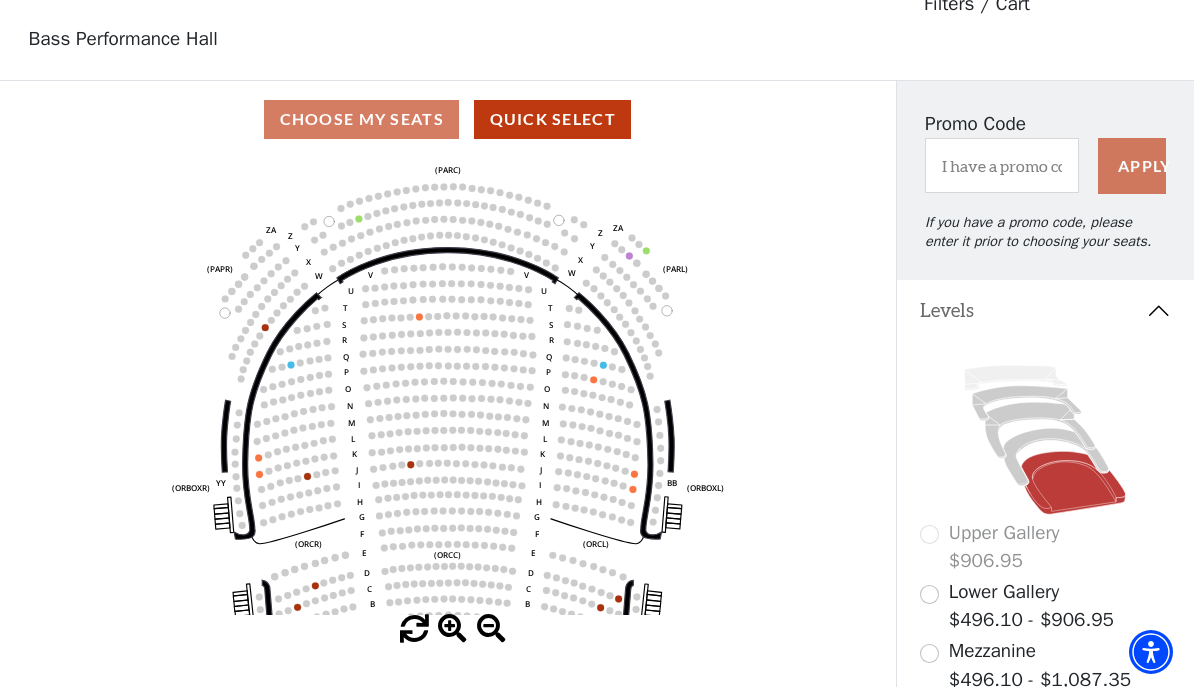 click 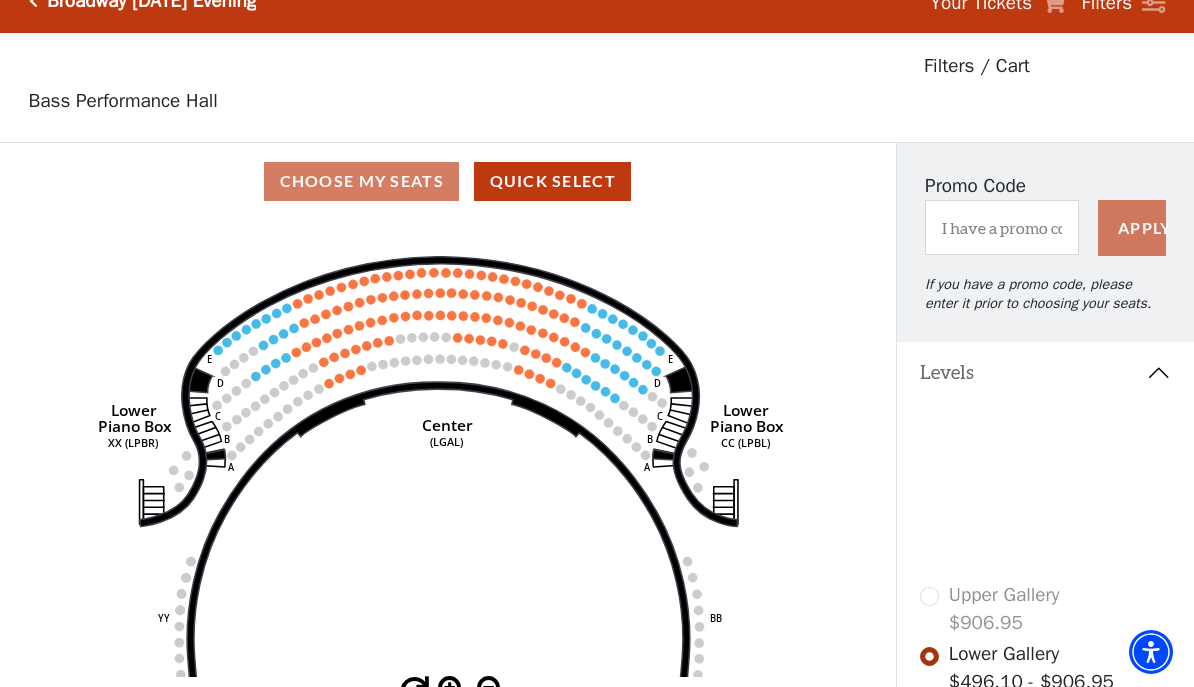 scroll, scrollTop: 28, scrollLeft: 0, axis: vertical 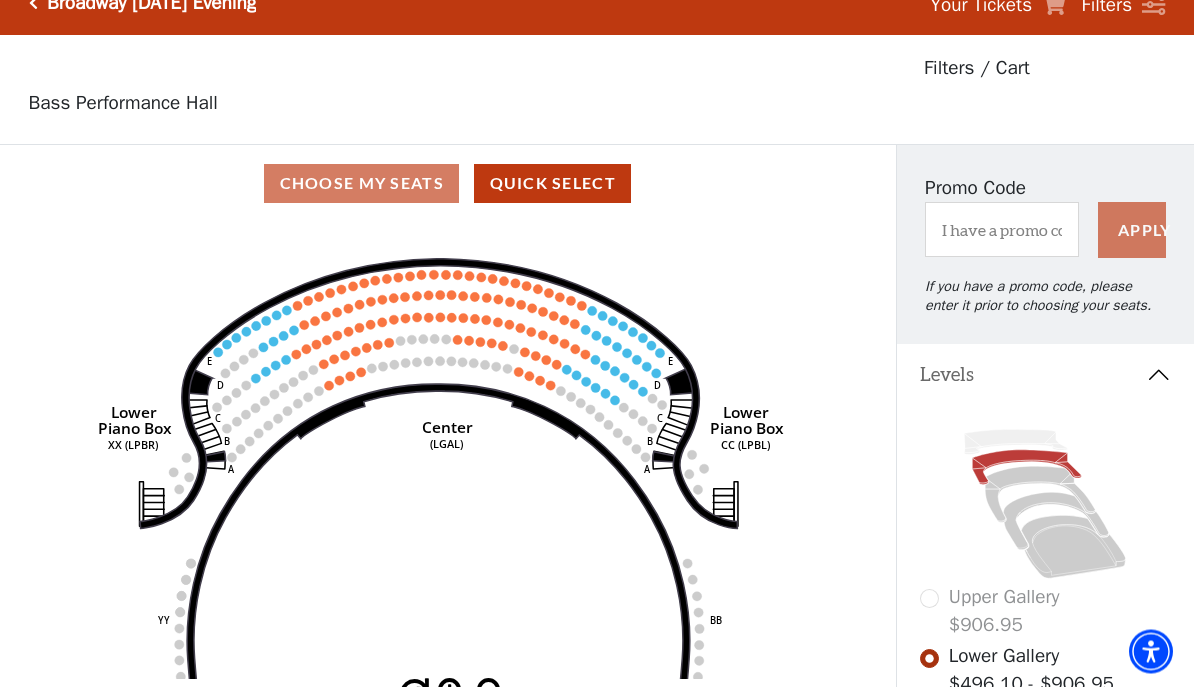 click 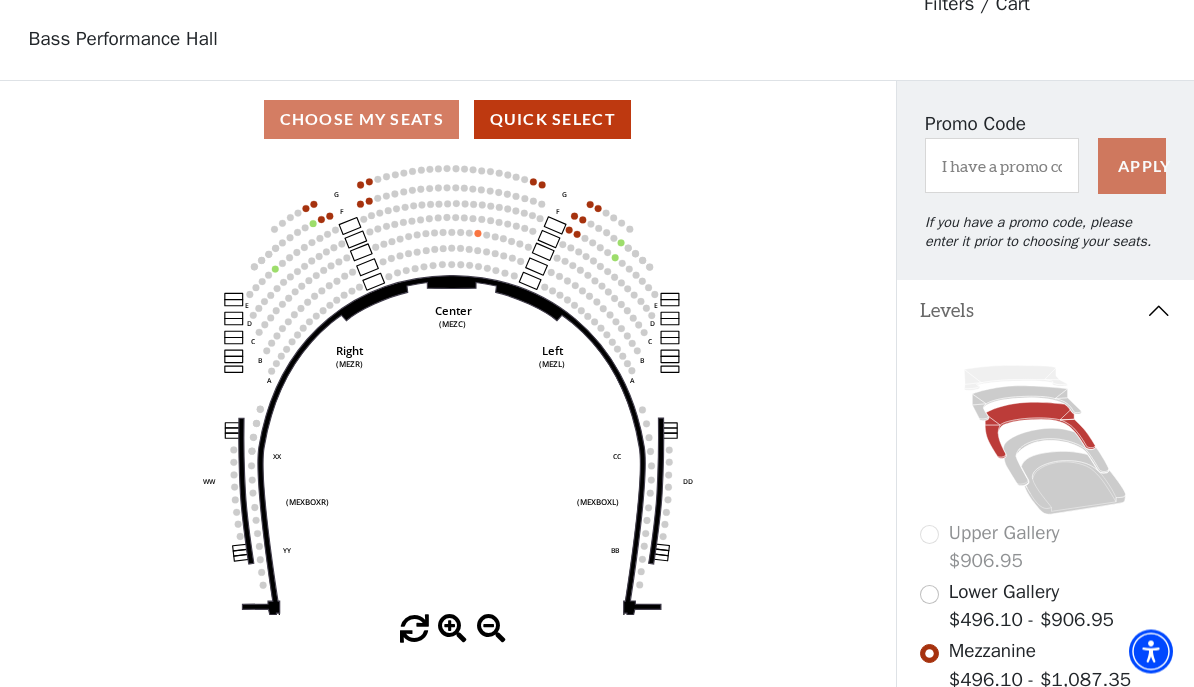 scroll, scrollTop: 93, scrollLeft: 0, axis: vertical 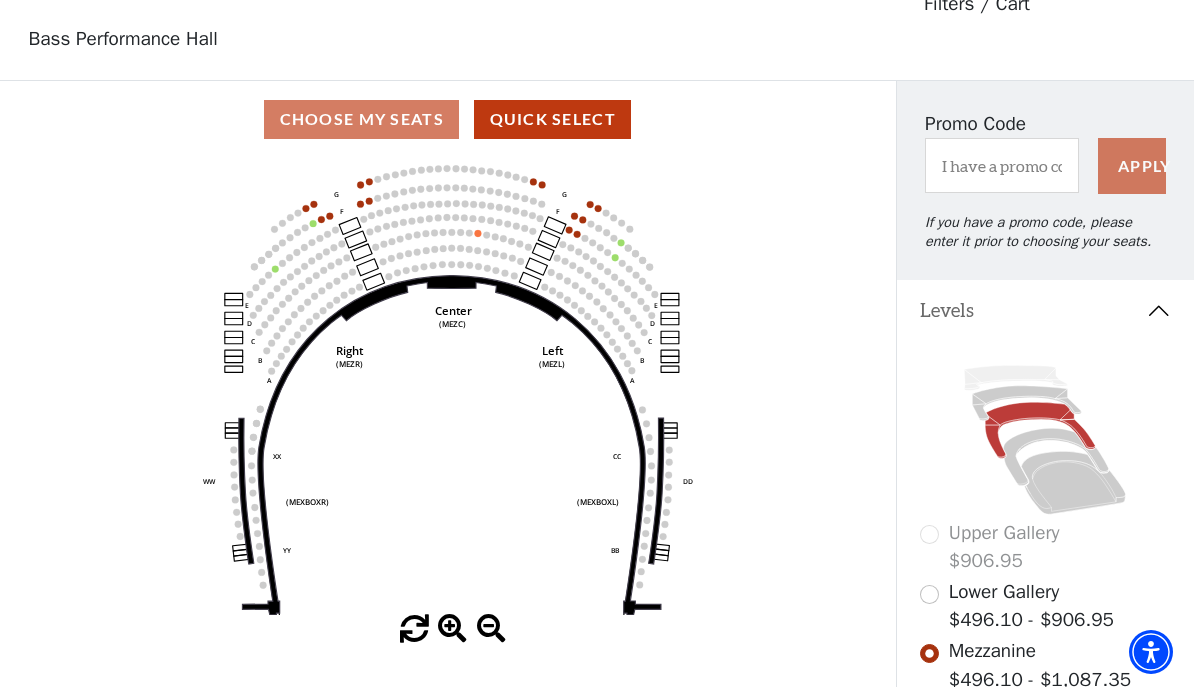 click 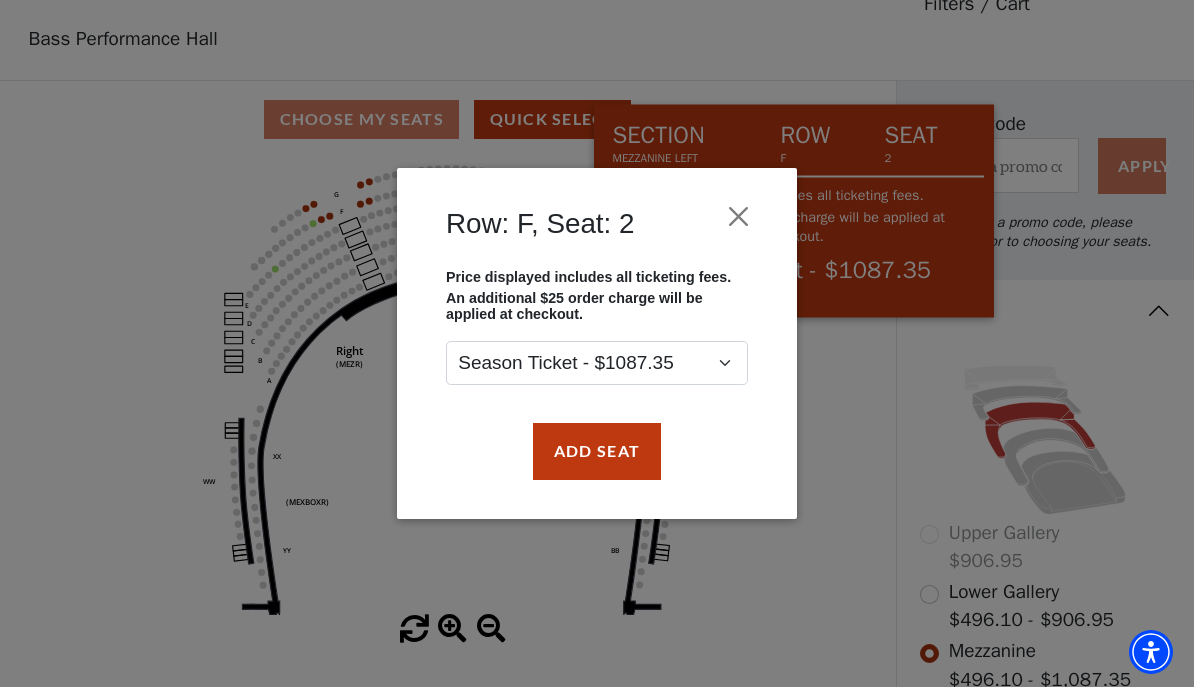 click at bounding box center (739, 217) 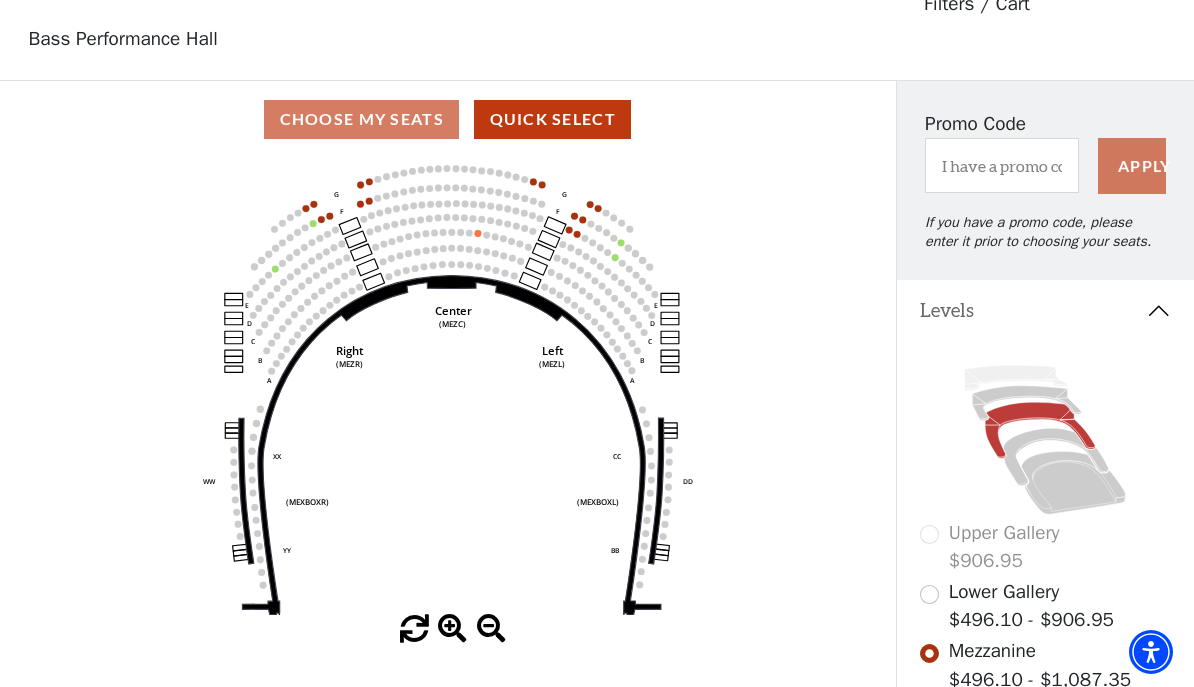 click on "Lower Gallery" at bounding box center (1004, 592) 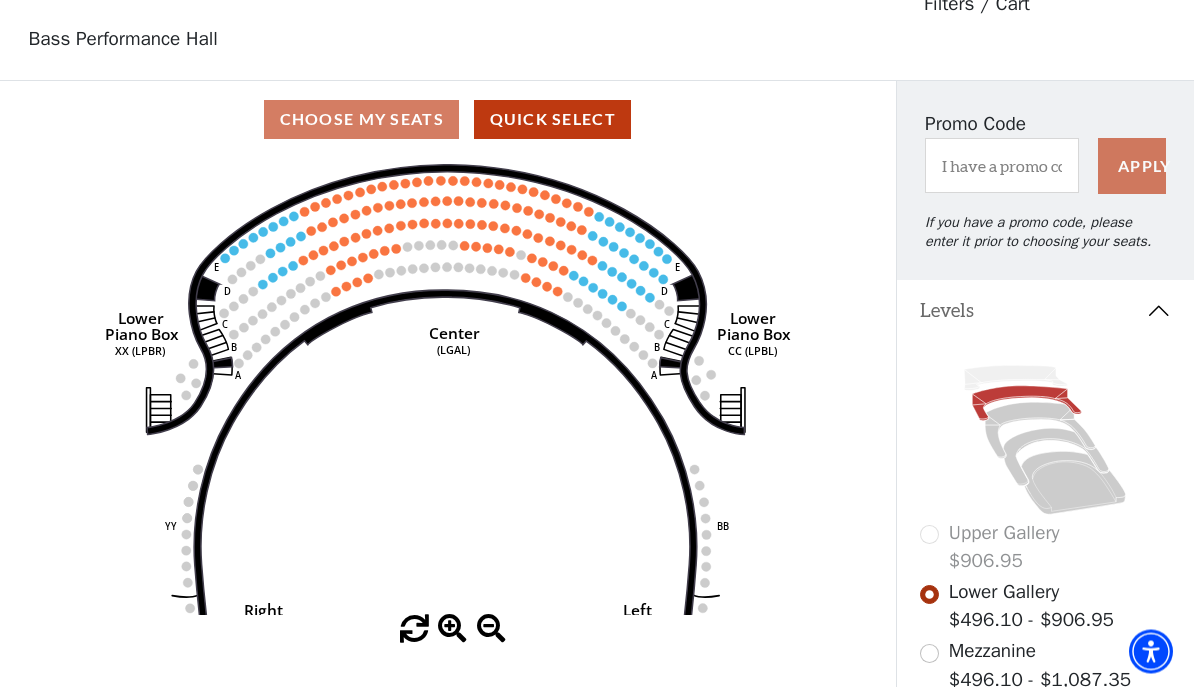 scroll, scrollTop: 93, scrollLeft: 0, axis: vertical 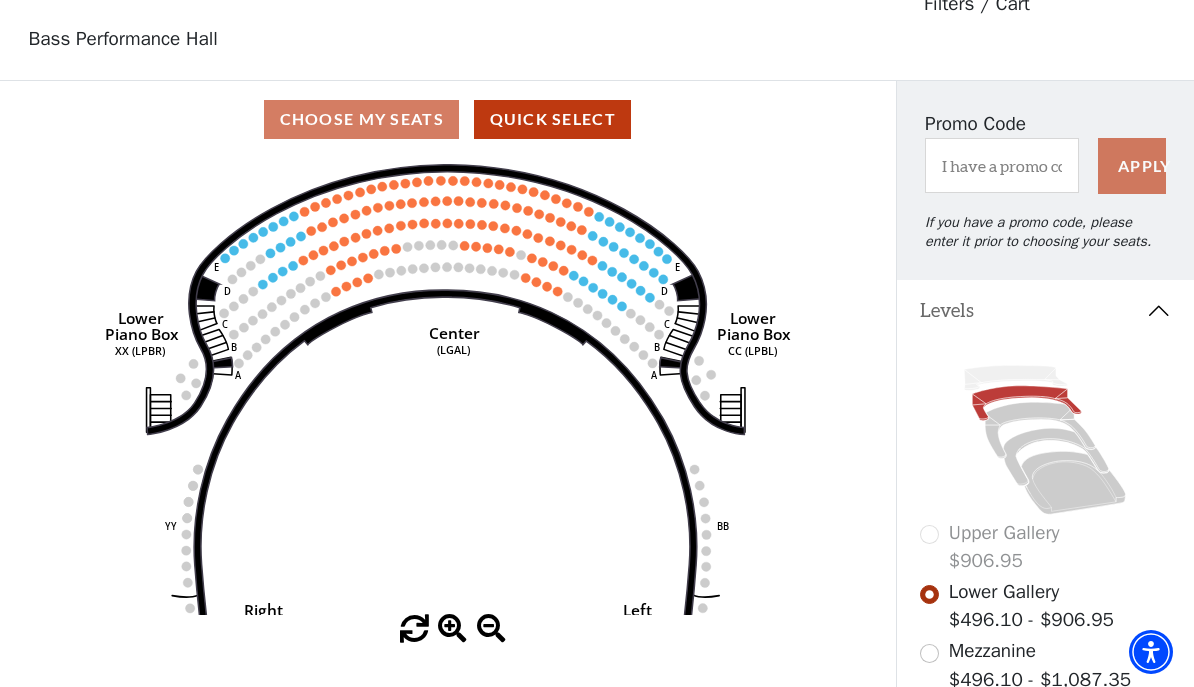 click 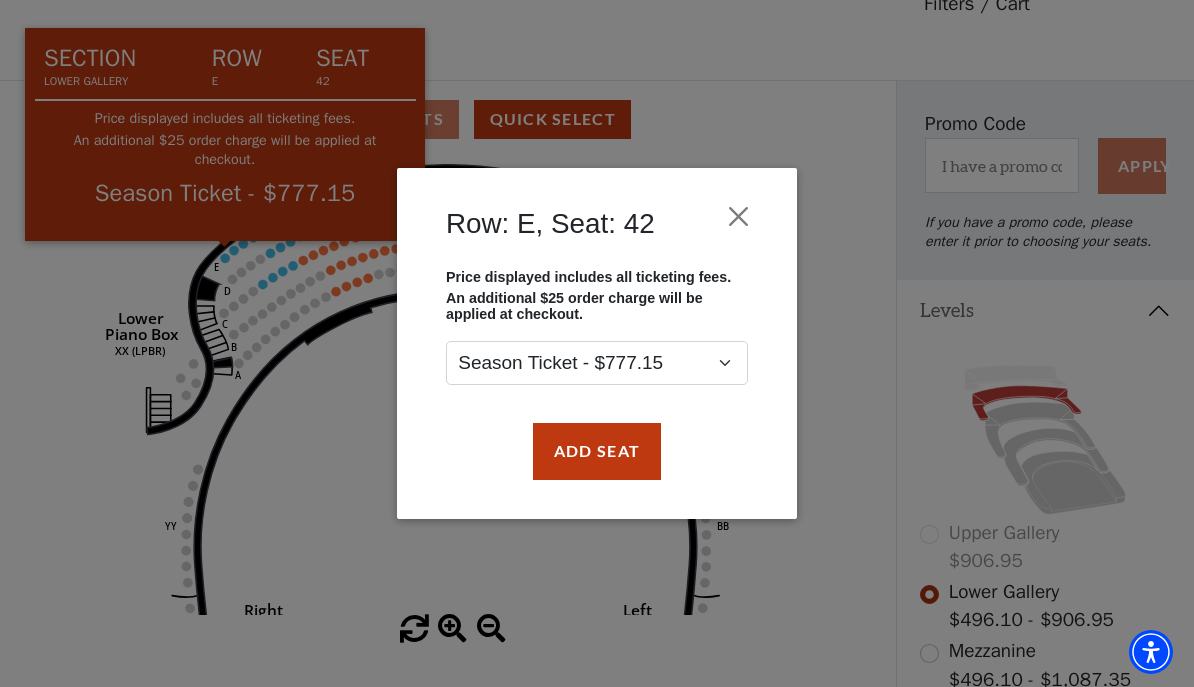 click on "Row: E, Seat: 42
Price displayed includes all ticketing fees.
An additional $25 order charge will be applied at checkout.
Season Ticket - $777.15
Add Seat" at bounding box center [597, 343] 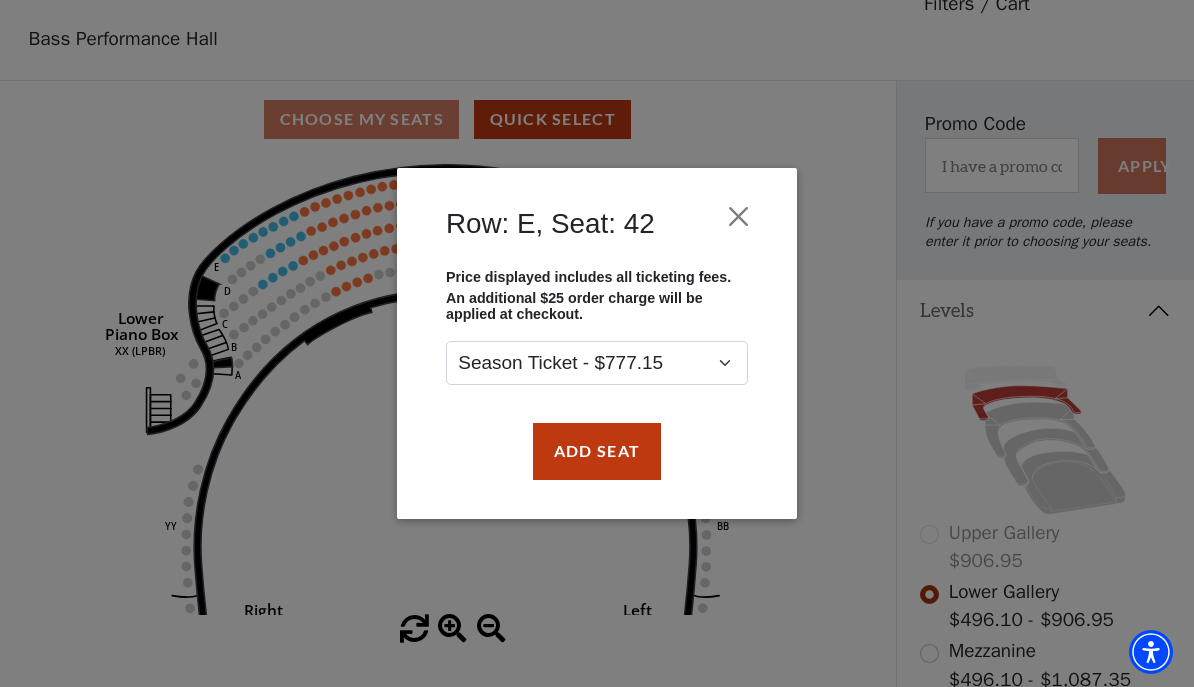 click at bounding box center [739, 217] 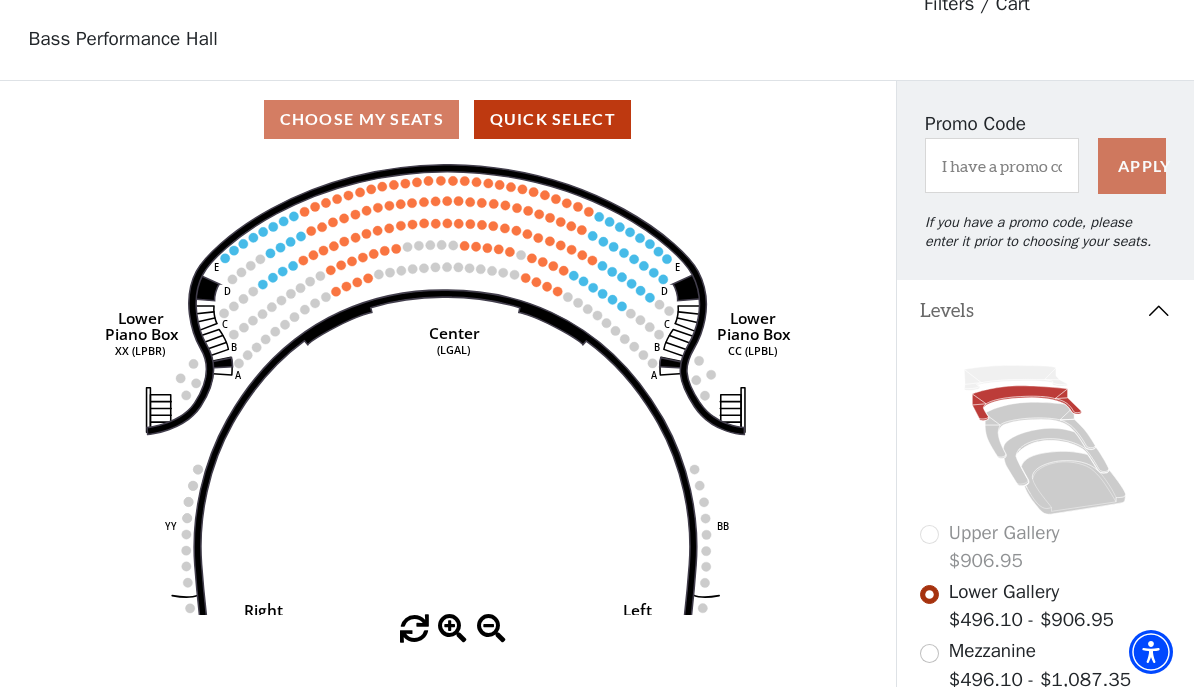 click on "Right   (GALBOXR)   E   D   C   B   A   E   D   C   B   A   YY   ZZ   Left   (GALBOXL)   BB   AA   Center   Lower   Piano Box   (LGAL)   CC (LPBL)   Lower   Piano Box   XX (LPBR)" 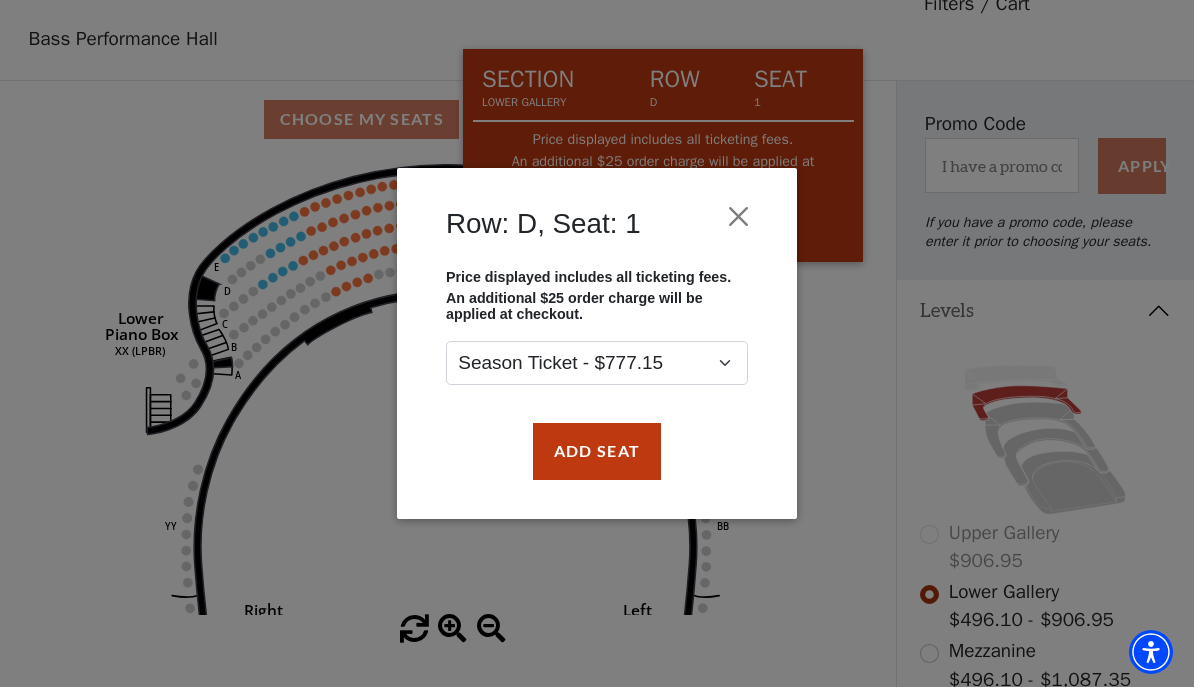click at bounding box center (739, 217) 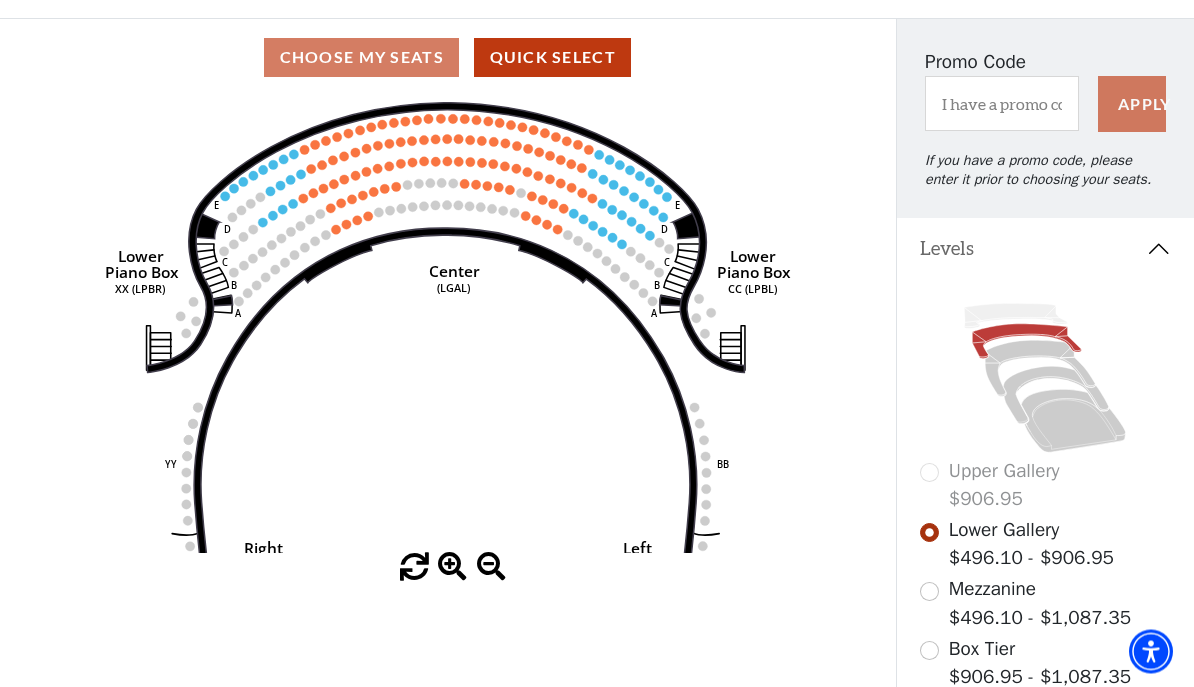 scroll, scrollTop: 155, scrollLeft: 0, axis: vertical 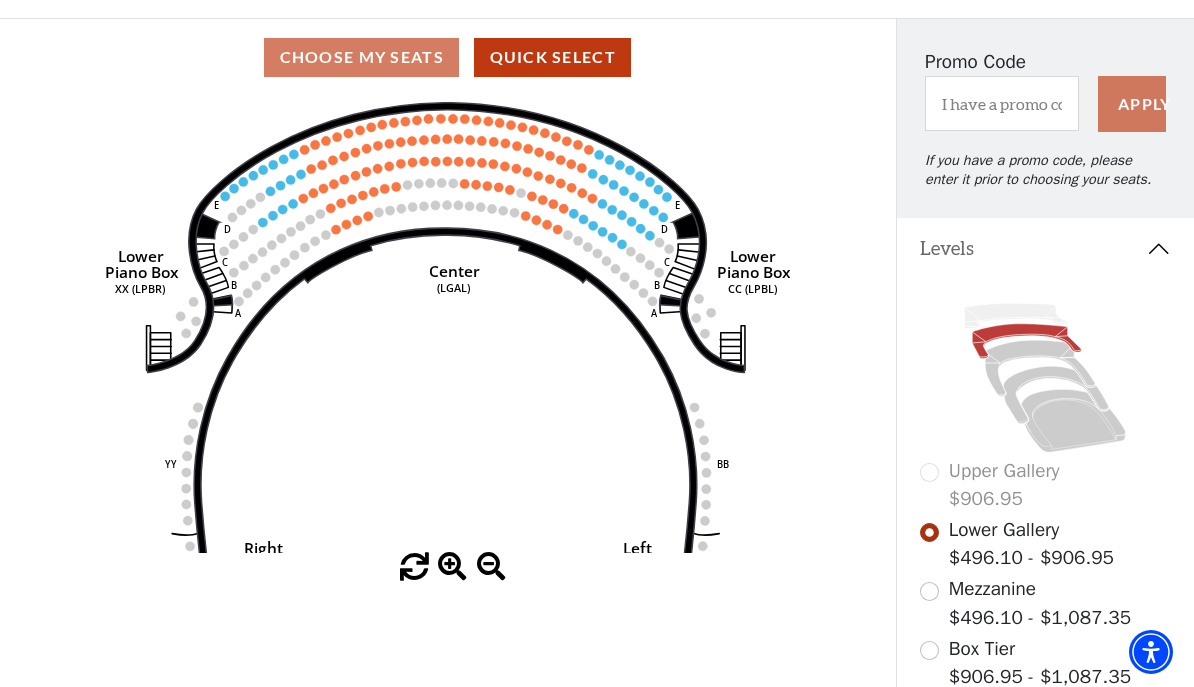 click on "Mezzanine $496.10 - $1,087.35" at bounding box center [1040, 603] 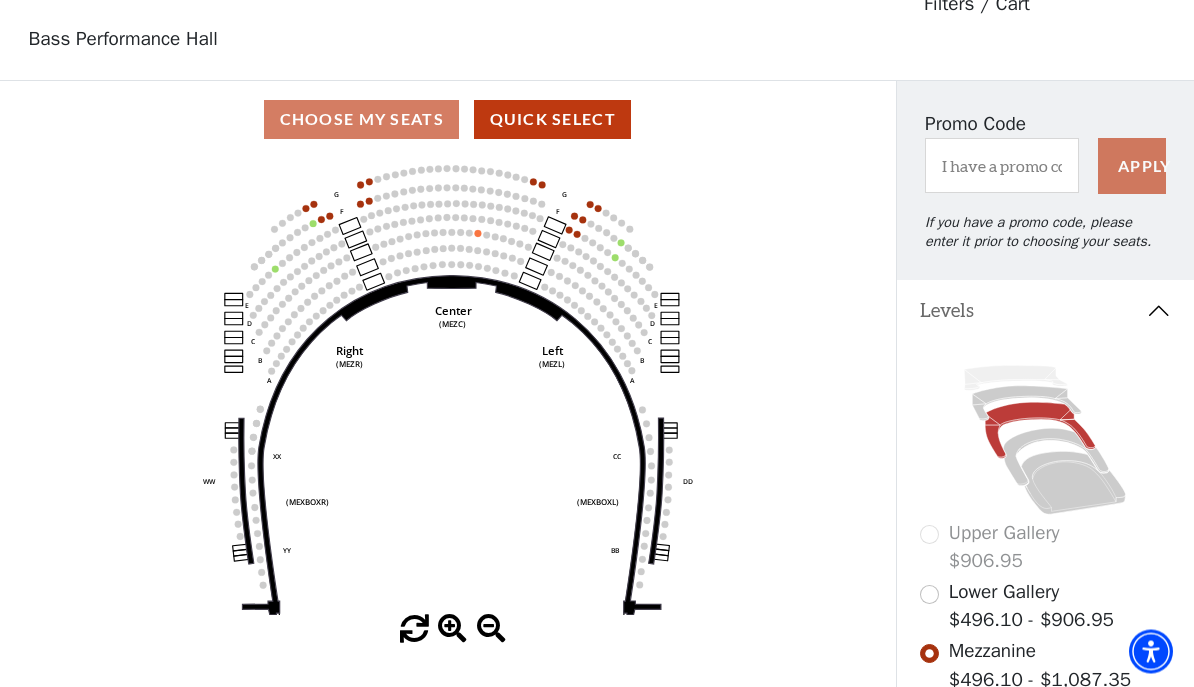 scroll, scrollTop: 93, scrollLeft: 0, axis: vertical 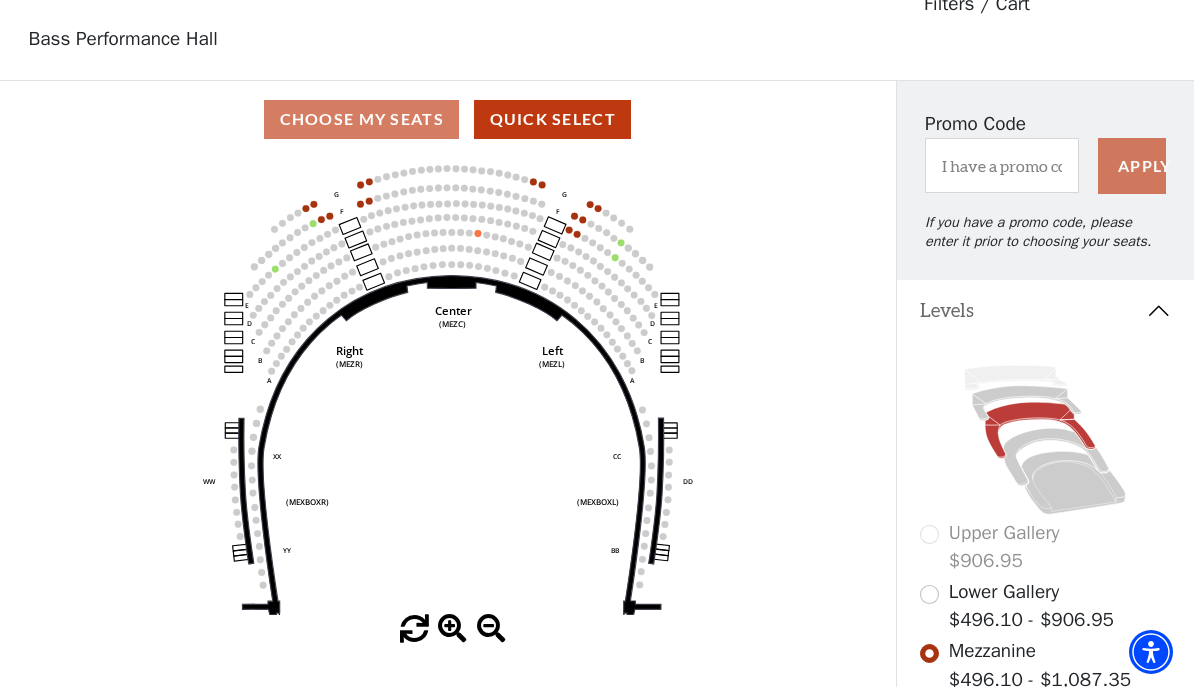 click 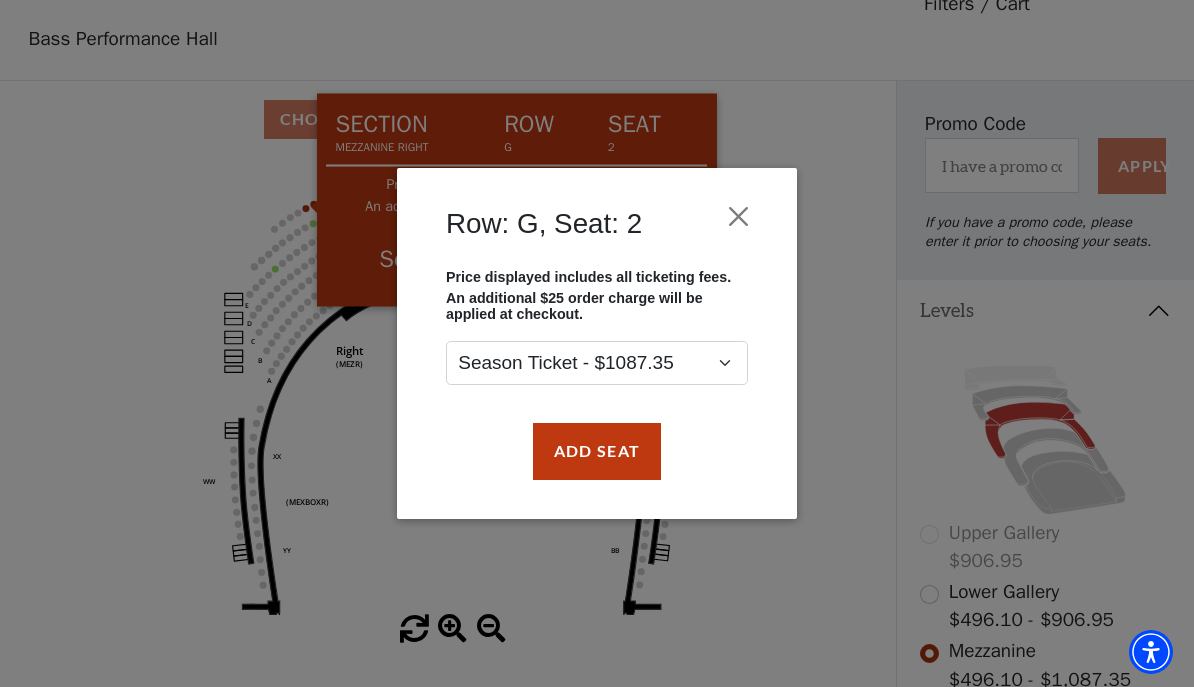 click at bounding box center [739, 217] 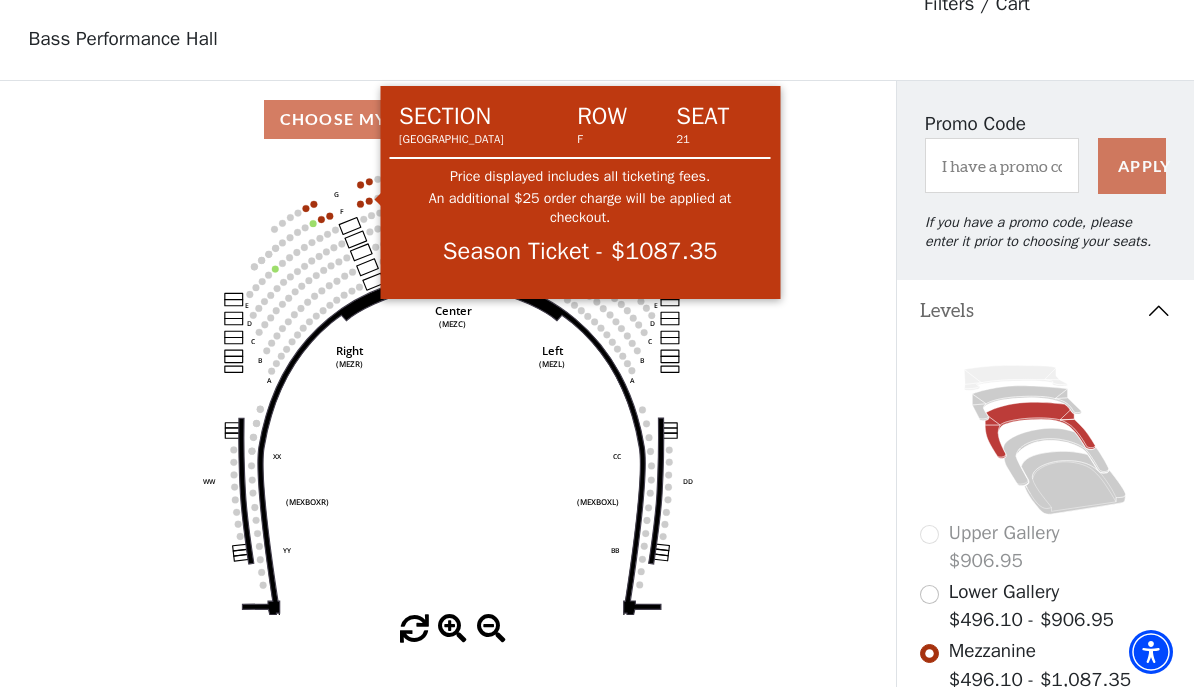 click 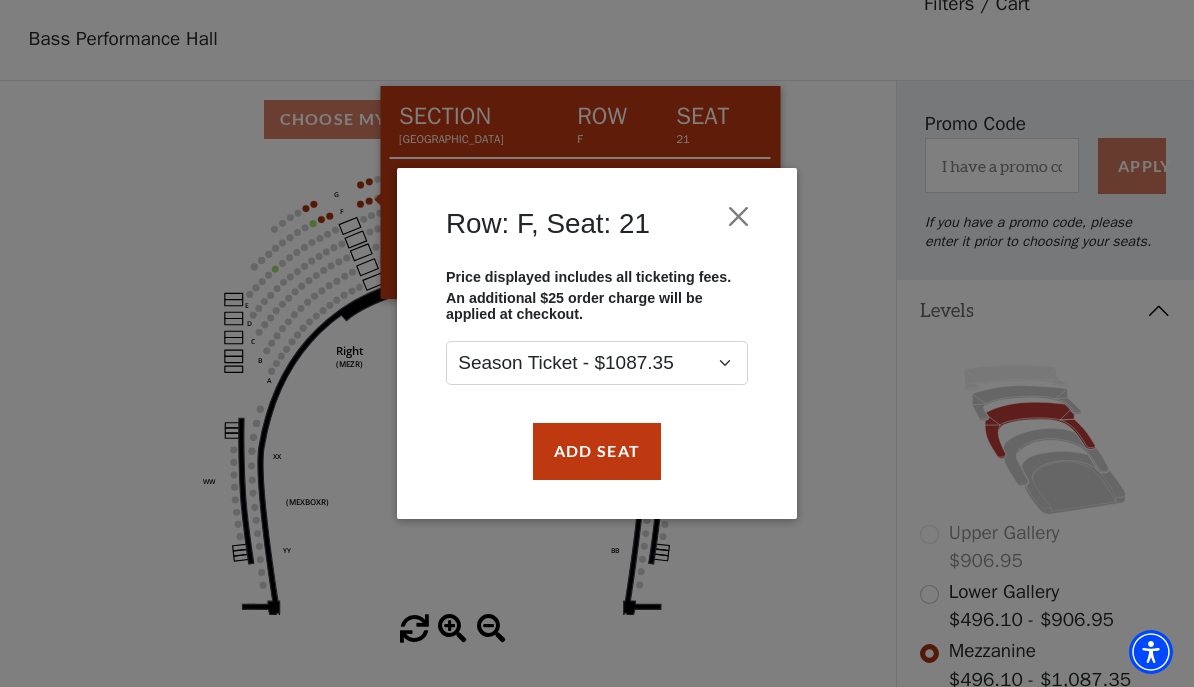 click at bounding box center [739, 217] 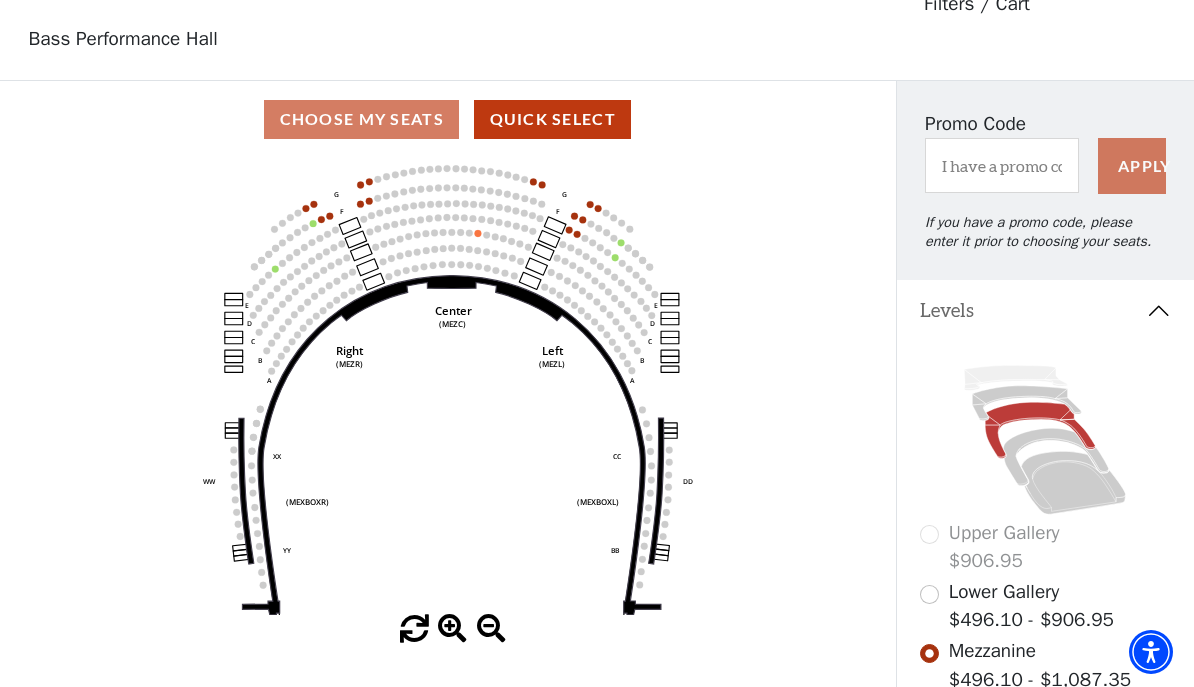 click on "Center   (MEZC)   Right   (MEZR)   Left   (MEZL)   (MEXBOXR)   (MEXBOXL)   XX   WW   CC   DD   YY   BB   ZZ   AA   G   F   E   D   G   F   C   B   A   E   D   C   B   A" 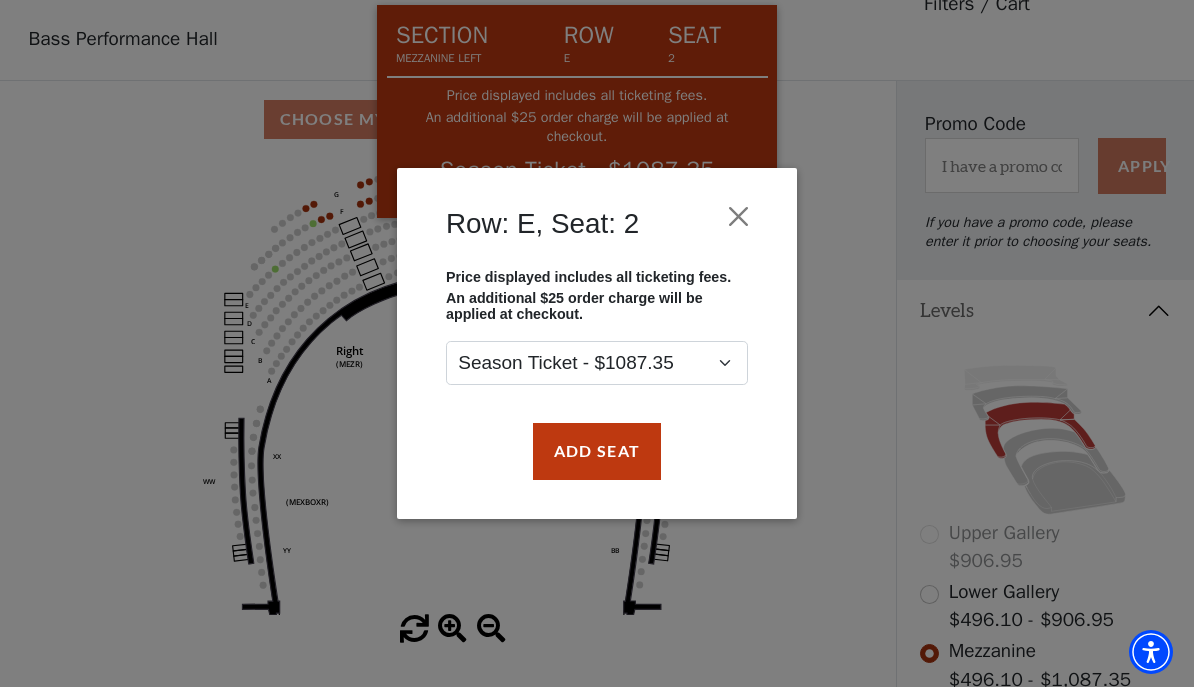 click at bounding box center [739, 217] 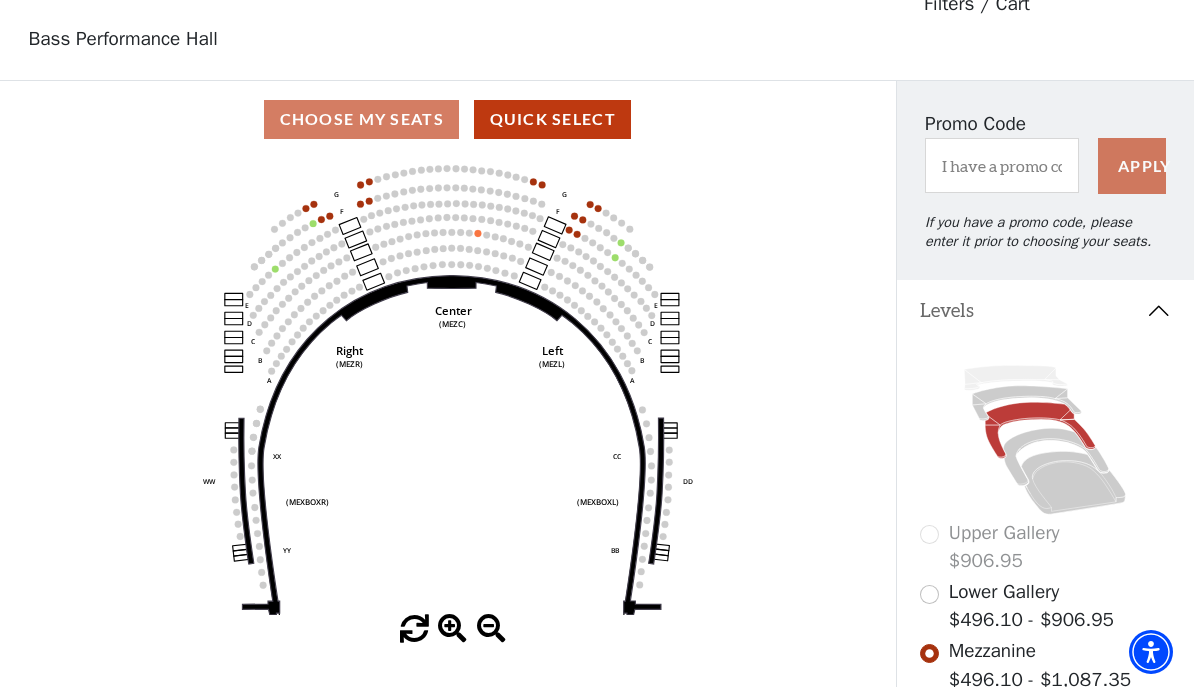 click 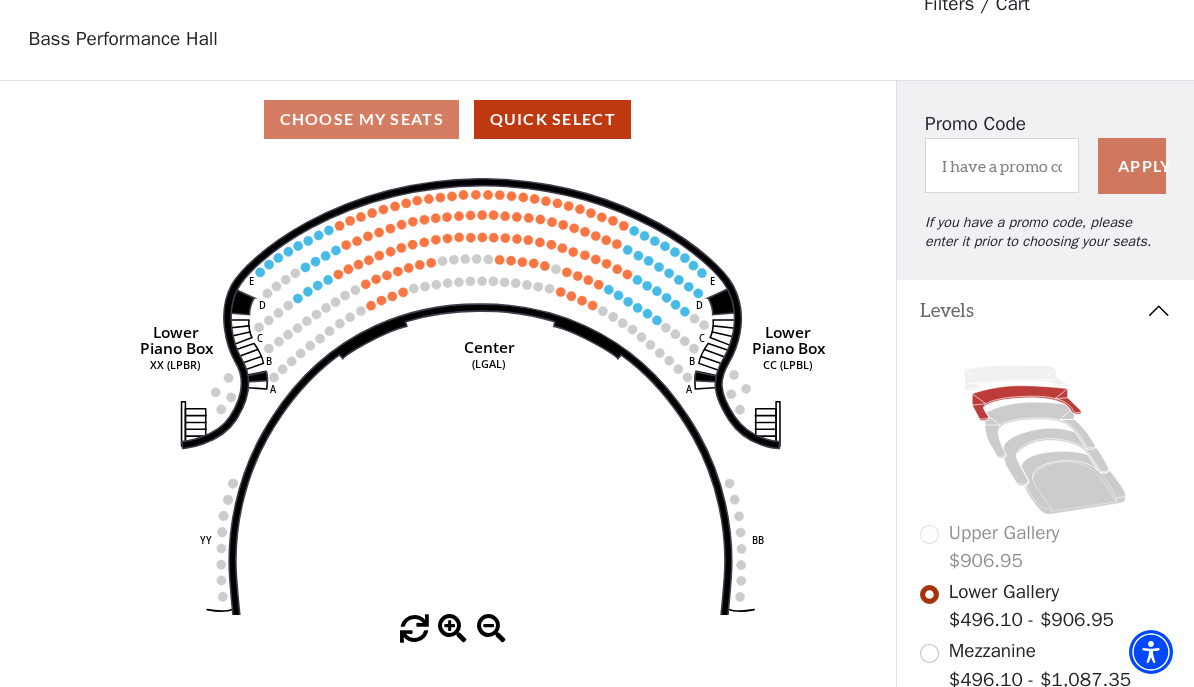 scroll, scrollTop: 61, scrollLeft: 0, axis: vertical 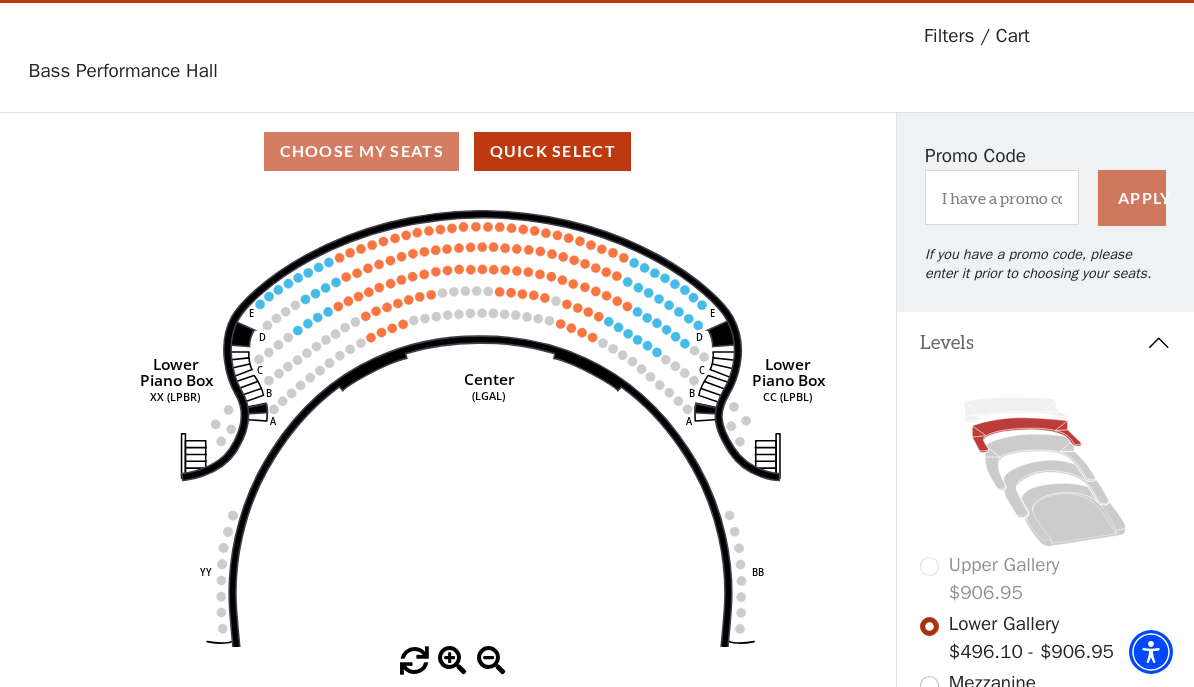 click on "Mezzanine $496.10 - $1,087.35" at bounding box center (1040, 697) 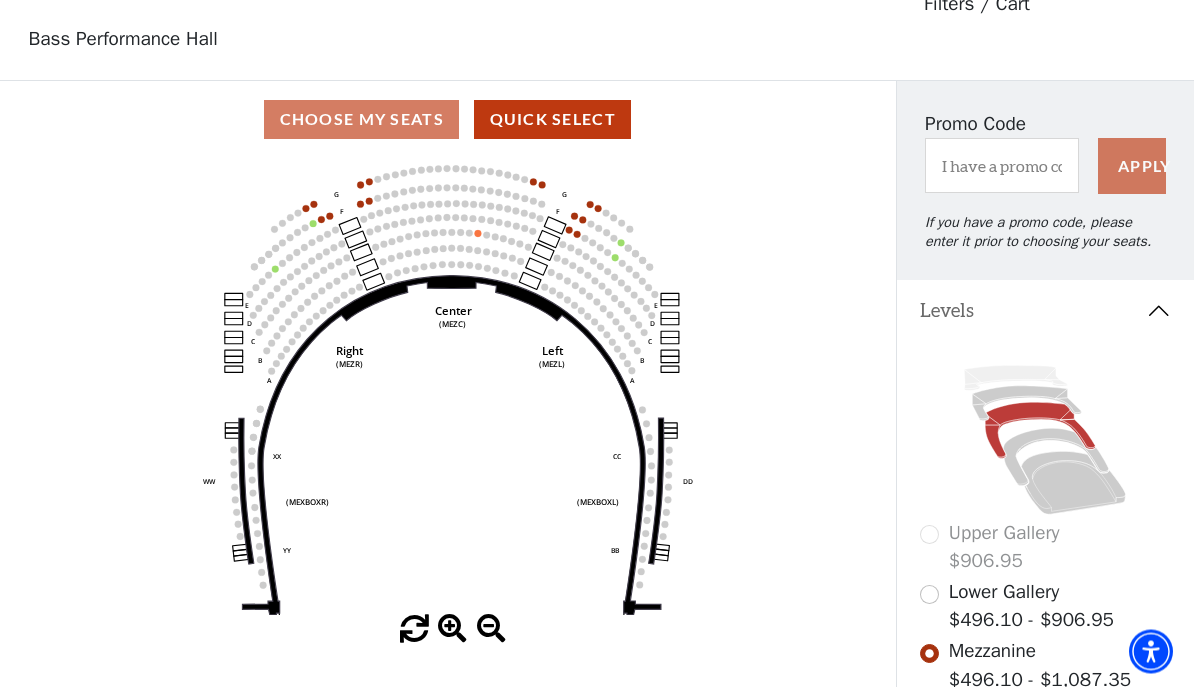 scroll, scrollTop: 93, scrollLeft: 0, axis: vertical 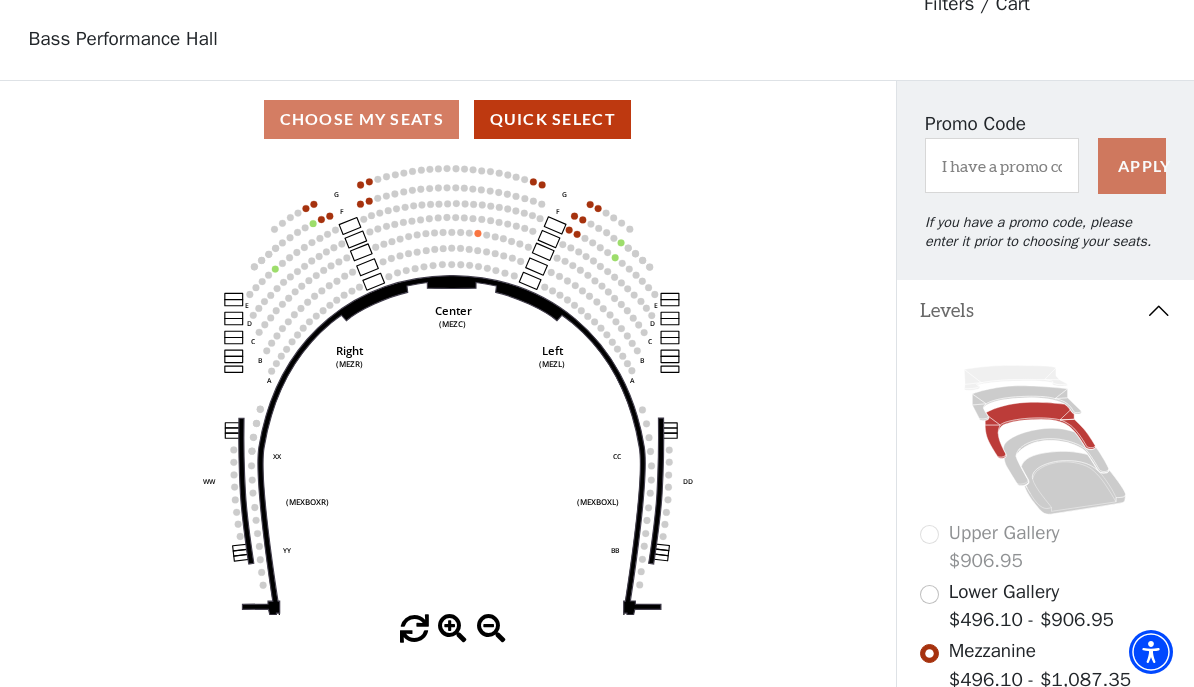 click on "Center   (MEZC)   Right   (MEZR)   Left   (MEZL)   (MEXBOXR)   (MEXBOXL)   XX   WW   CC   DD   YY   BB   ZZ   AA   G   F   E   D   G   F   C   B   A   E   D   C   B   A" 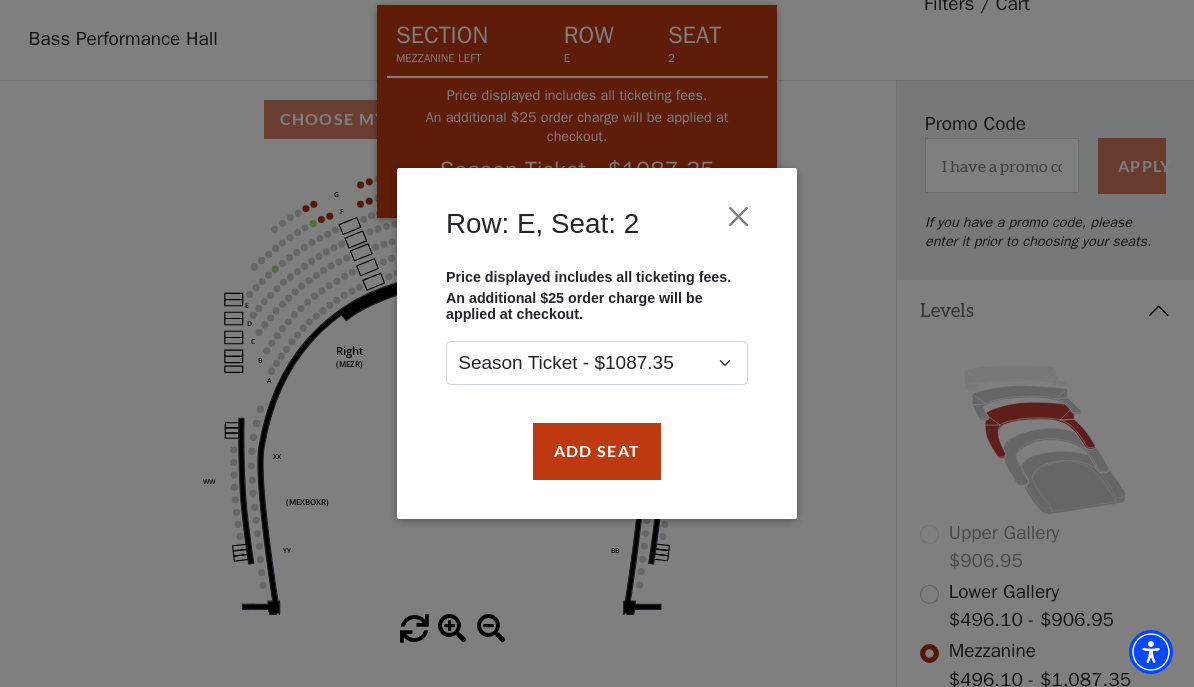 click on "Add Seat" at bounding box center (597, 451) 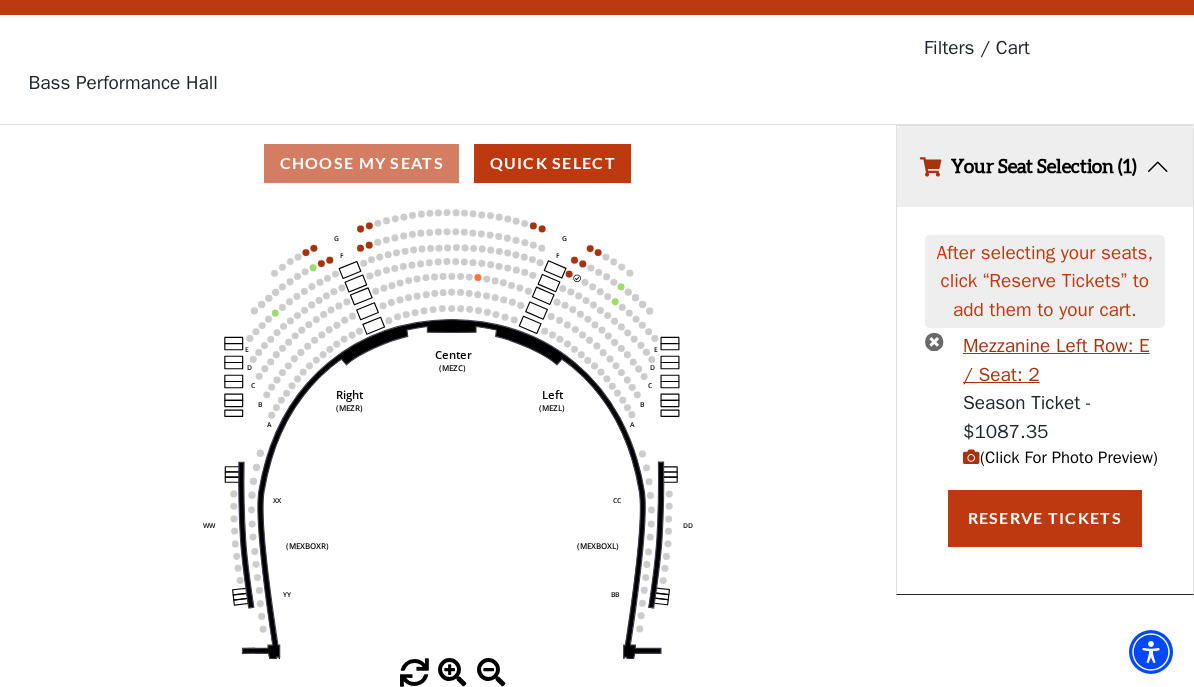 click on "Center   (MEZC)   Right   (MEZR)   Left   (MEZL)   (MEXBOXR)   (MEXBOXL)   XX   WW   CC   DD   YY   BB   ZZ   AA   G   F   E   D   G   F   C   B   A   E   D   C   B   A" 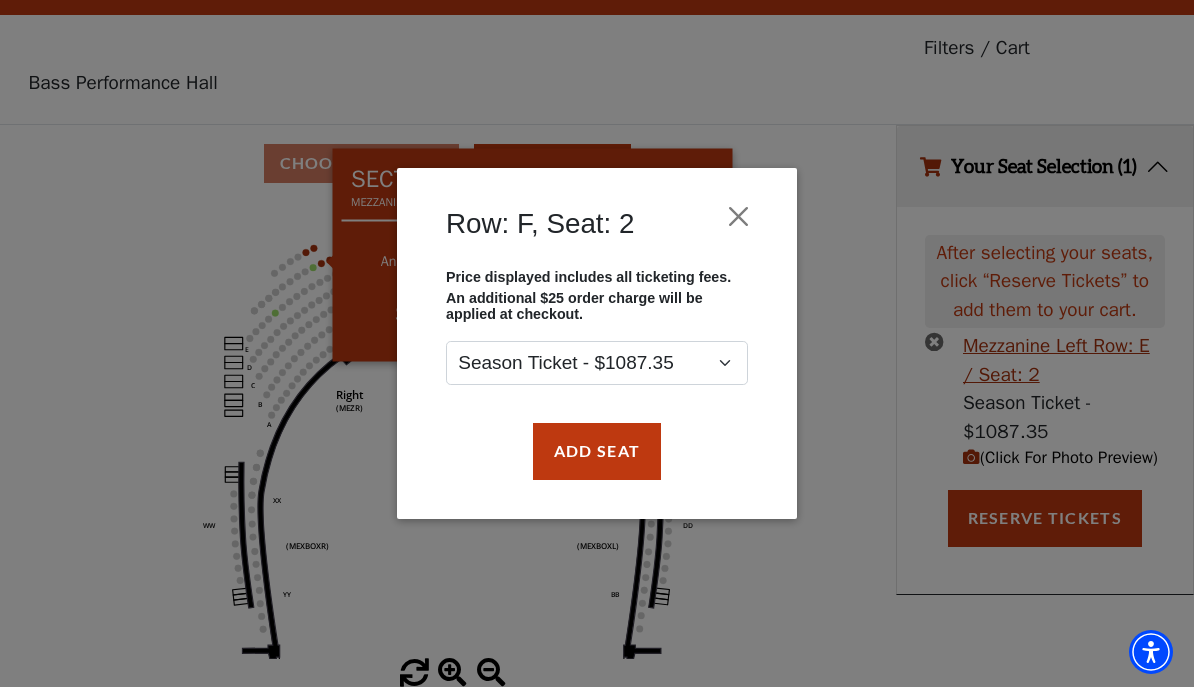 click at bounding box center (739, 217) 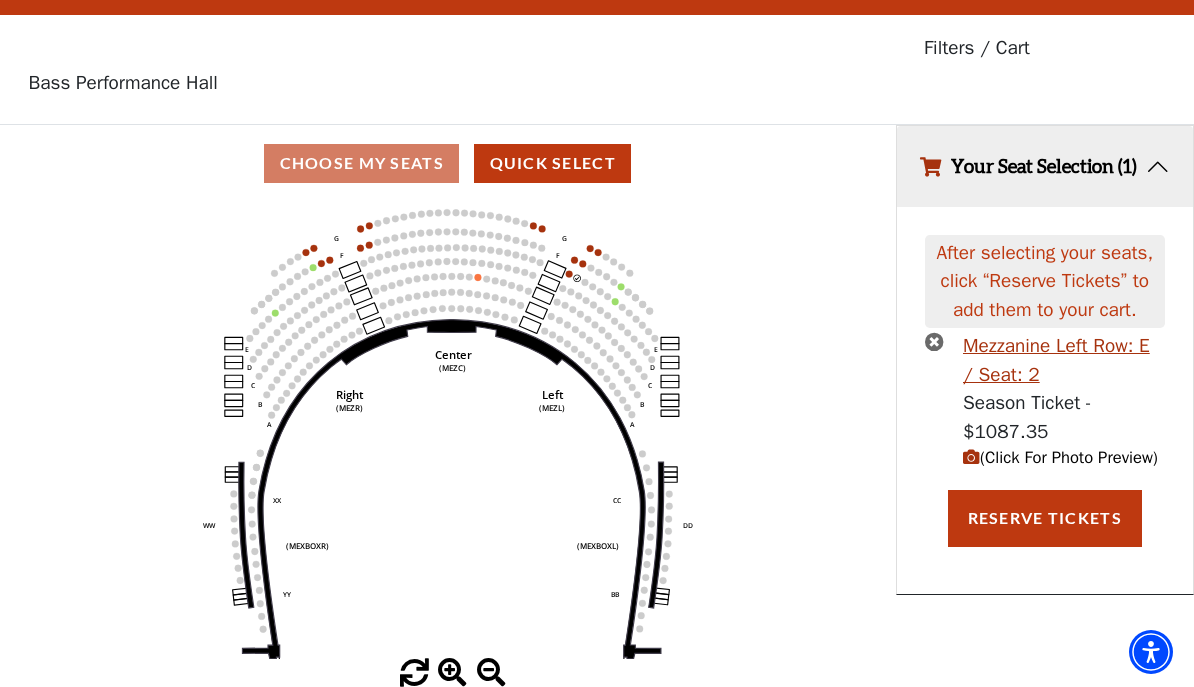 click 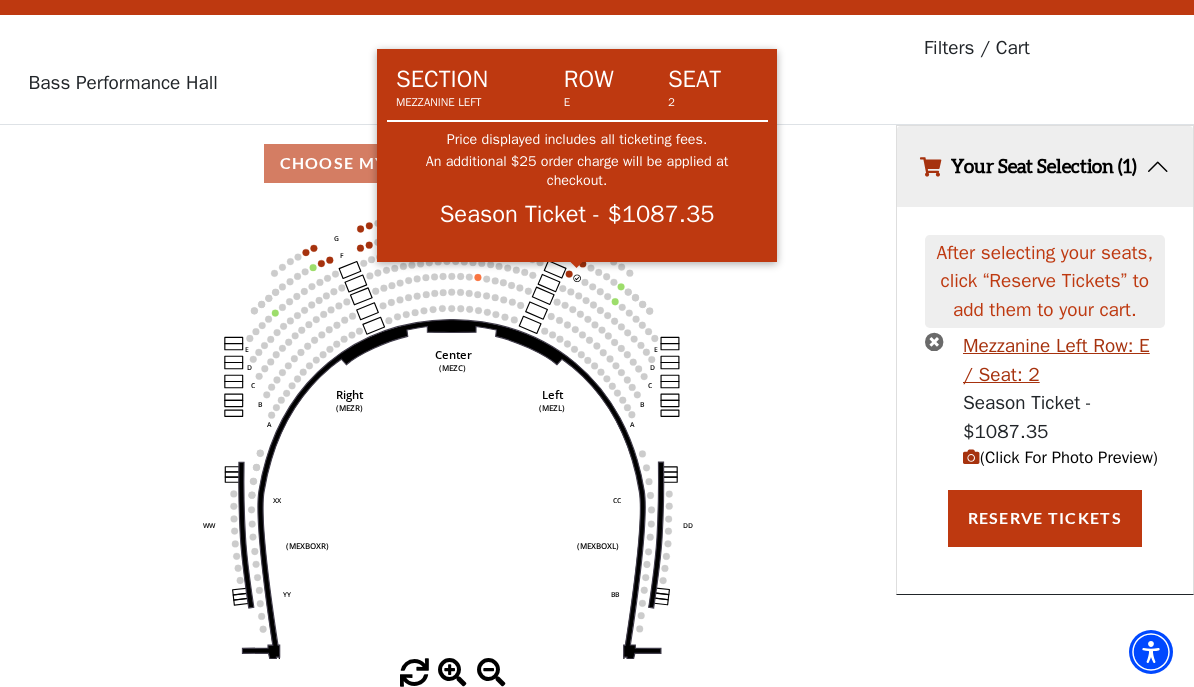 click on "Section Row Seat Mezzanine Left E 2 Price displayed includes all ticketing fees. An additional $25 order charge will be applied at checkout. Season Ticket - $1087.35" at bounding box center (577, 156) 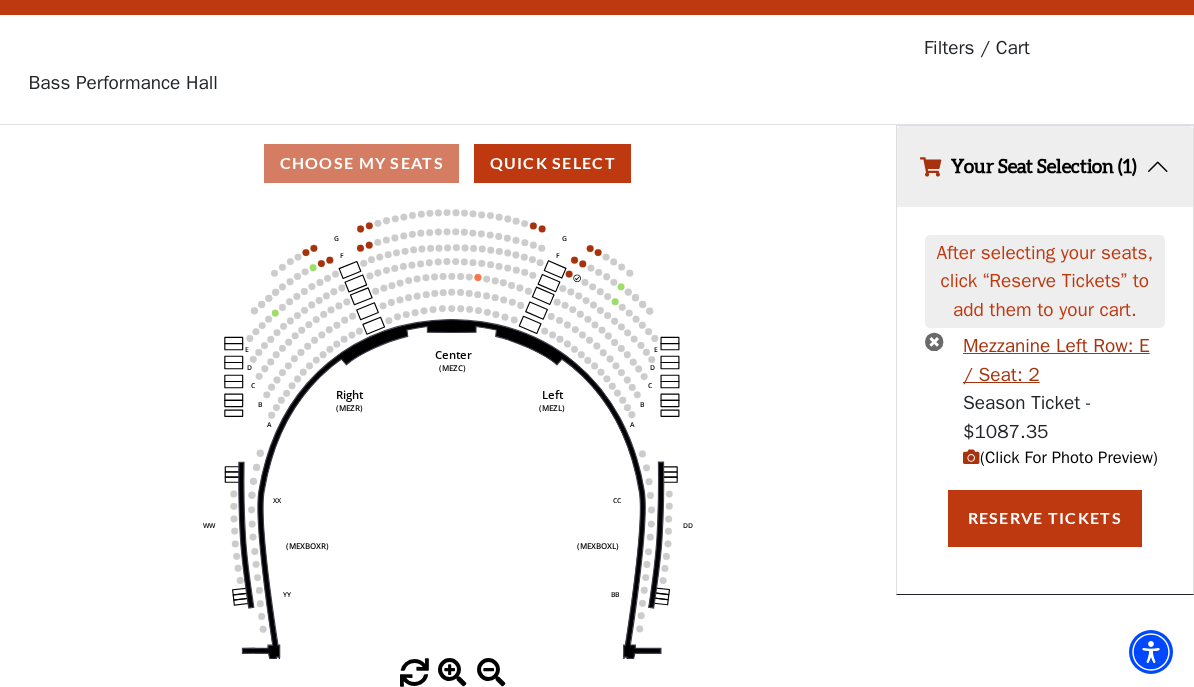 click 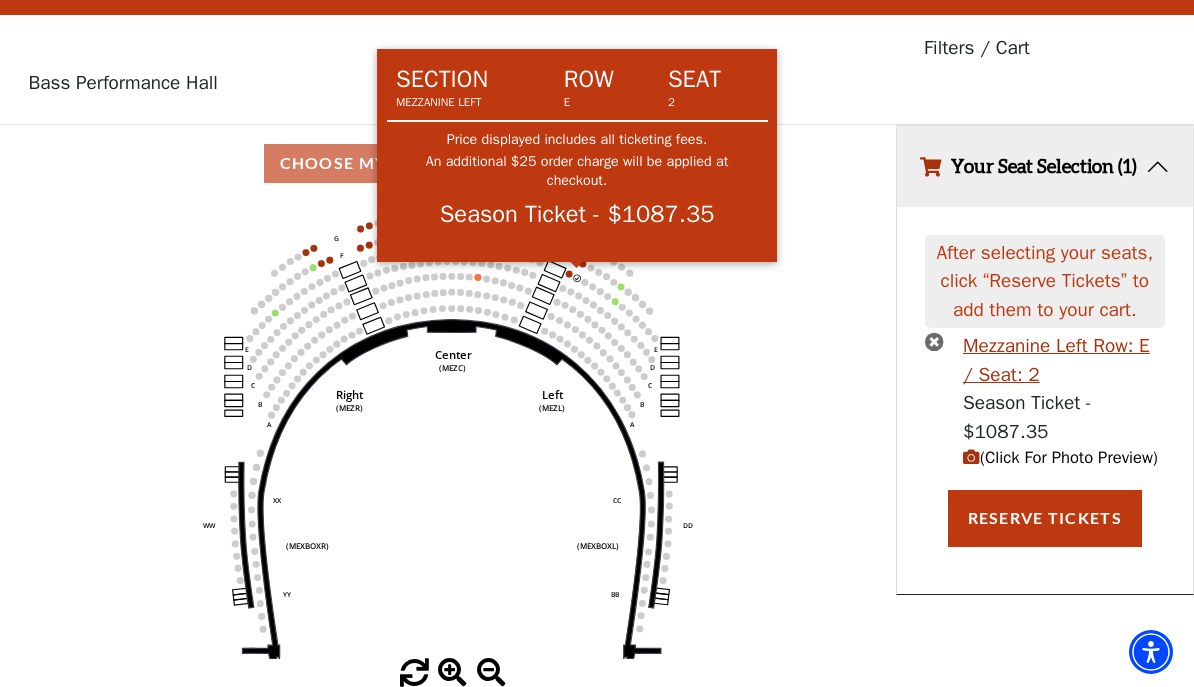 click on "Section Row Seat Mezzanine Left E 2 Price displayed includes all ticketing fees. An additional $25 order charge will be applied at checkout. Season Ticket - $1087.35" at bounding box center (577, 156) 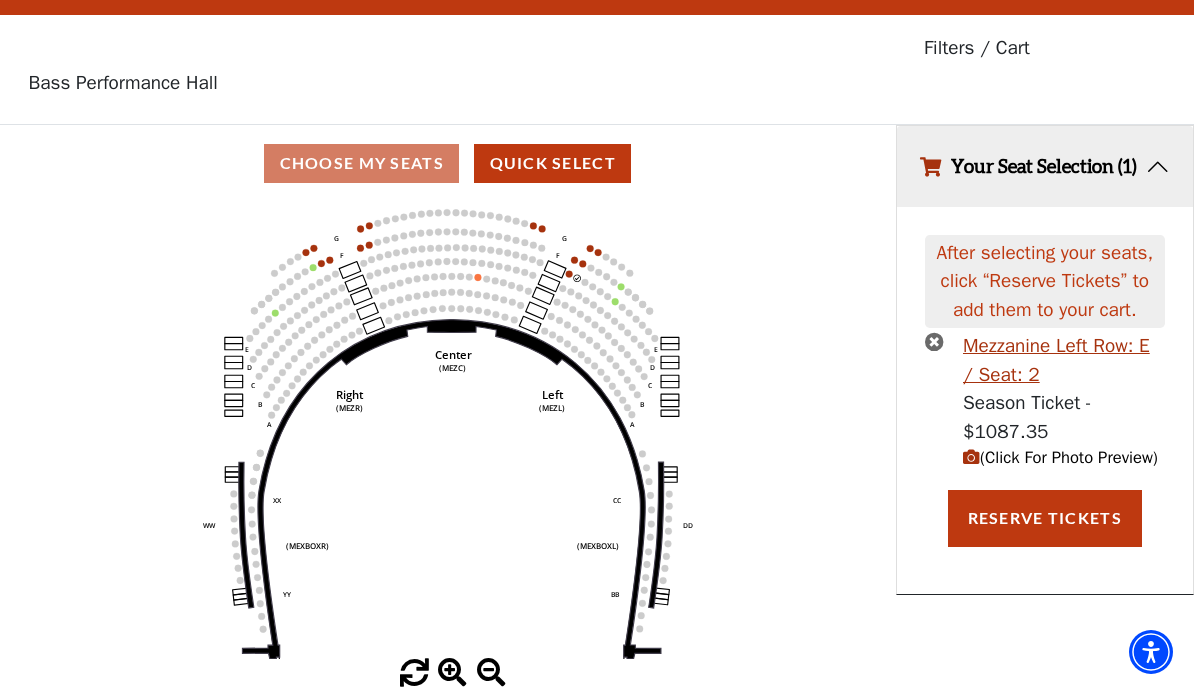 click on "Center   (MEZC)   Right   (MEZR)   Left   (MEZL)   (MEXBOXR)   (MEXBOXL)   XX   WW   CC   DD   YY   BB   ZZ   AA   G   F   E   D   G   F   C   B   A   E   D   C   B   A" 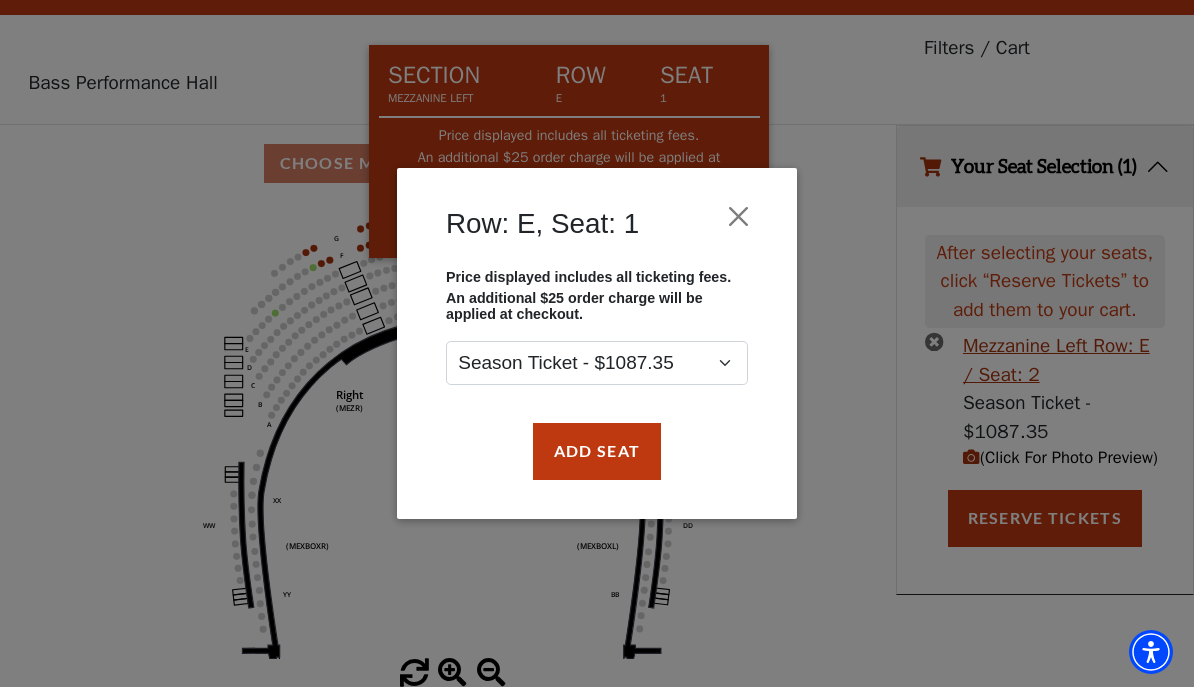 click on "Add Seat" at bounding box center [597, 451] 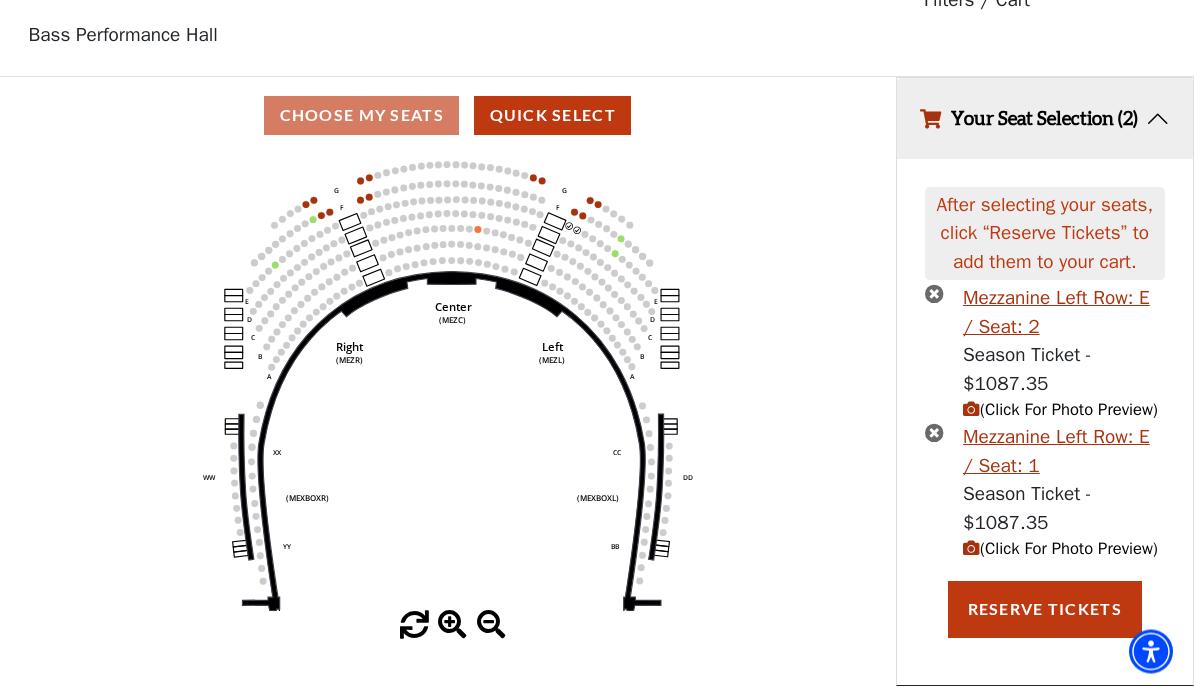 scroll, scrollTop: 132, scrollLeft: 0, axis: vertical 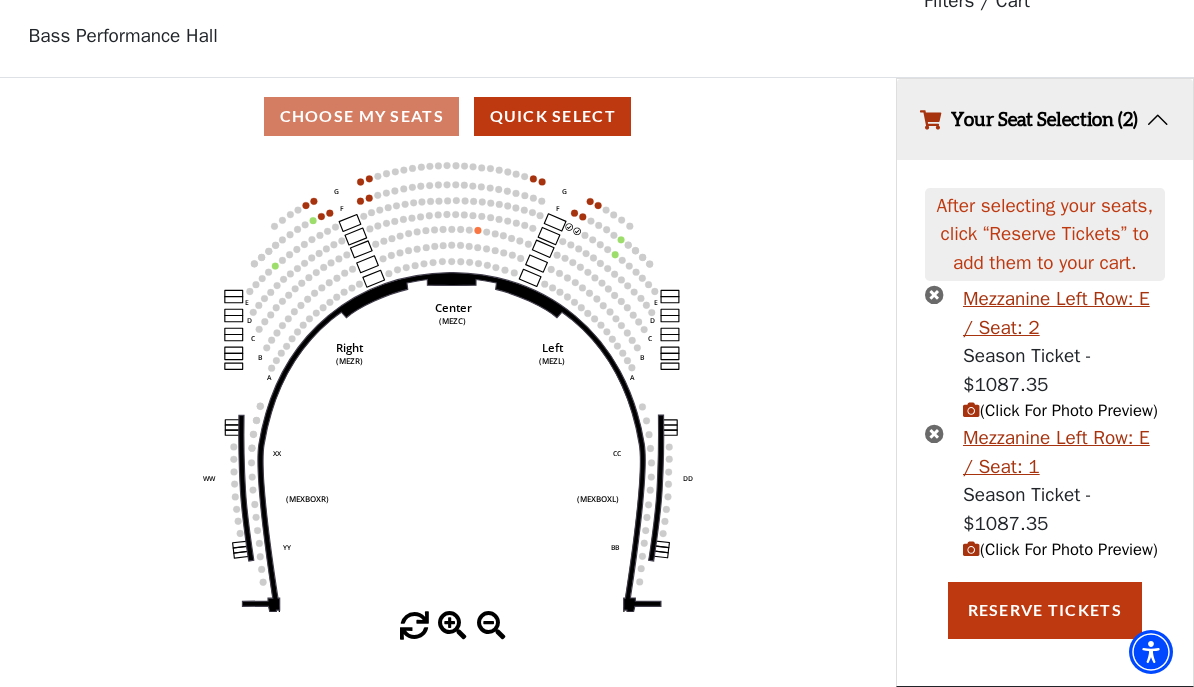 click on "(Click For Photo Preview)" at bounding box center (1060, 410) 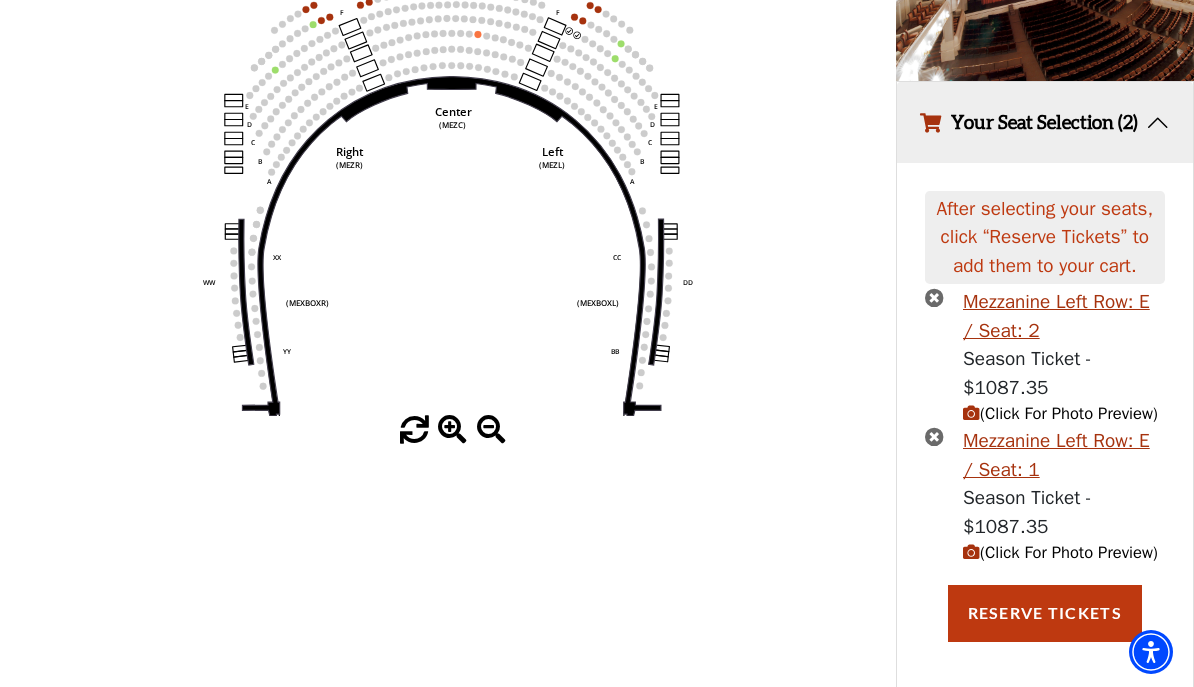 scroll, scrollTop: 278, scrollLeft: 0, axis: vertical 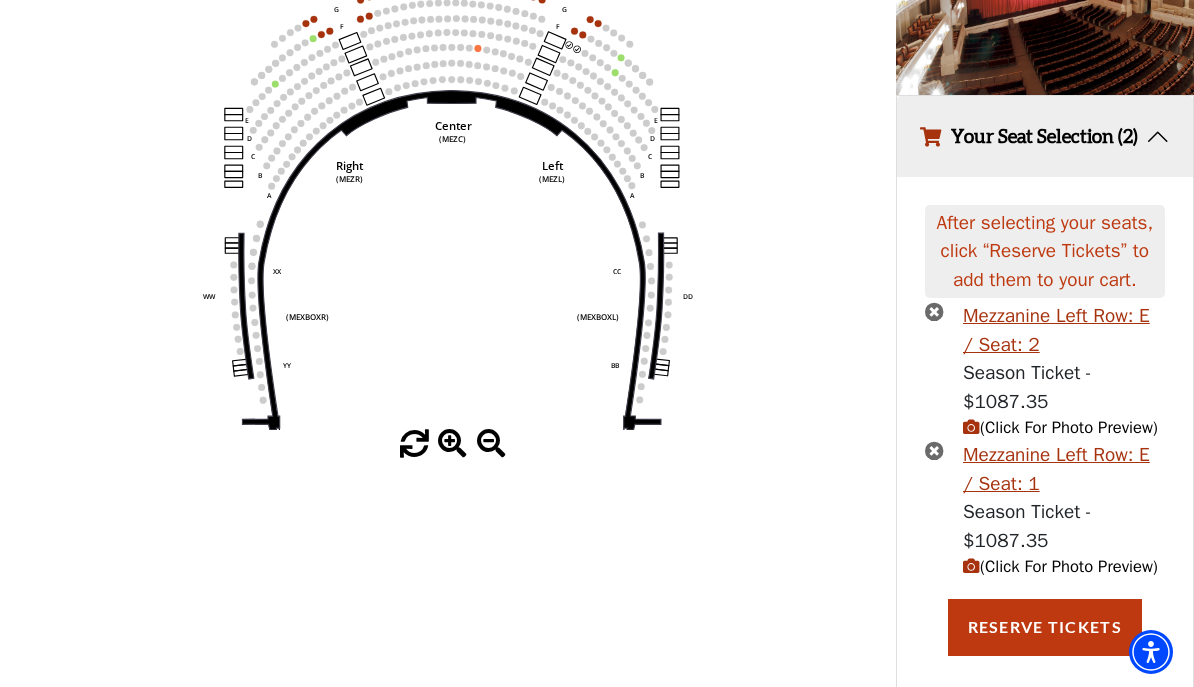 click on "Reserve Tickets" at bounding box center (1045, 627) 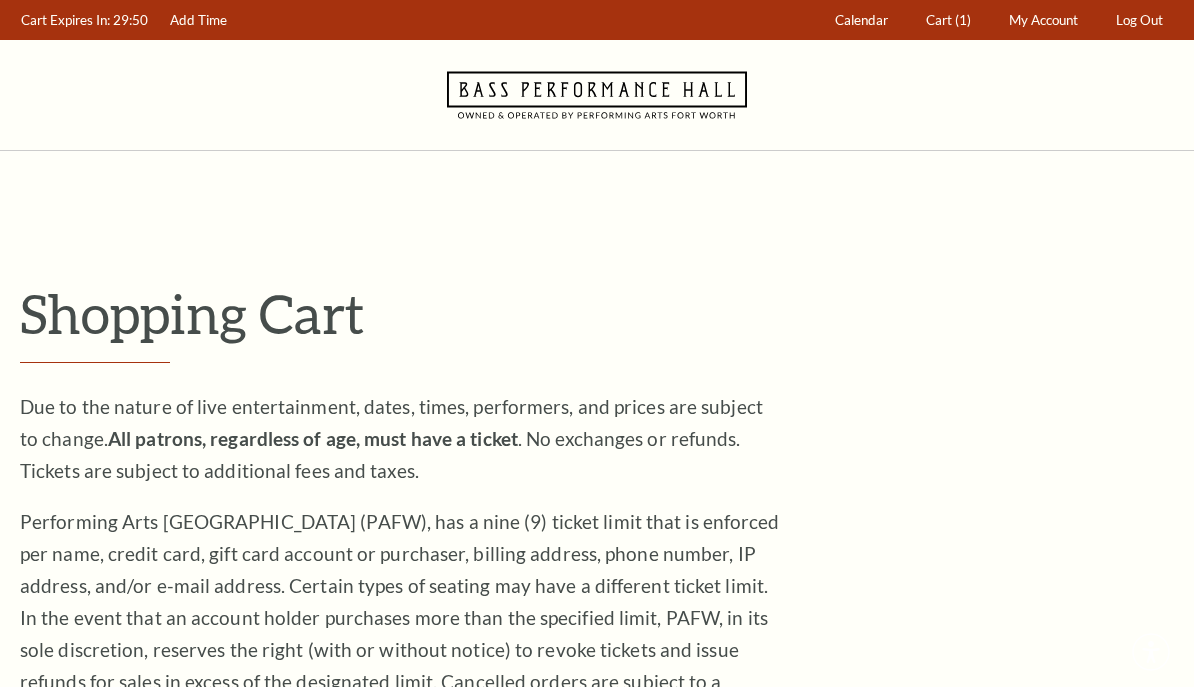 scroll, scrollTop: 0, scrollLeft: 0, axis: both 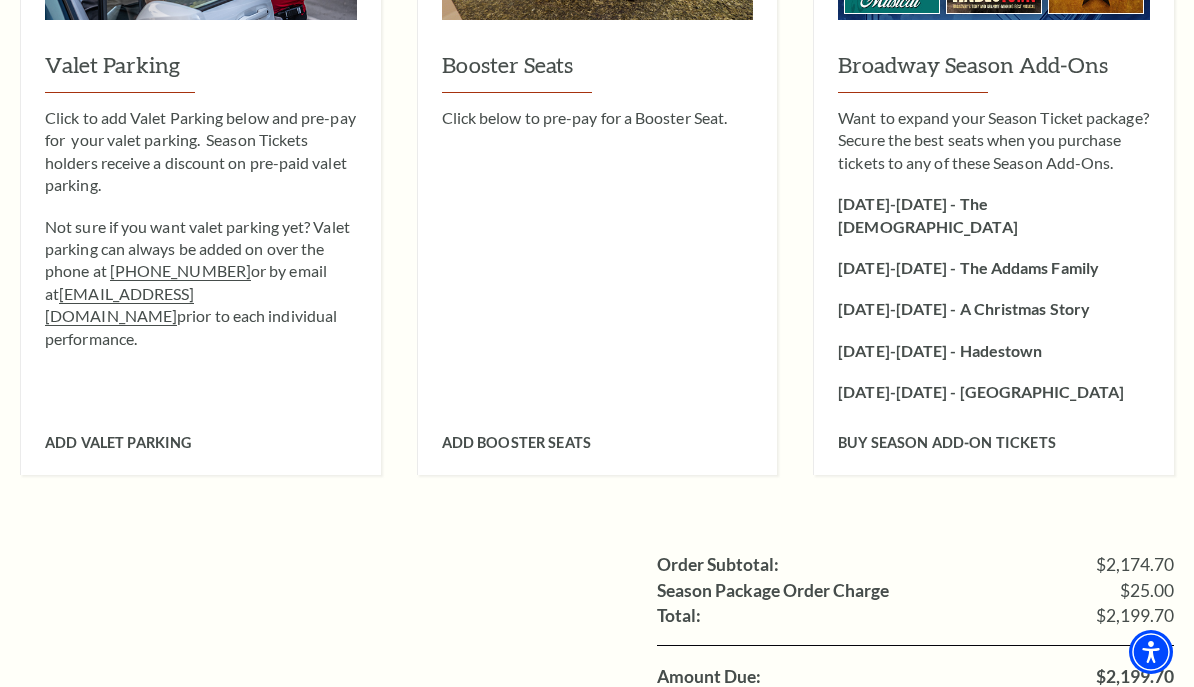 click on "Broadway Season Add-Ons
Want to expand your Season Ticket package? Secure the best seats when you purchase tickets to any of these Season Add-Ons.
August 8-10, 2025 - The Book of Mormon
October 24-26, 2025 - The Addams Family
December 5-7, 2025 - A Christmas Story
June 5-7, 2026 - Hadestown
July 15-26, 2026 - Hamilton
Buy Season Add-On tickets" at bounding box center (994, 157) 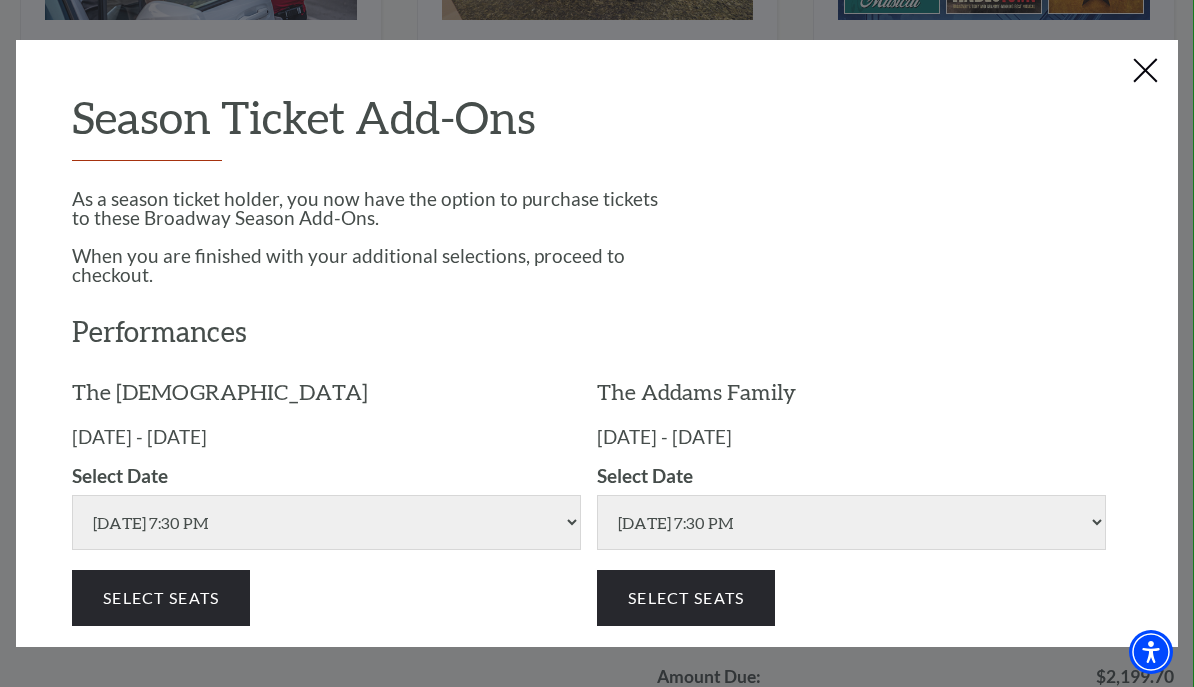 click on "Select Seats" at bounding box center (161, 598) 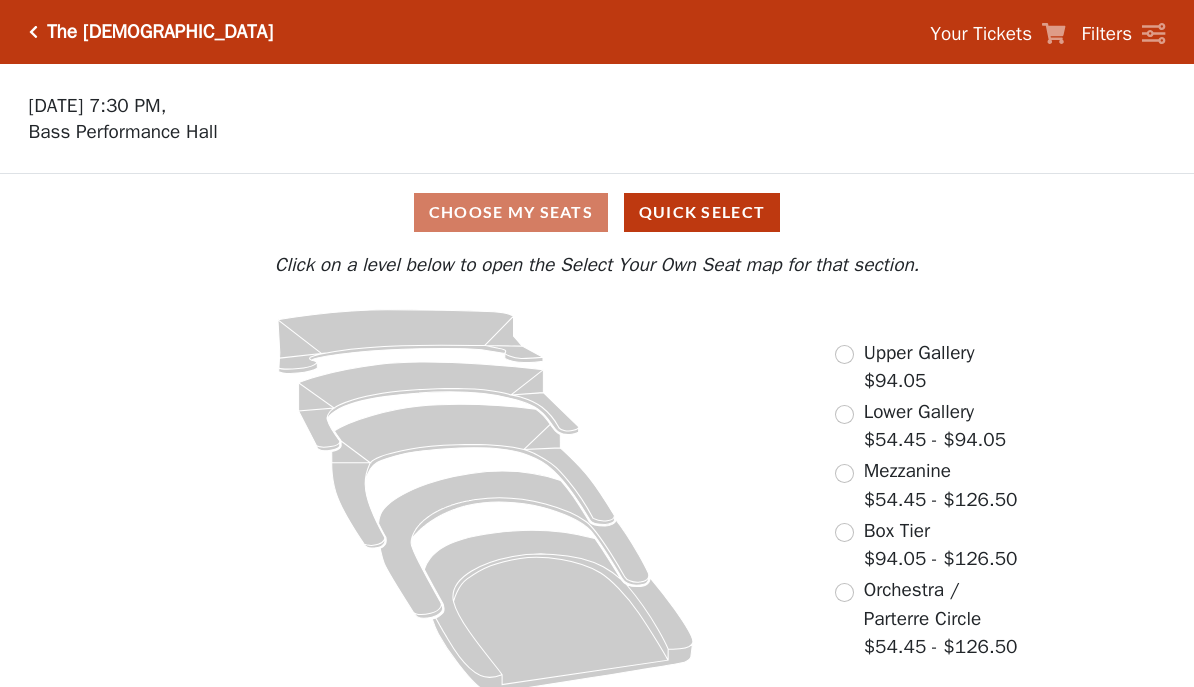 scroll, scrollTop: 0, scrollLeft: 0, axis: both 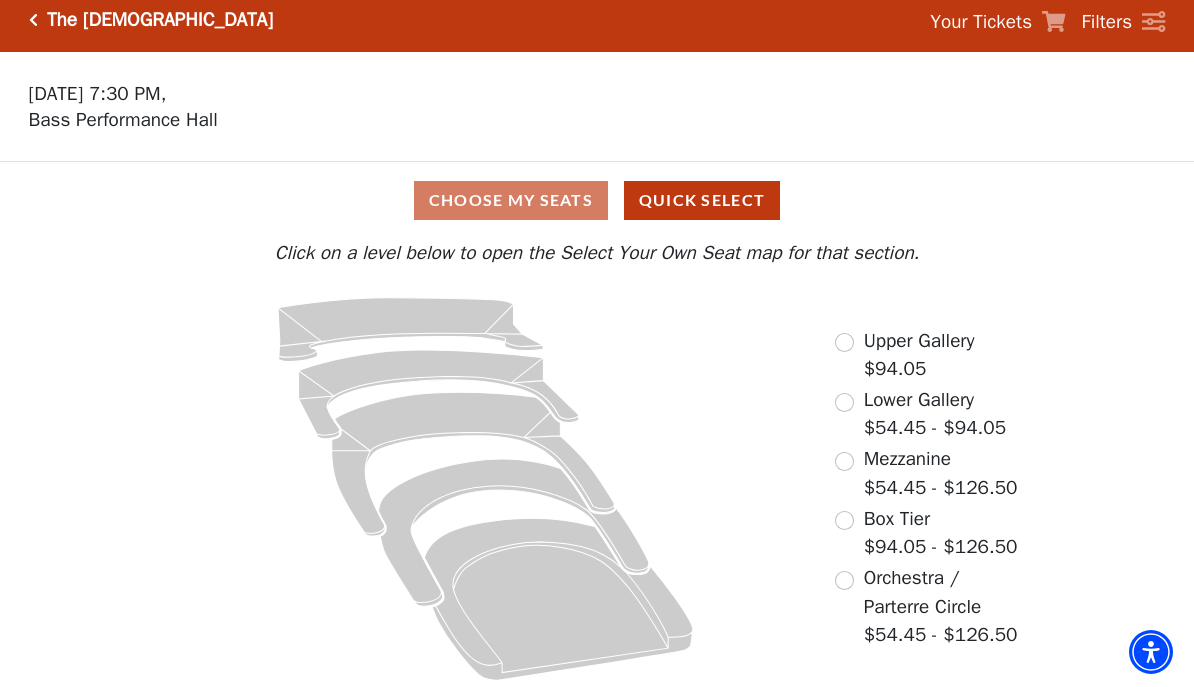 click at bounding box center [844, 342] 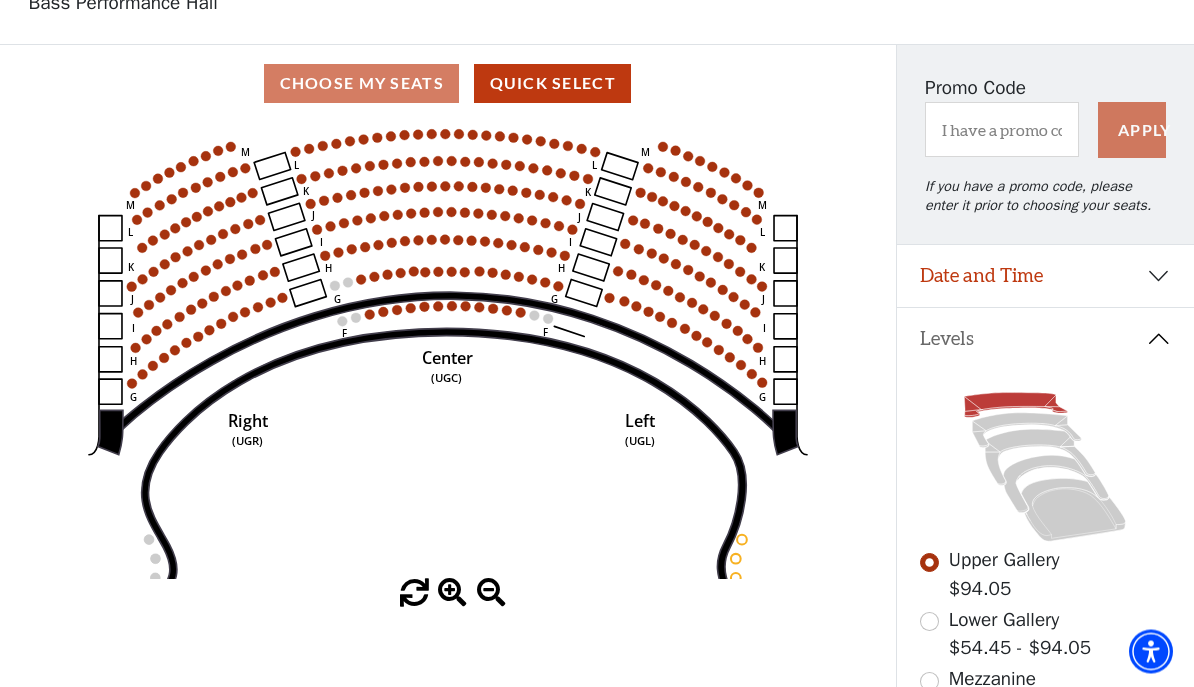 scroll, scrollTop: 129, scrollLeft: 0, axis: vertical 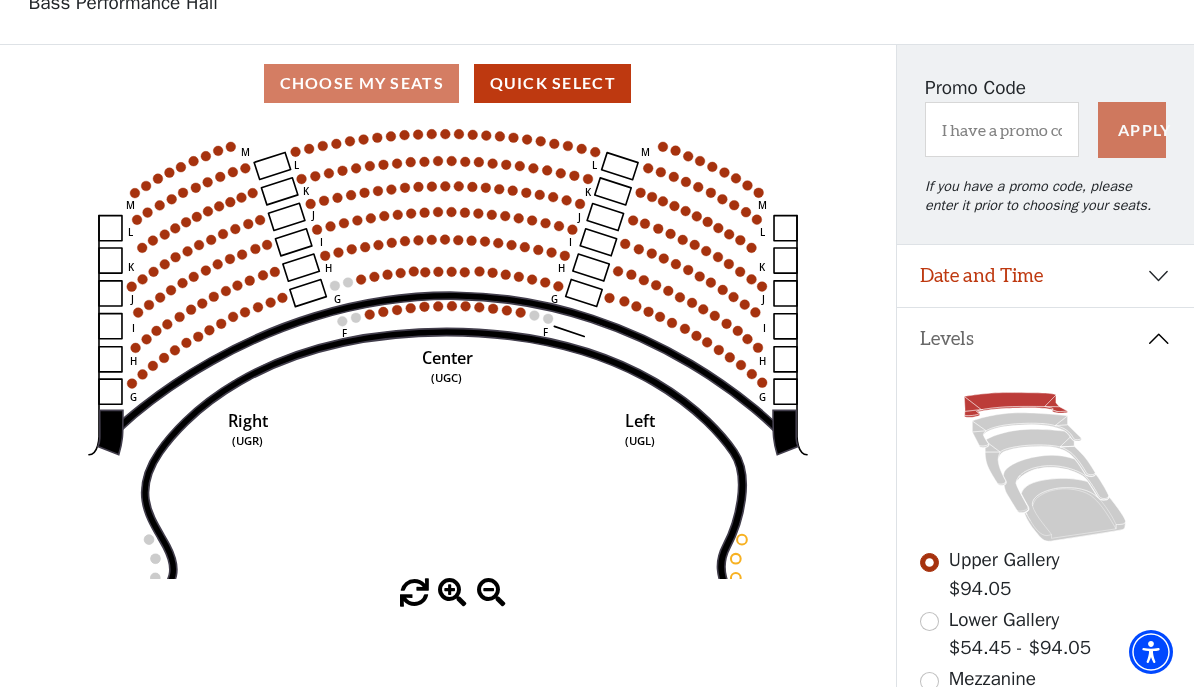 click at bounding box center [929, 621] 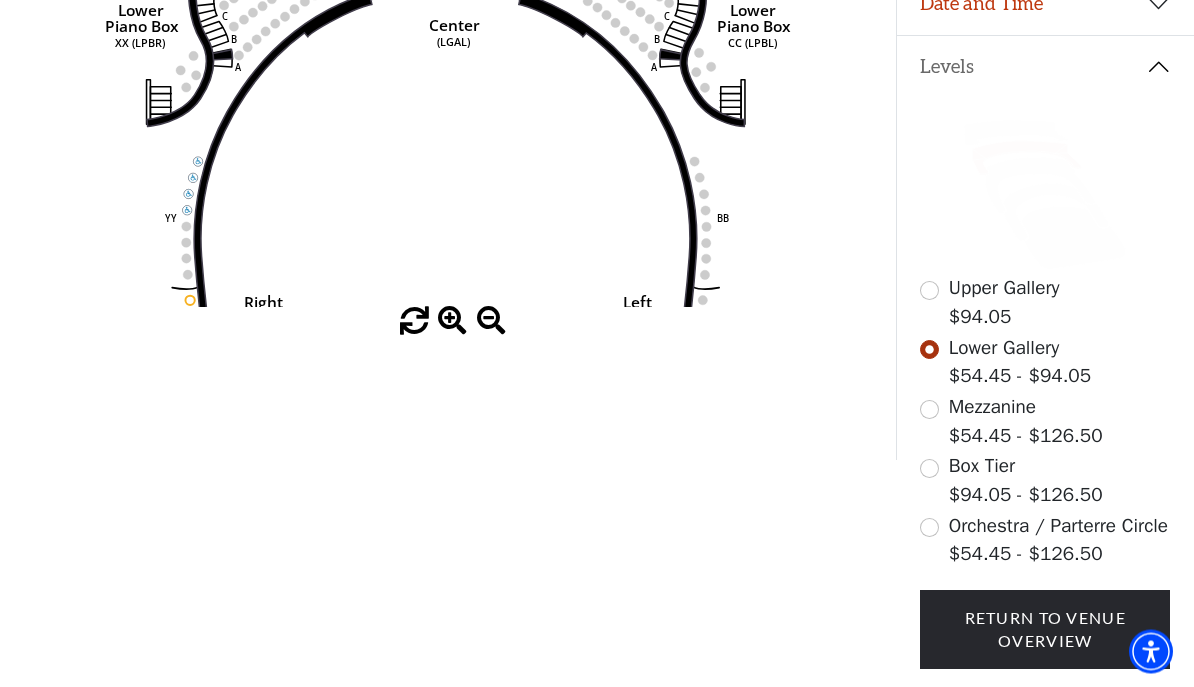 scroll, scrollTop: 451, scrollLeft: 0, axis: vertical 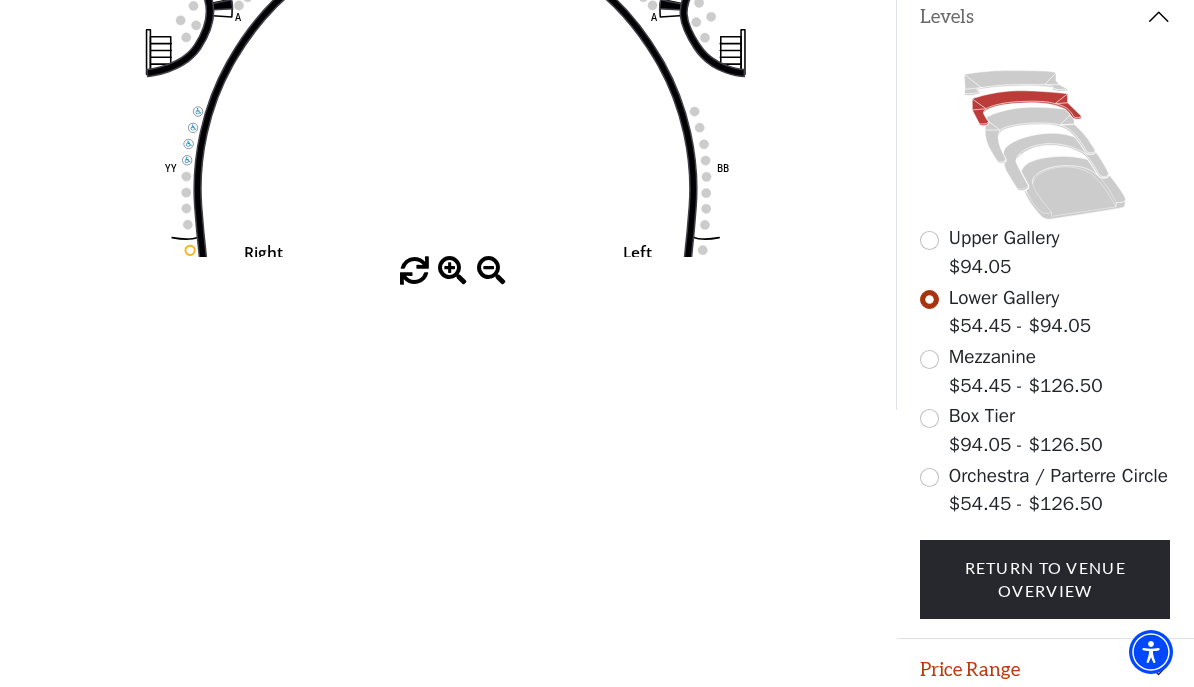 click on "Legend" at bounding box center (1046, 733) 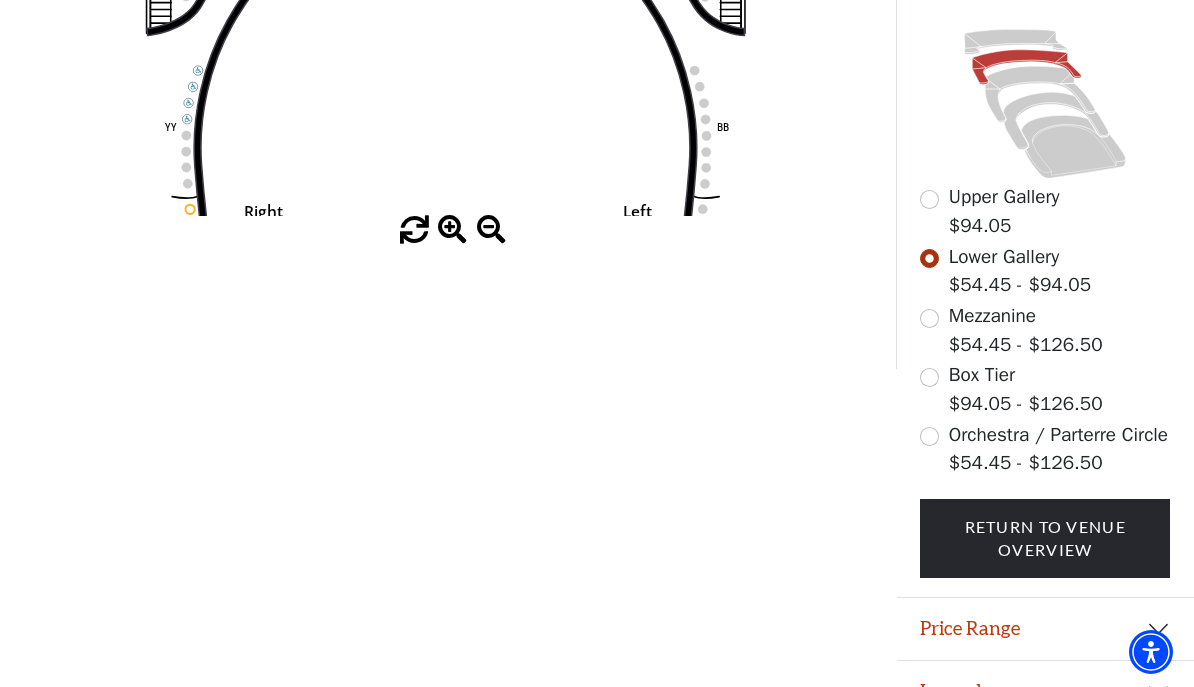 scroll, scrollTop: 451, scrollLeft: 0, axis: vertical 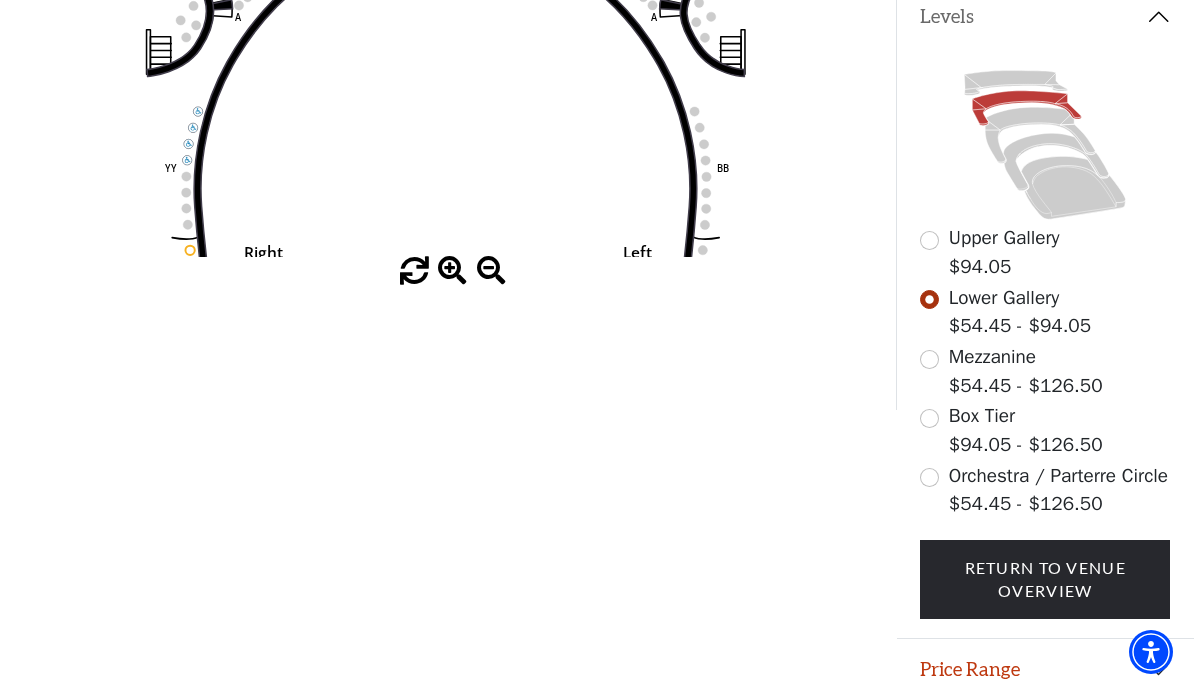 click on "Legend" at bounding box center [1046, 733] 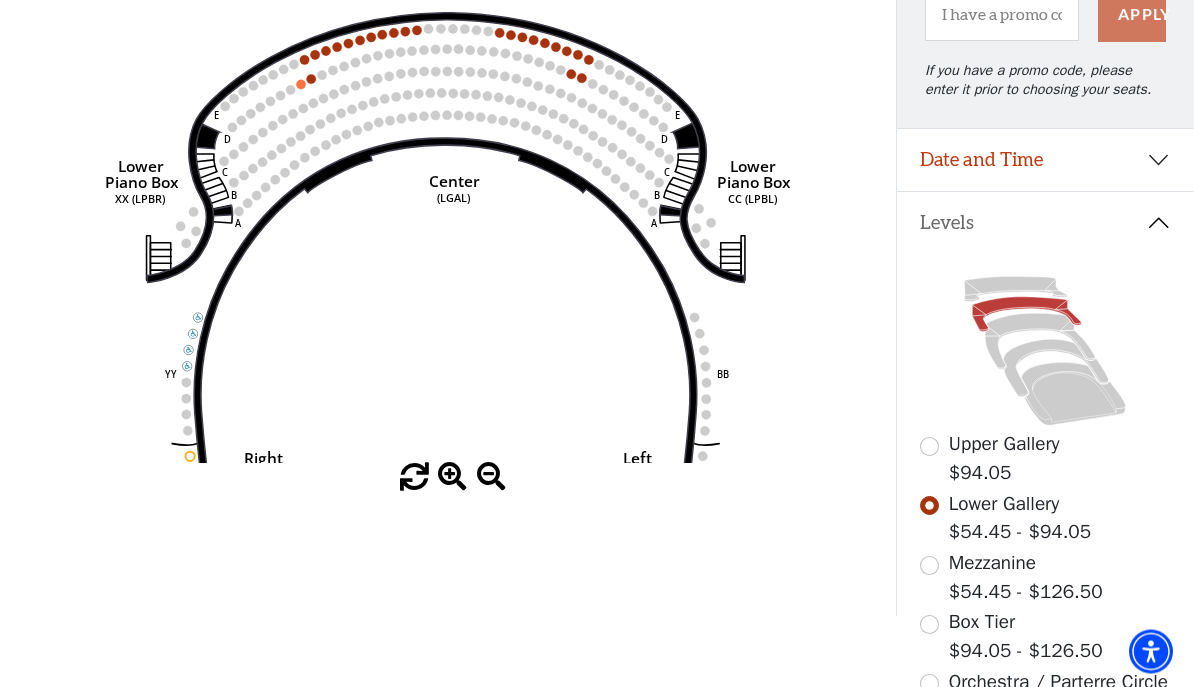 scroll, scrollTop: 244, scrollLeft: 0, axis: vertical 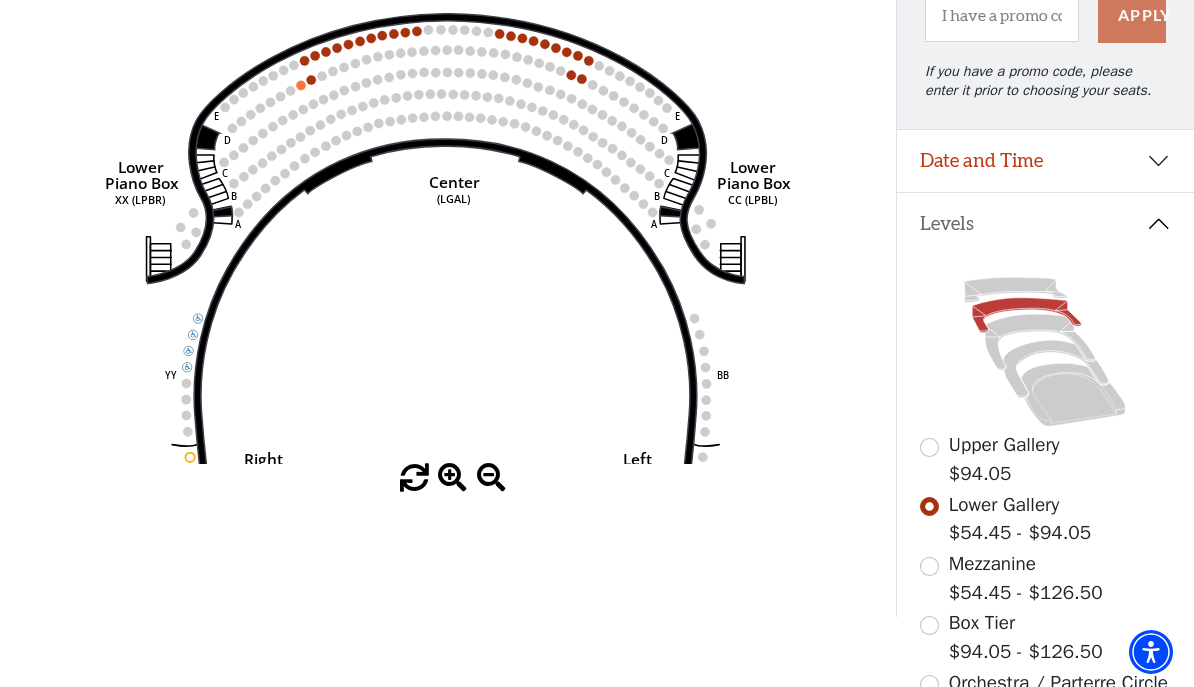 click on "Mezzanine $54.45 - $126.50" at bounding box center (1026, 578) 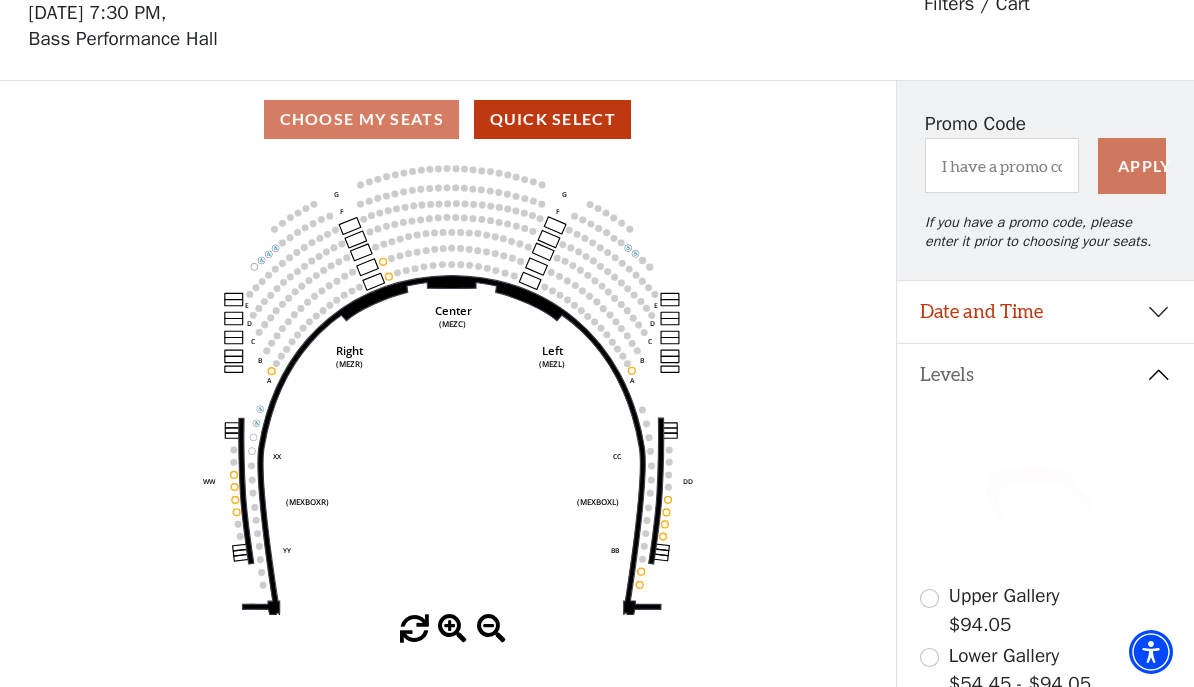 scroll, scrollTop: 87, scrollLeft: 0, axis: vertical 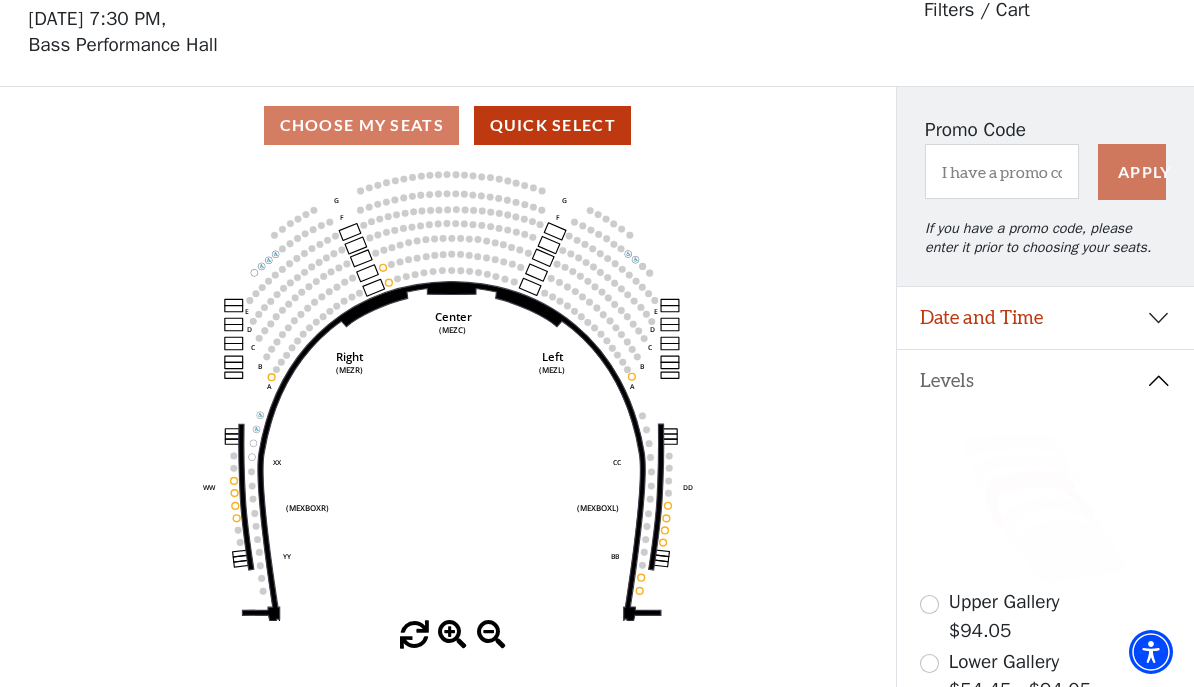 click 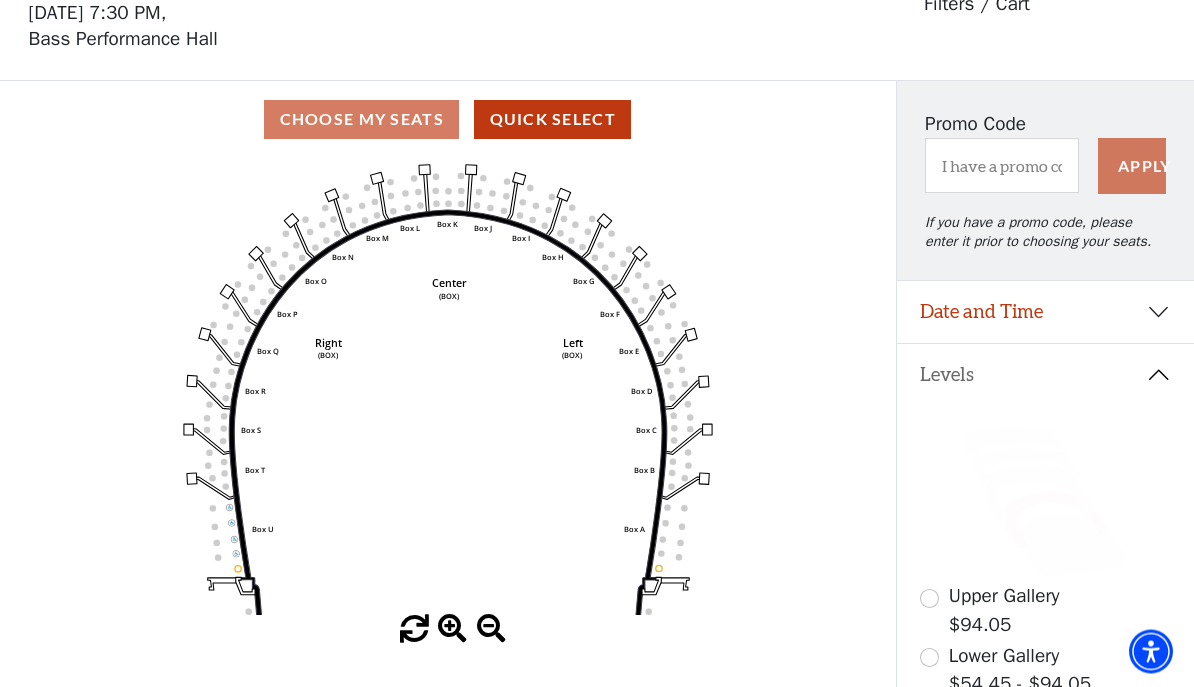 scroll, scrollTop: 93, scrollLeft: 0, axis: vertical 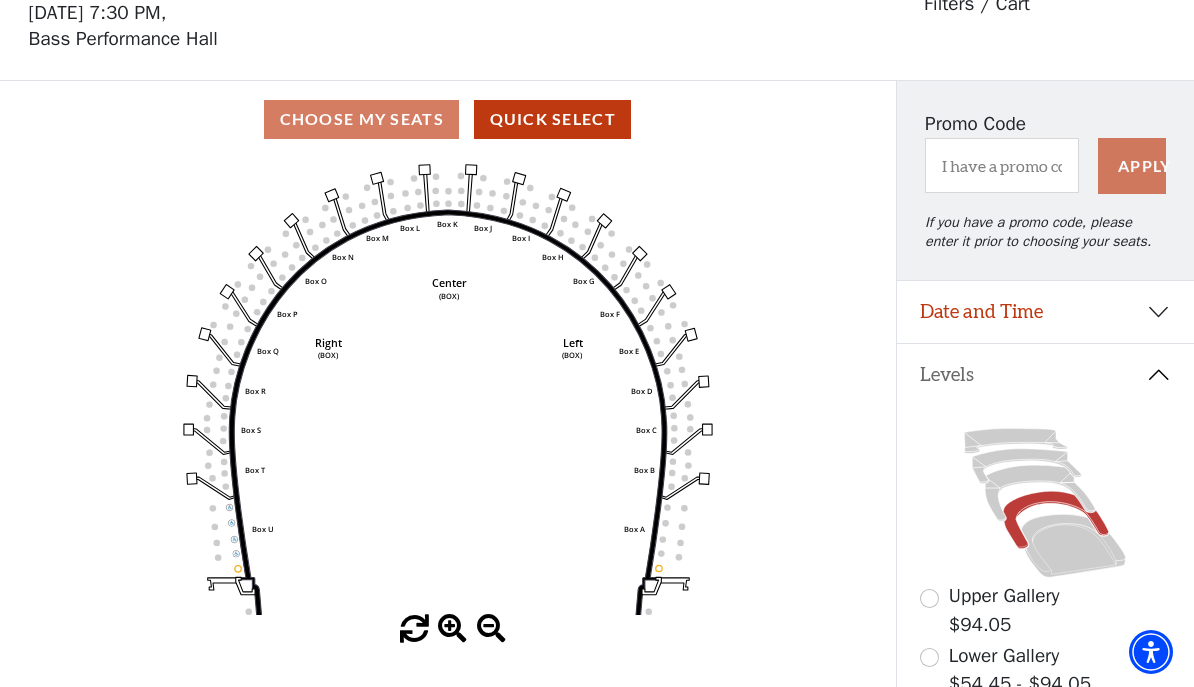 click 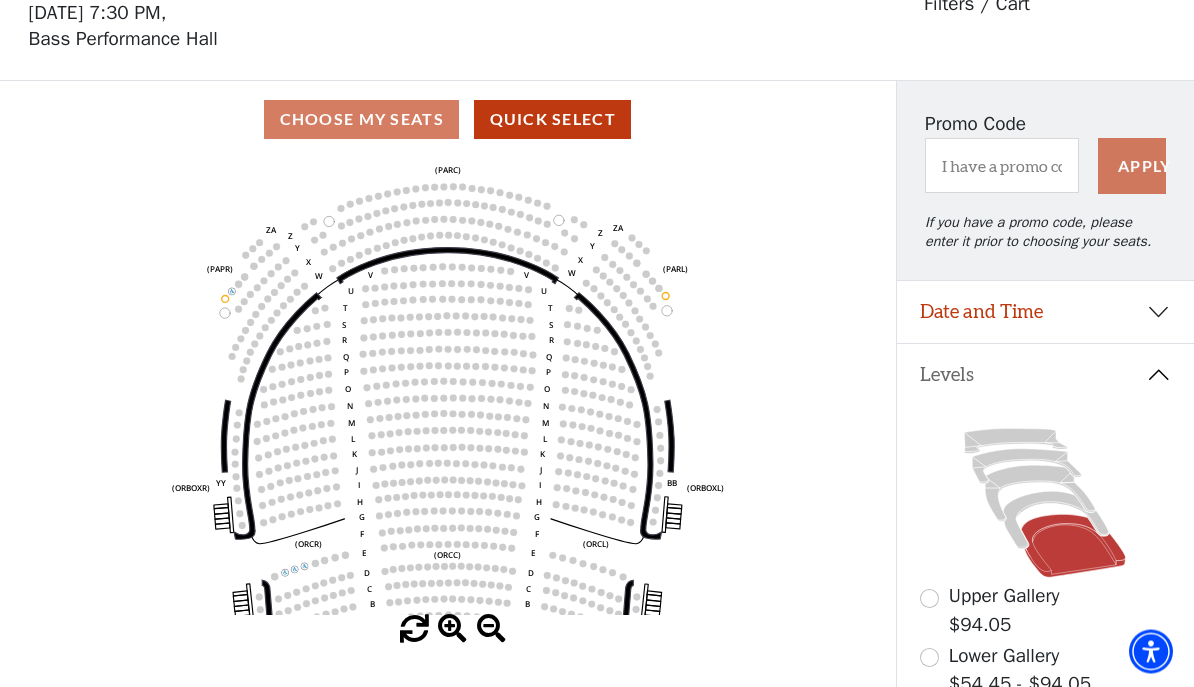 scroll, scrollTop: 93, scrollLeft: 0, axis: vertical 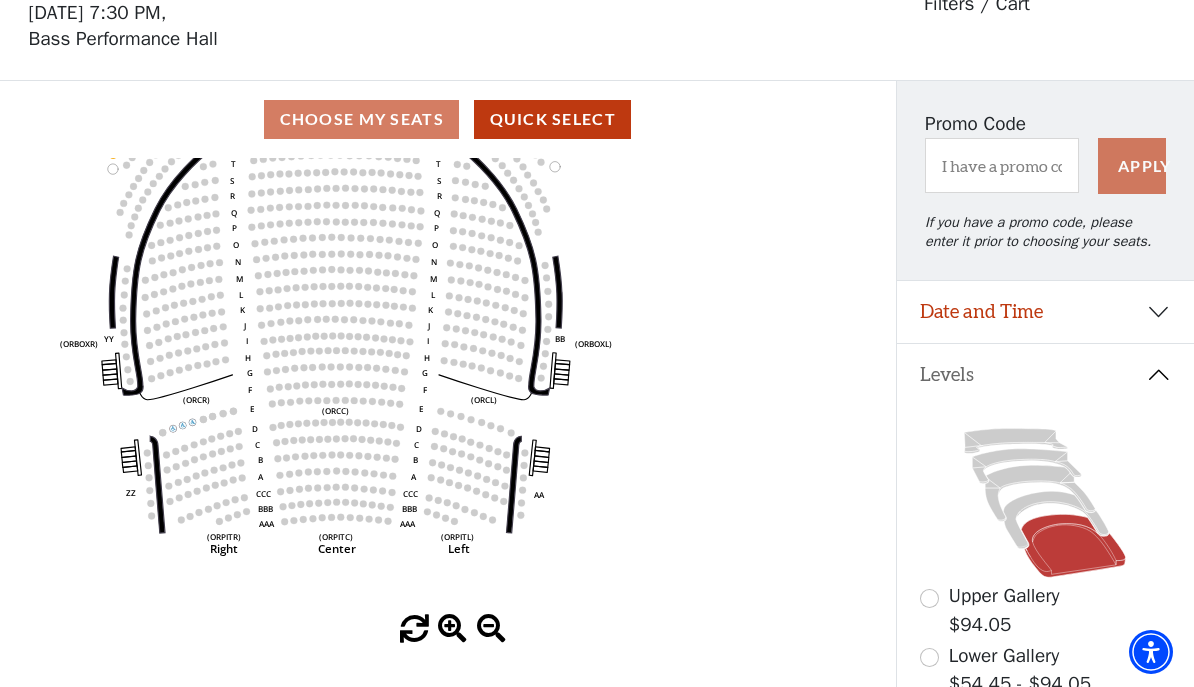 click 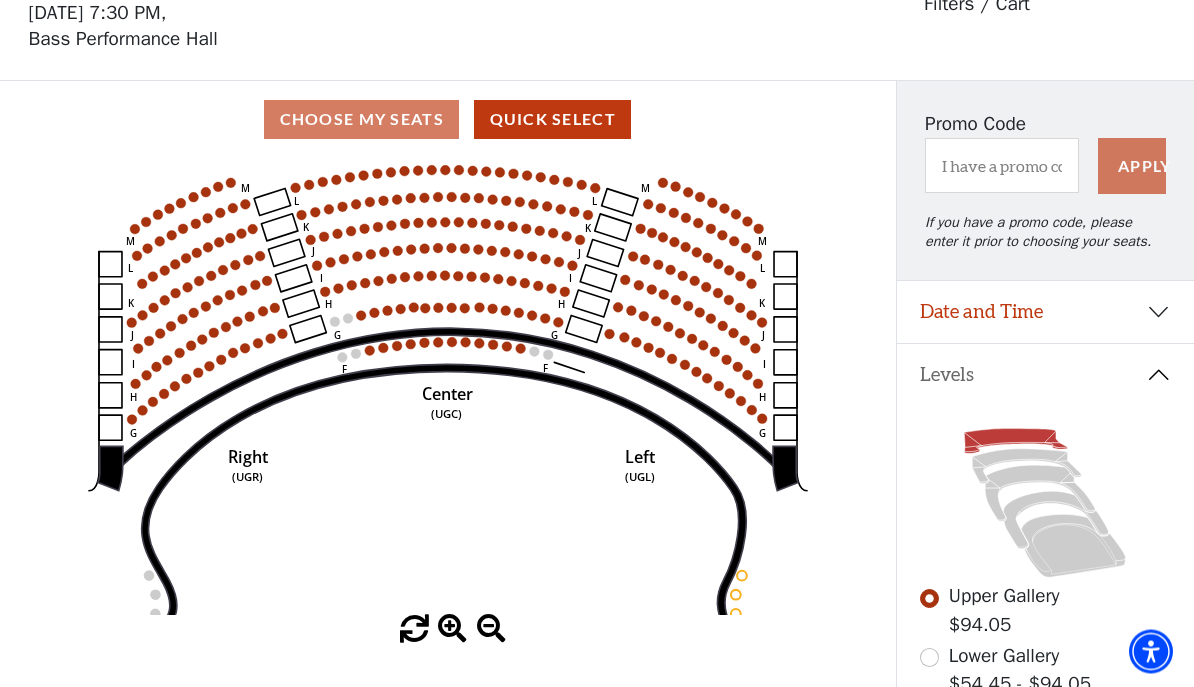scroll, scrollTop: 93, scrollLeft: 0, axis: vertical 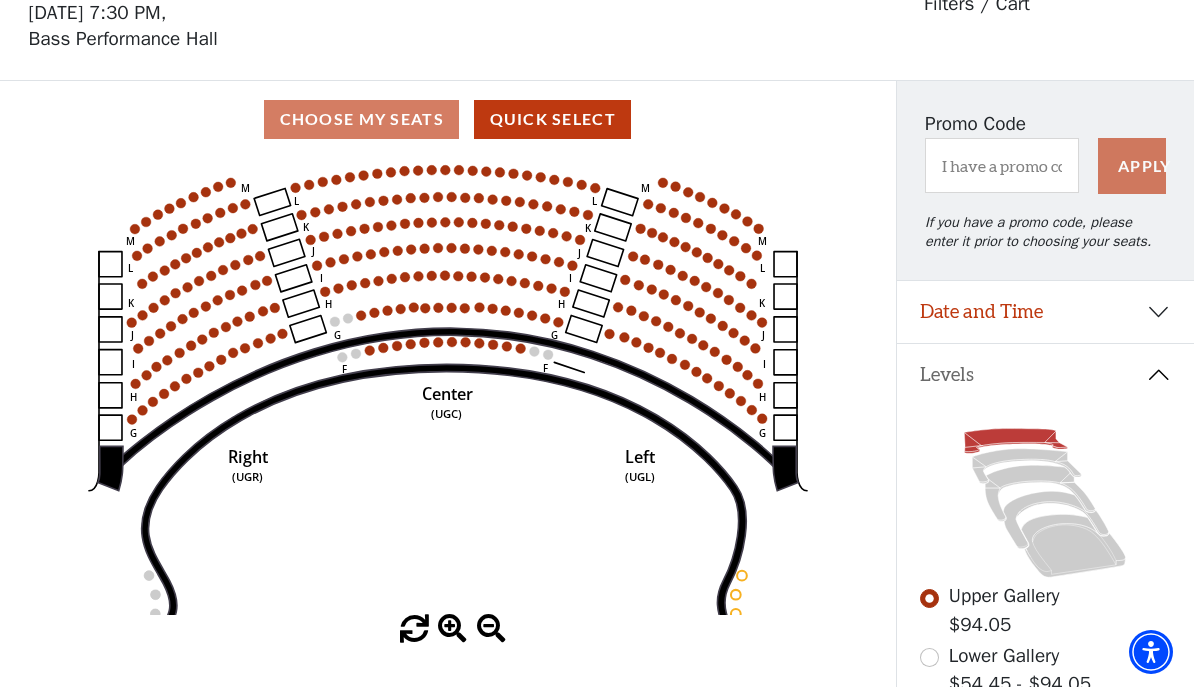 click 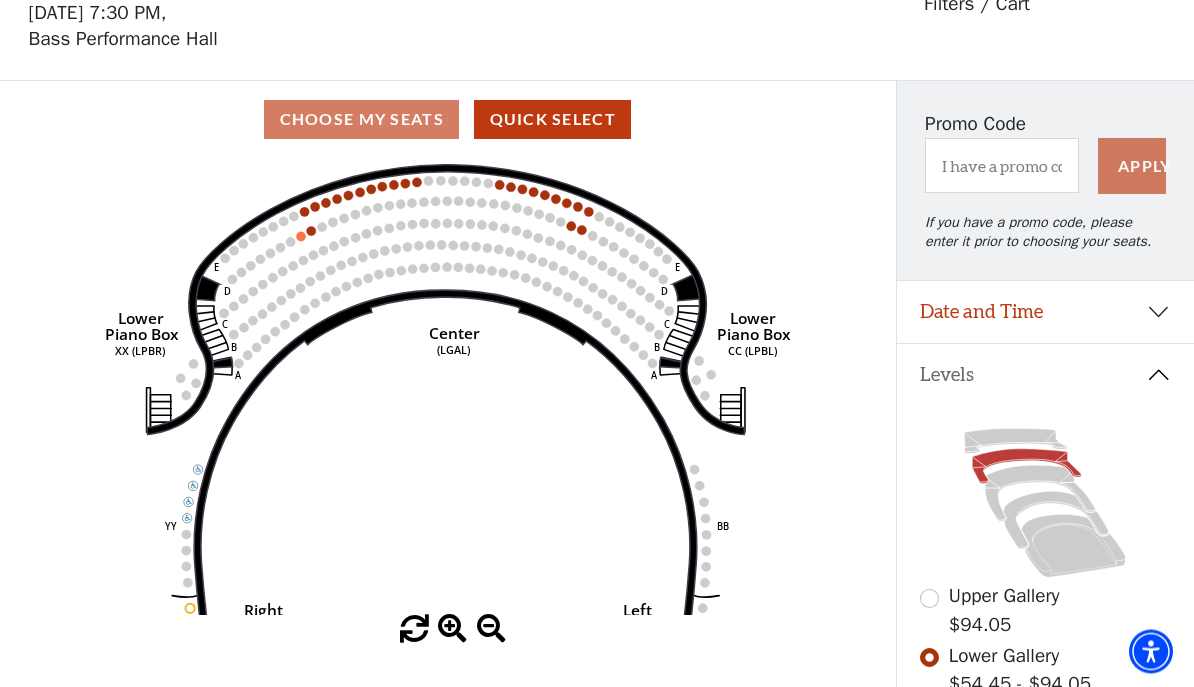 scroll, scrollTop: 93, scrollLeft: 0, axis: vertical 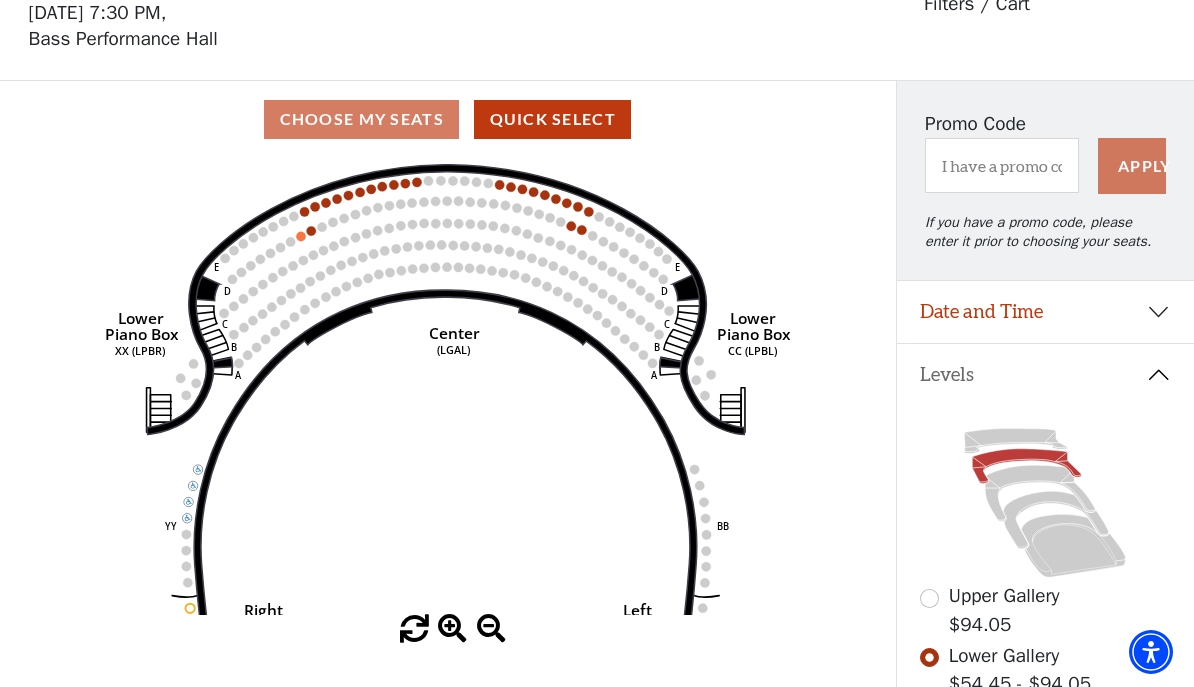click 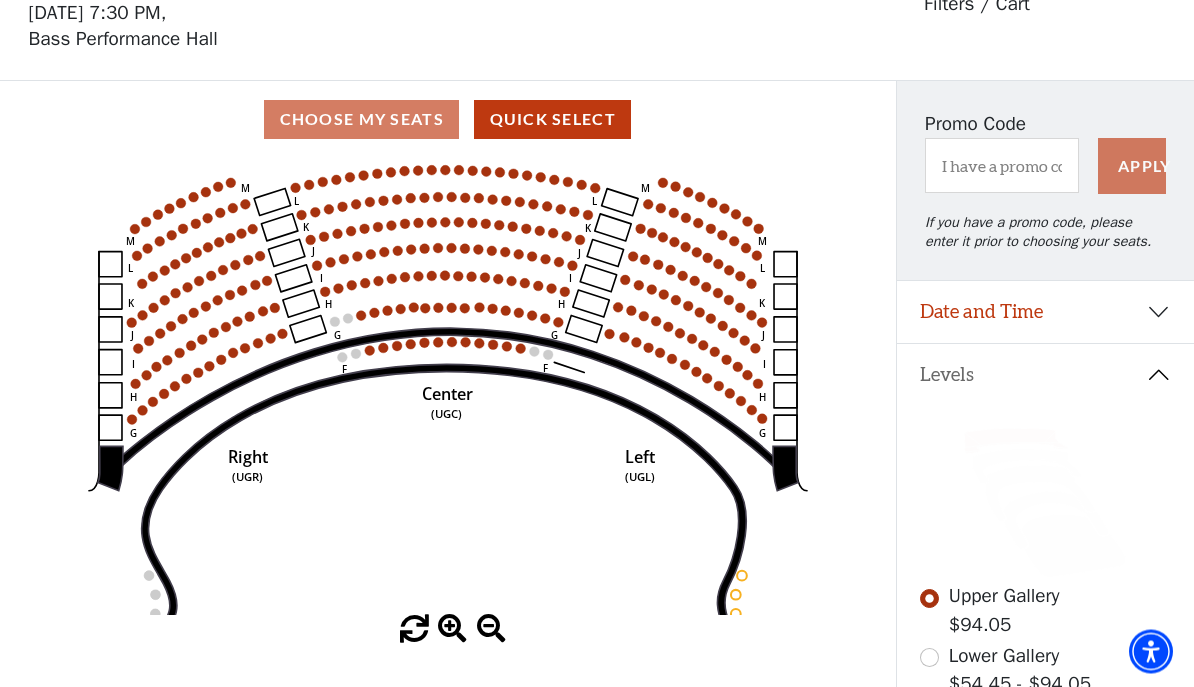 scroll, scrollTop: 93, scrollLeft: 0, axis: vertical 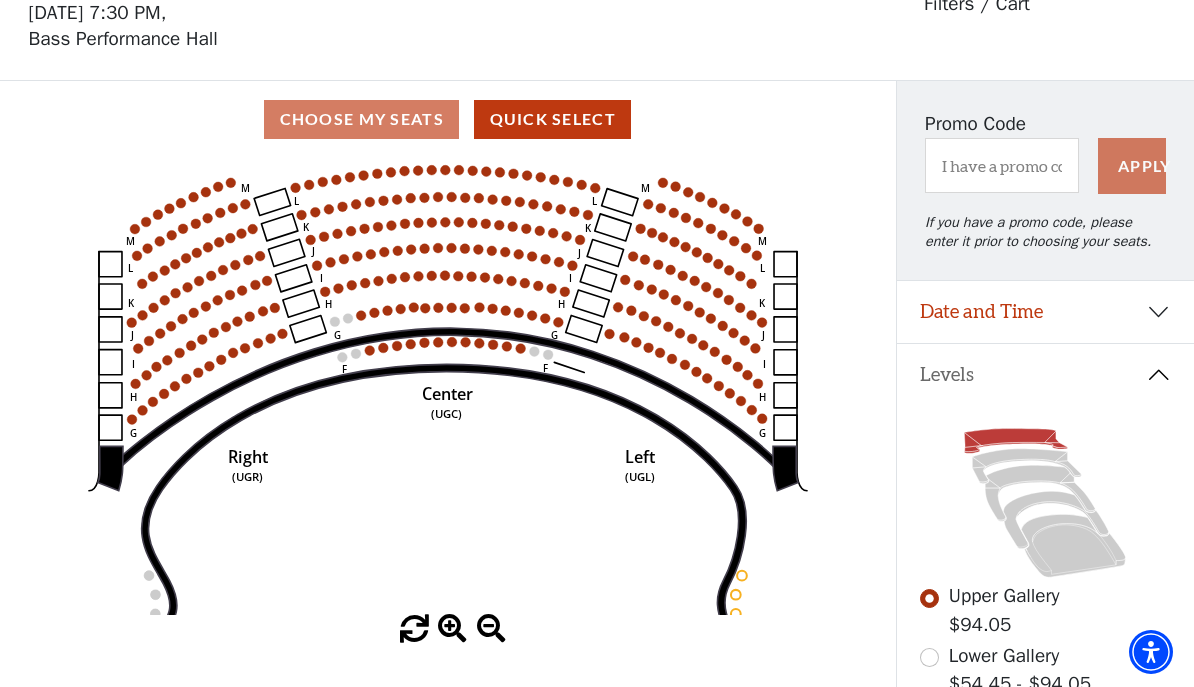 click 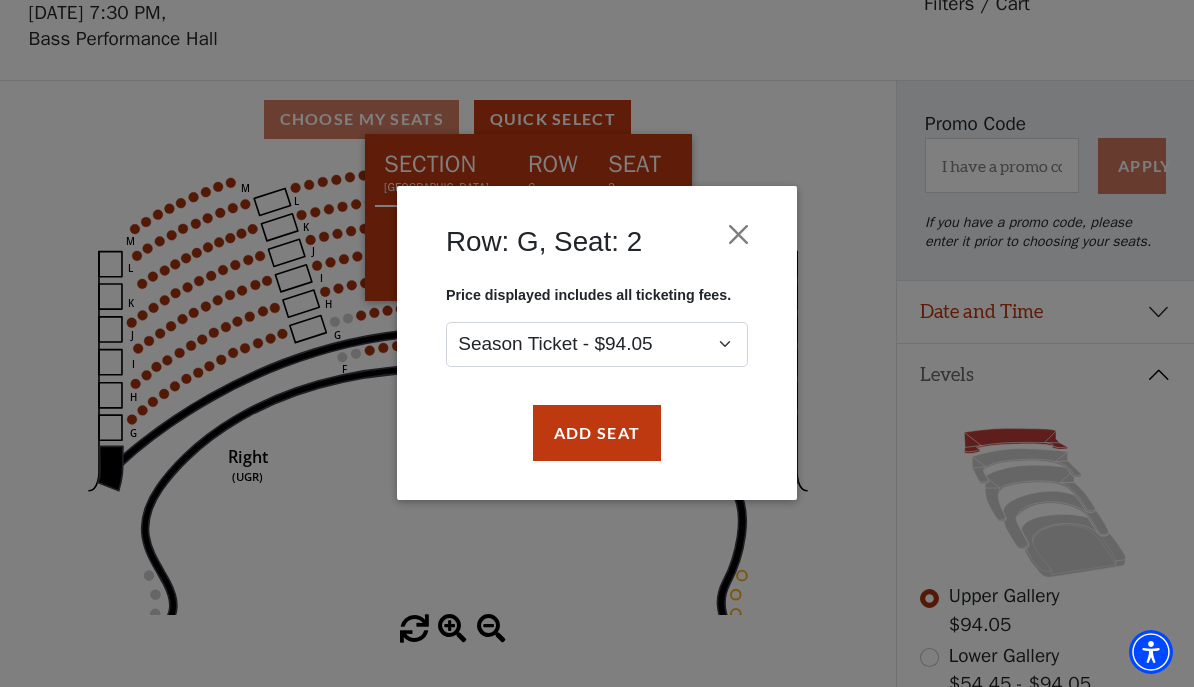 click on "Add Seat" at bounding box center [597, 433] 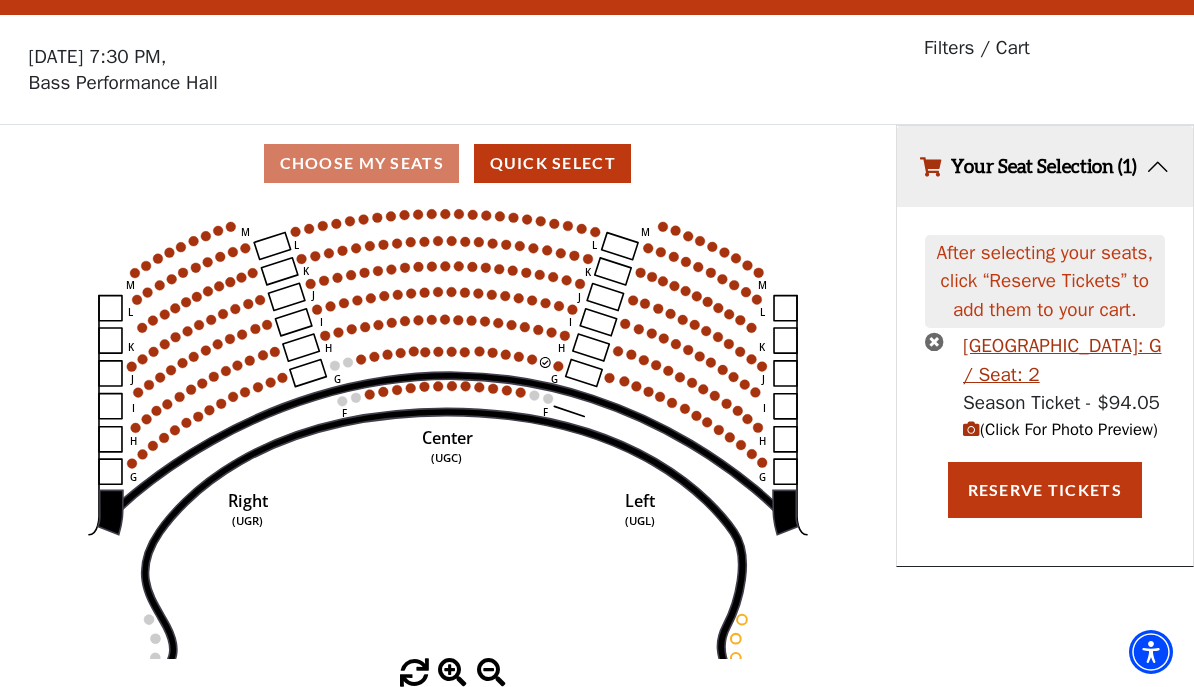 click on "Center   (UGC)   Right   (UGR)   Left   (UGL)   Upper Piano   Box ZZ   (UPBR)   Upper Piano   Box AA   (UPBL)   M   L   K   J   I   H   G   M   L   K   J   I   H   G   M   L   K   J   I   H   G   F   M   L   K   J   I   H   G   F" 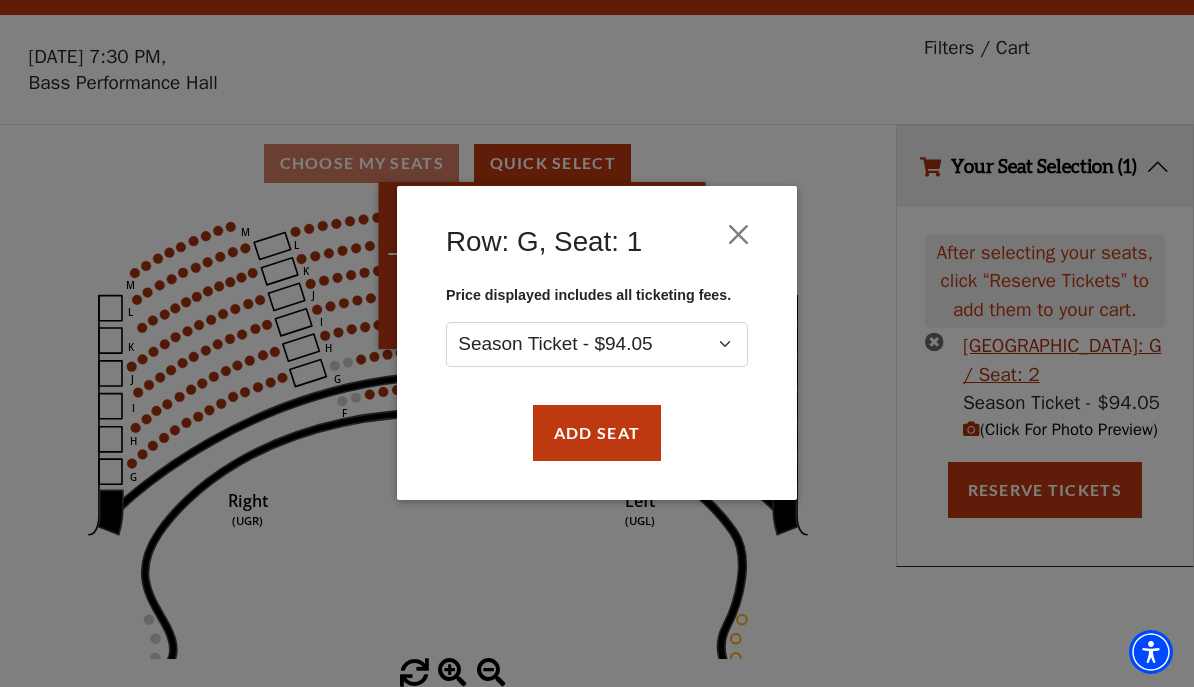 click on "Add Seat" at bounding box center (597, 433) 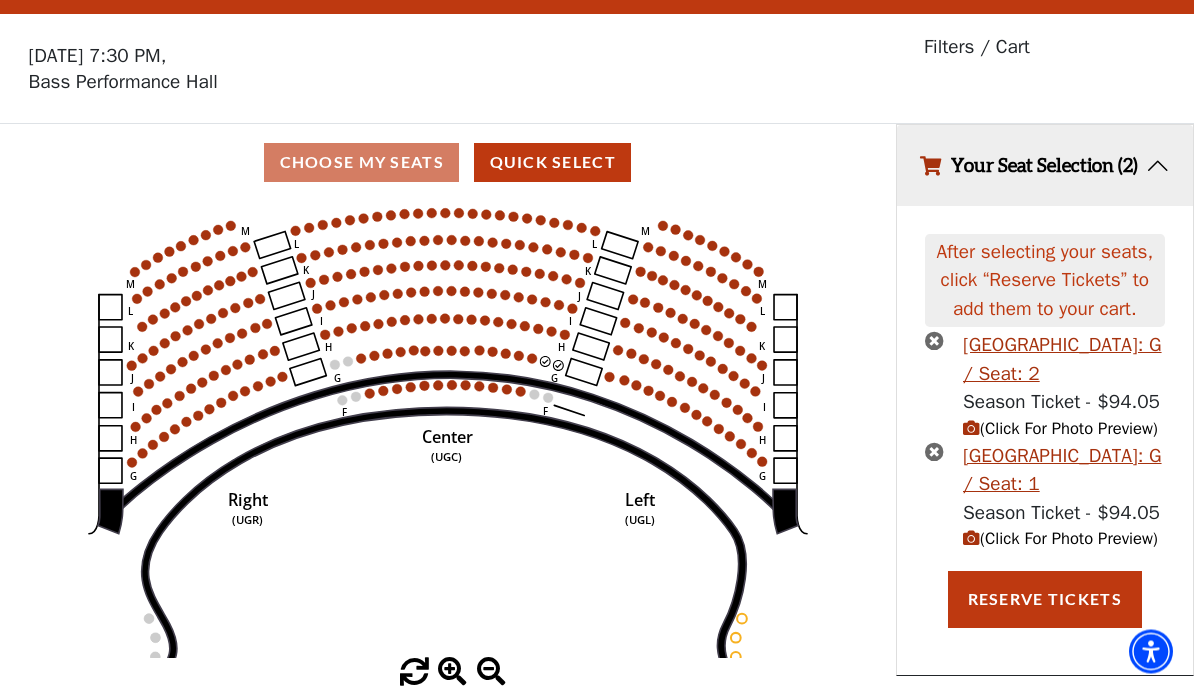 scroll, scrollTop: 136, scrollLeft: 0, axis: vertical 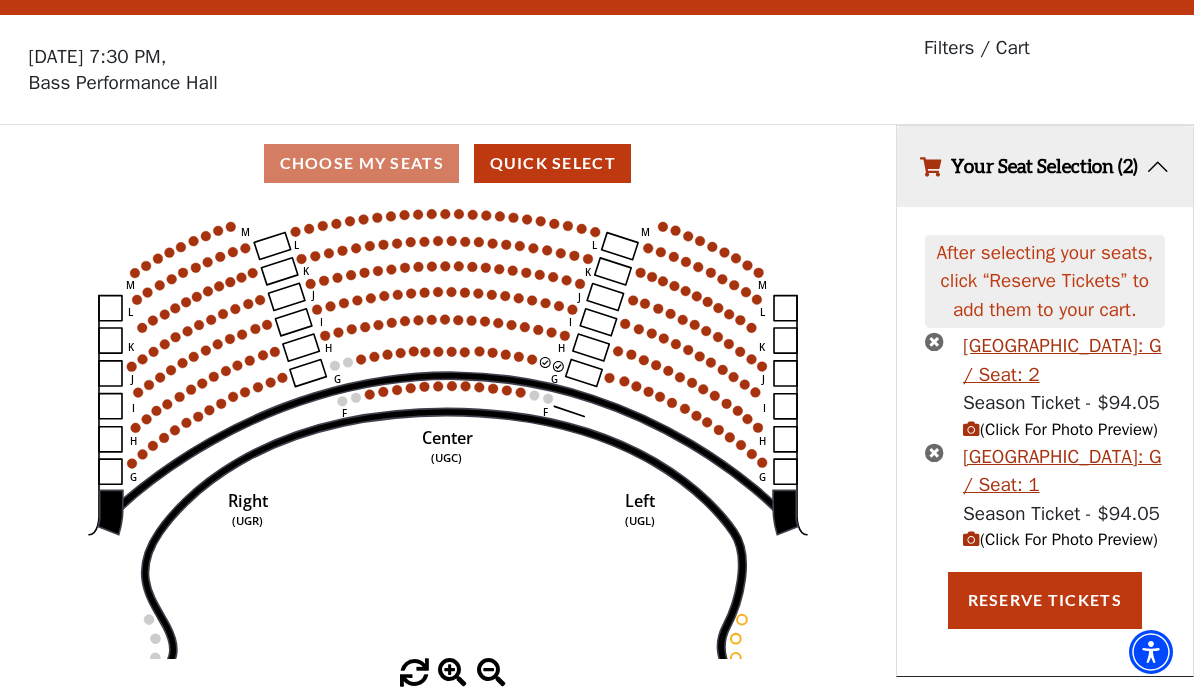 click on "Reserve Tickets" at bounding box center [1045, 600] 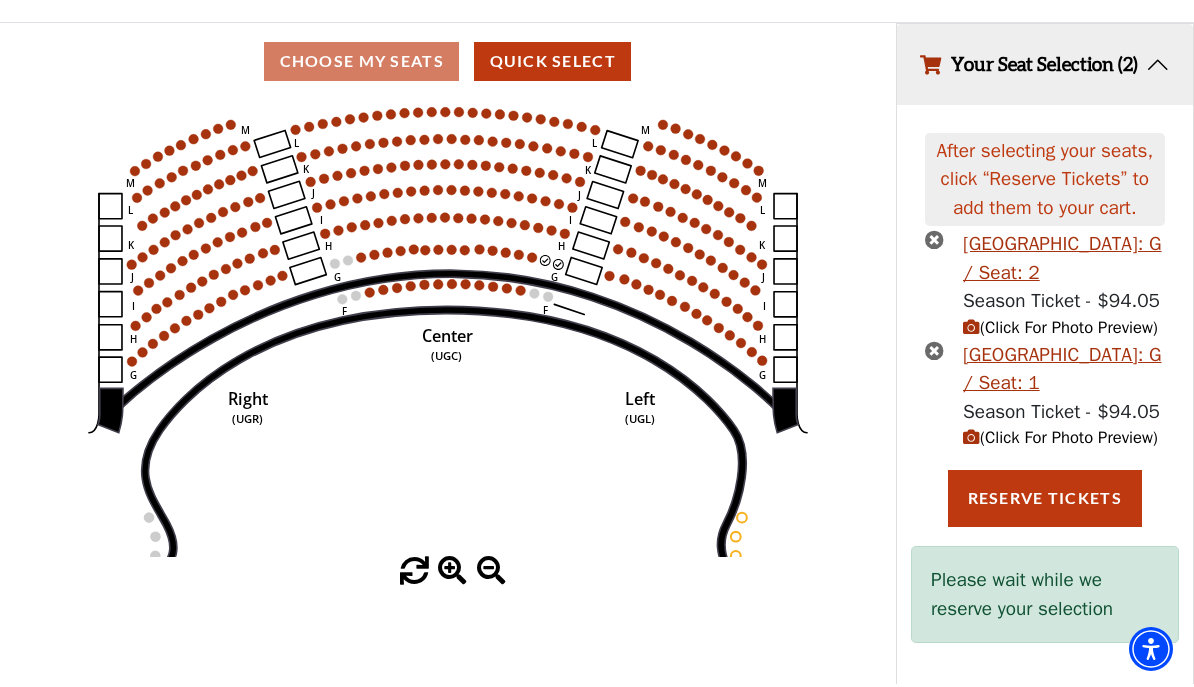 scroll, scrollTop: 0, scrollLeft: 0, axis: both 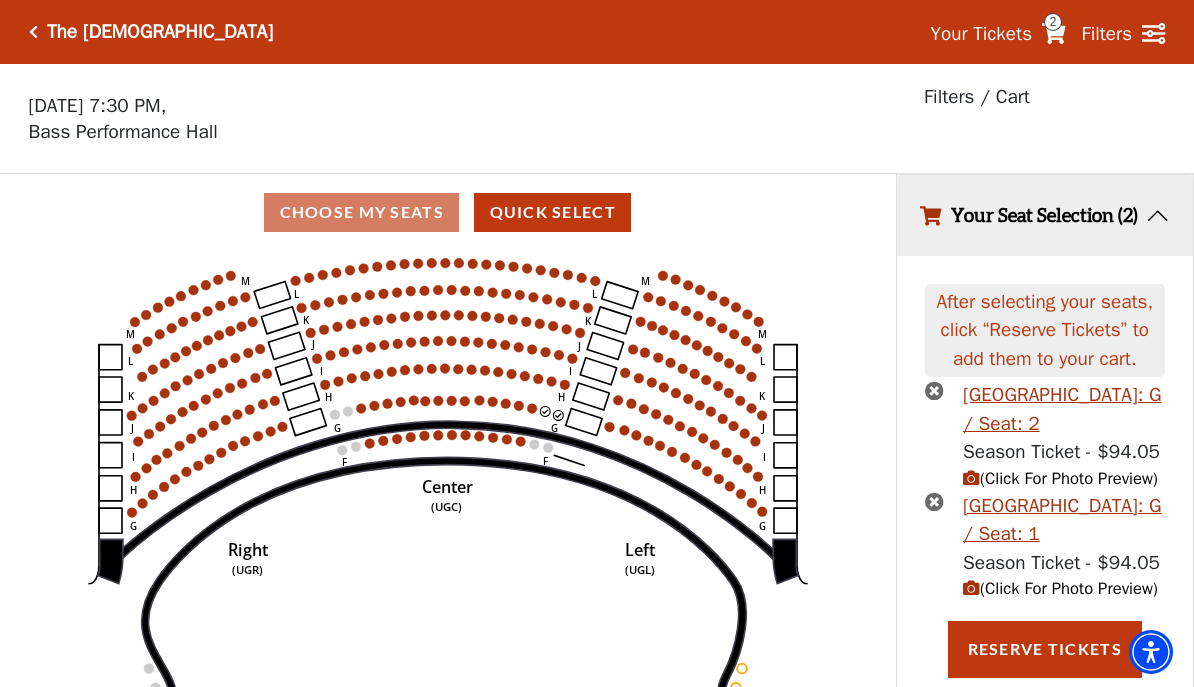 click 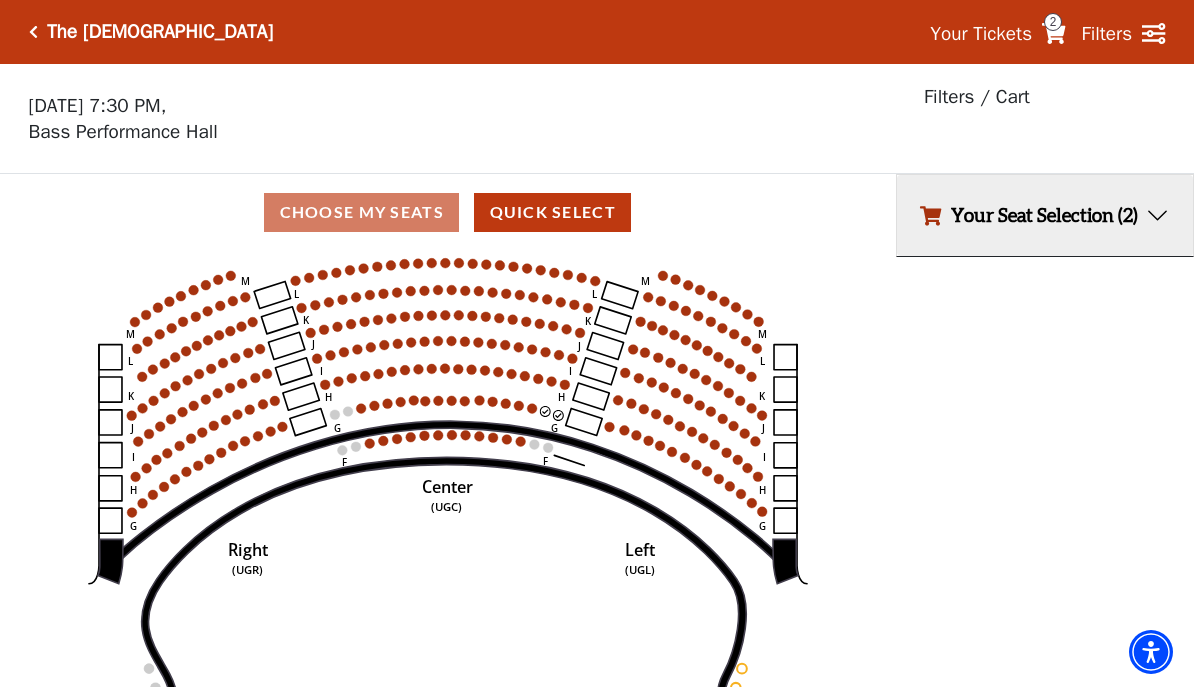 click on "Your Seat Selection (2)" at bounding box center (1045, 215) 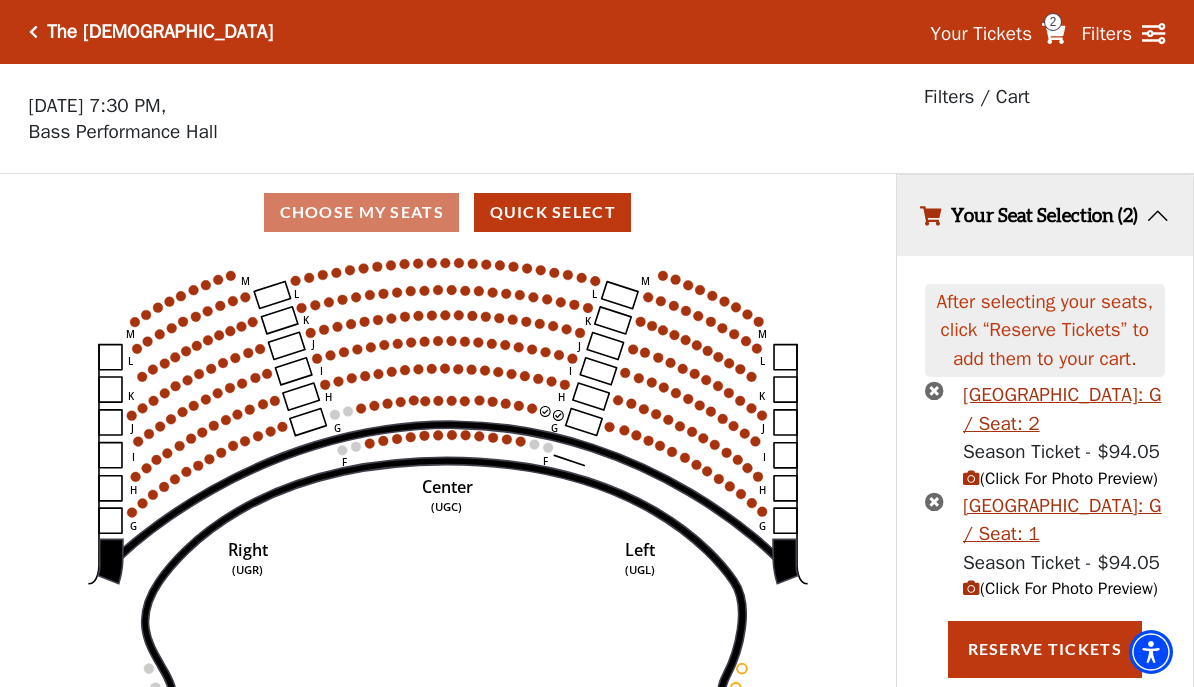 click on "The Book of Mormon   Your Tickets     2   Filters" at bounding box center (597, 32) 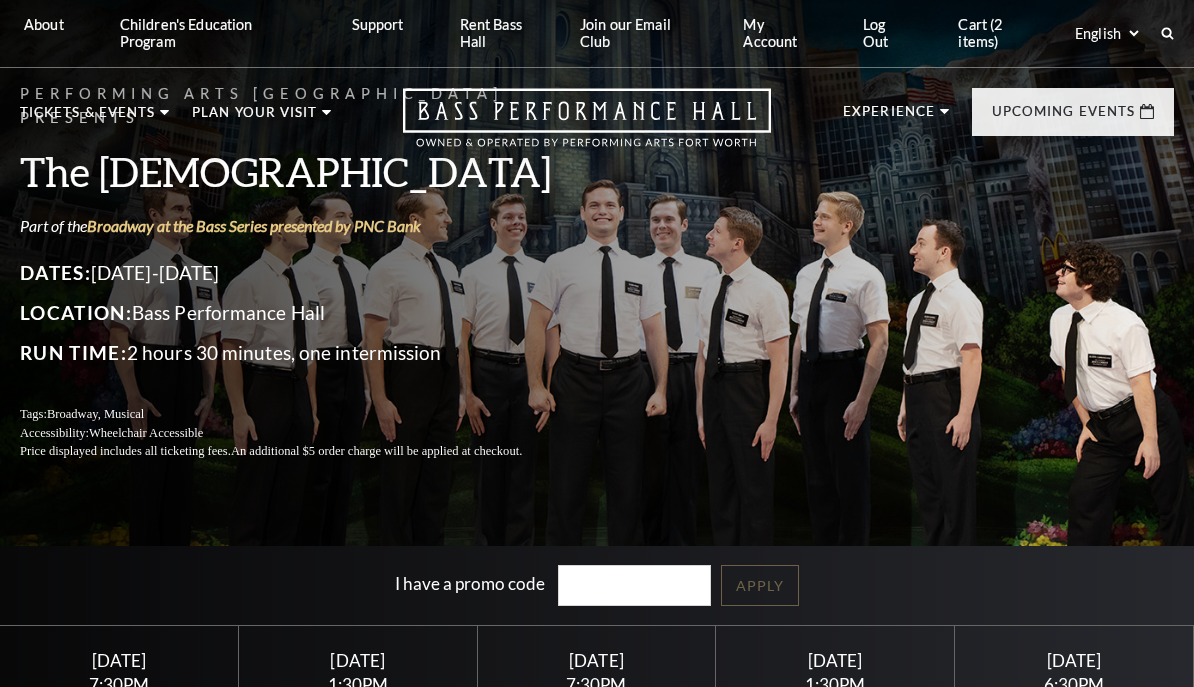 scroll, scrollTop: 0, scrollLeft: 0, axis: both 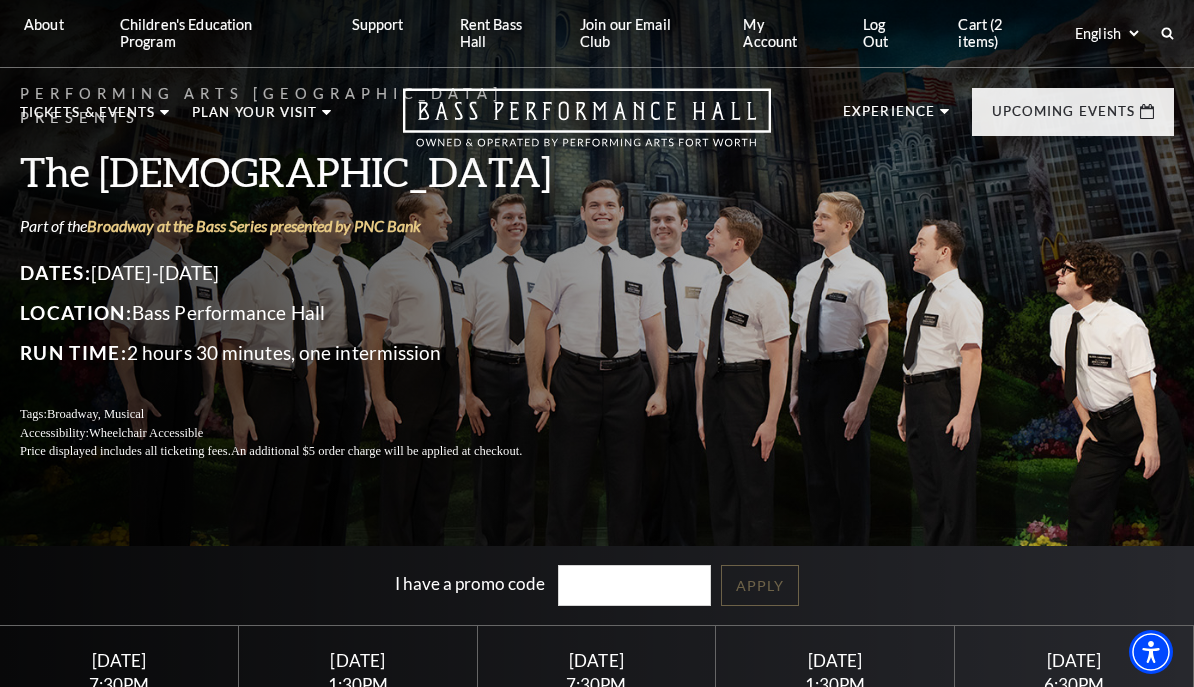 click on "Cart (2 items)" at bounding box center [998, 33] 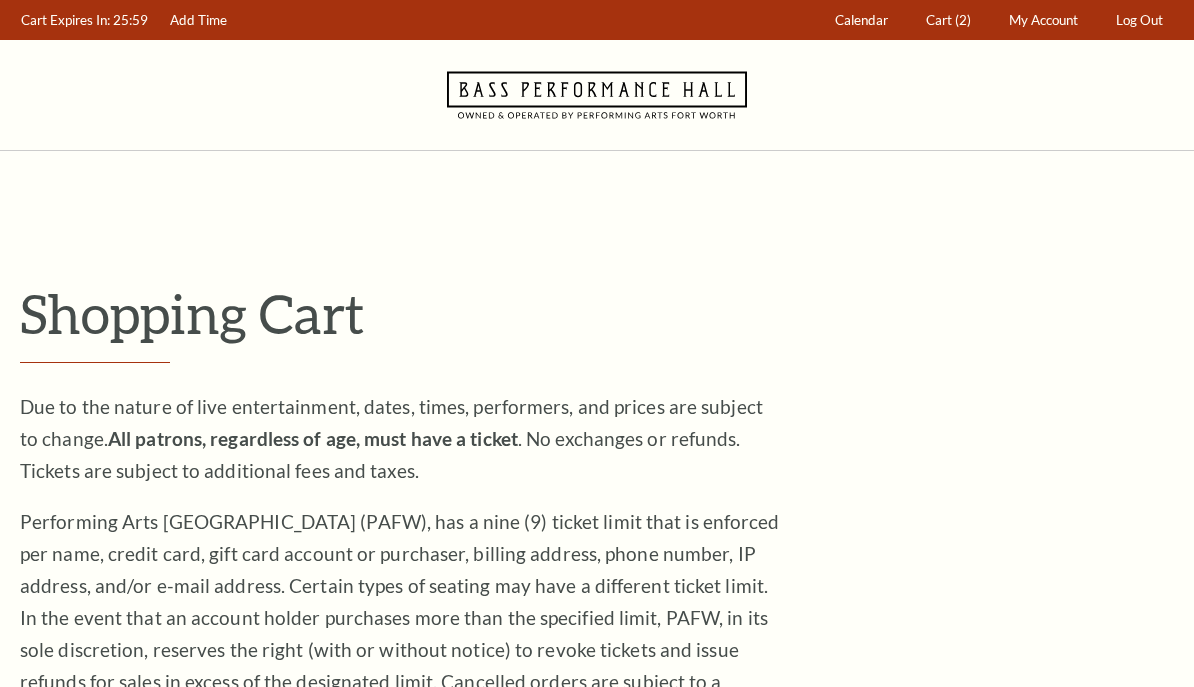 scroll, scrollTop: 0, scrollLeft: 0, axis: both 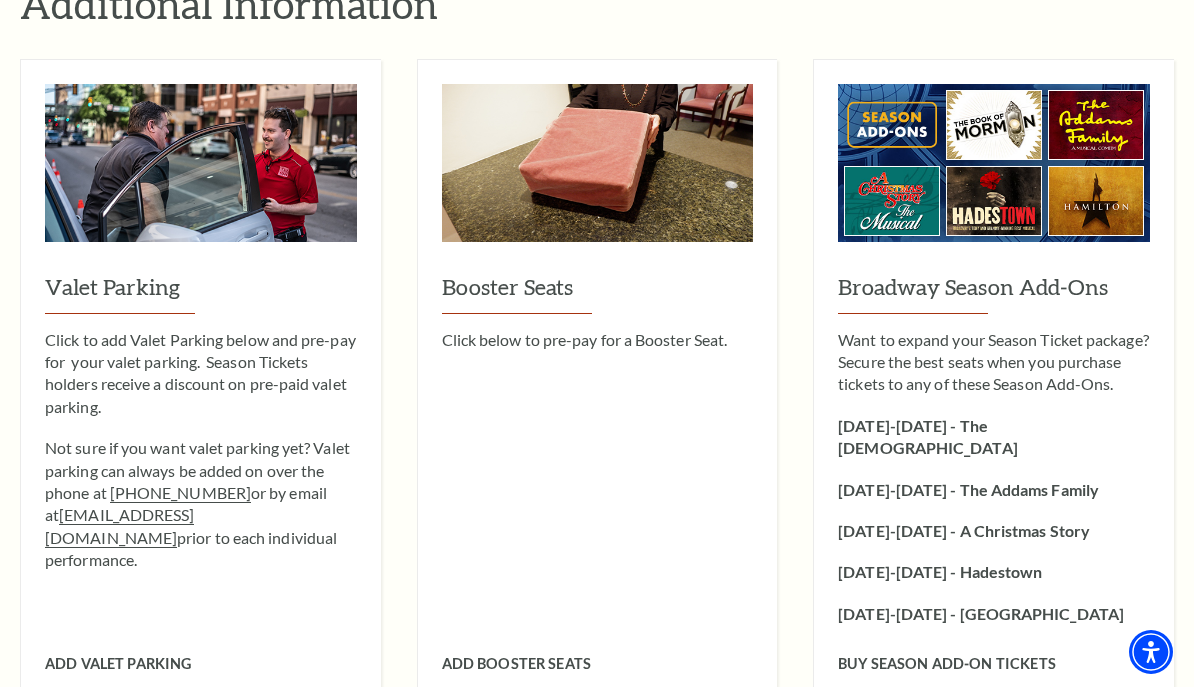 click on "Buy Season Add-On tickets" at bounding box center (947, 663) 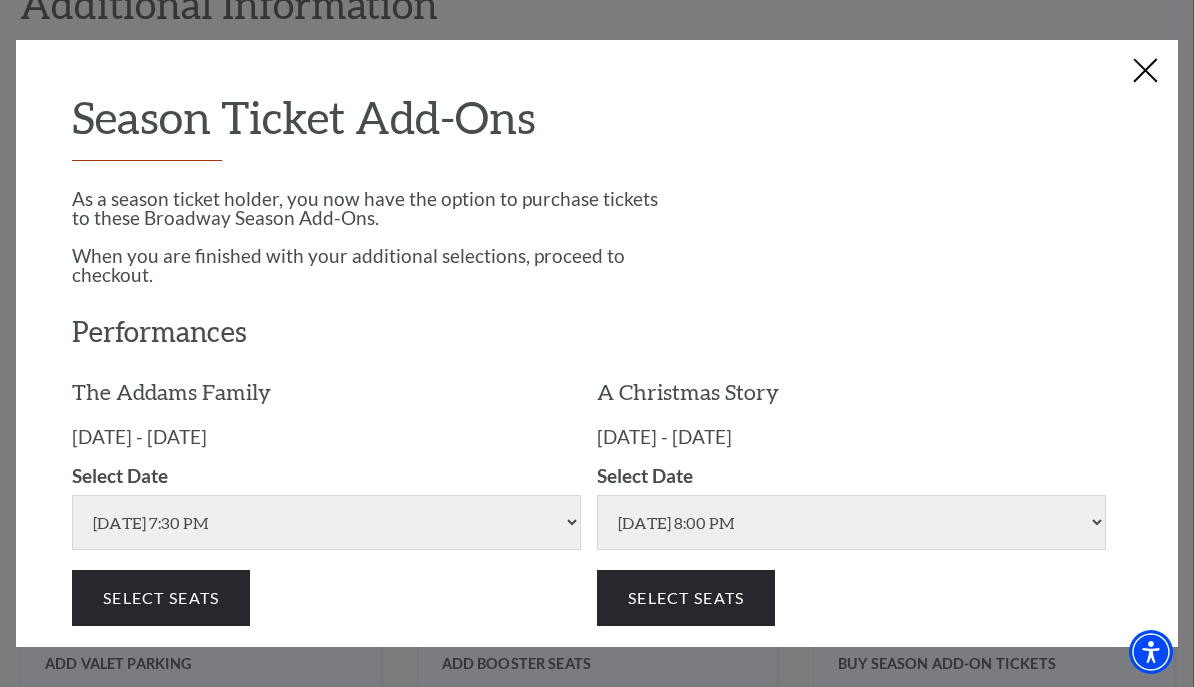 scroll, scrollTop: 0, scrollLeft: 0, axis: both 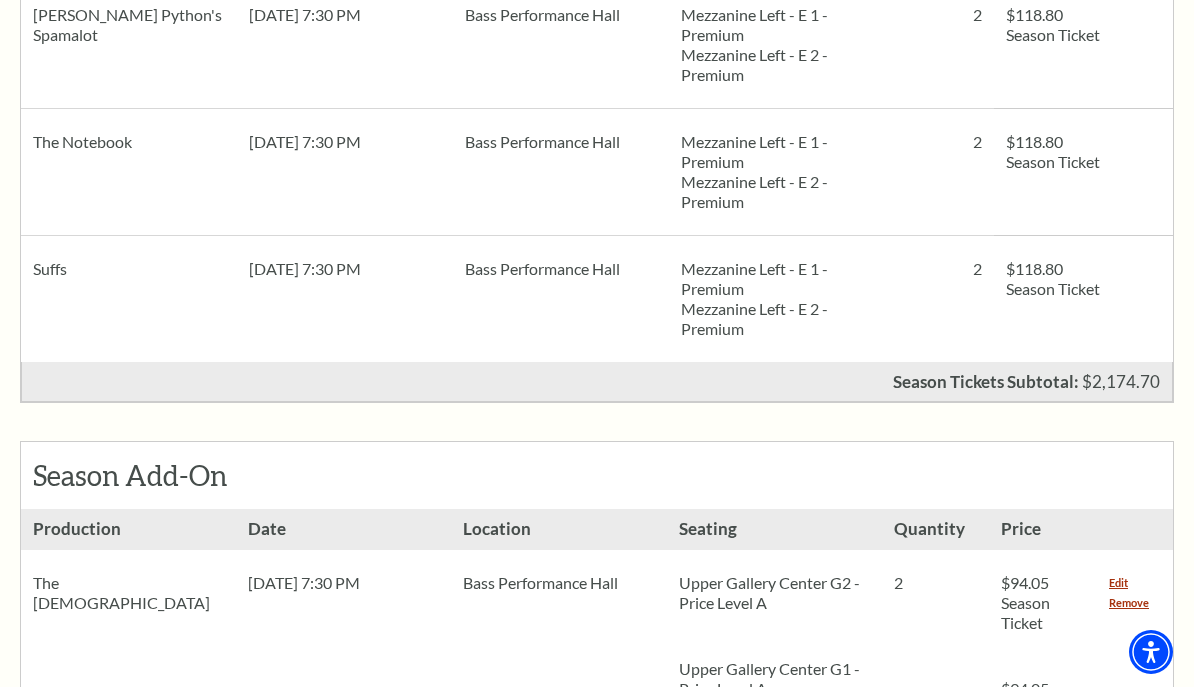 click on "Remove" at bounding box center (1129, 603) 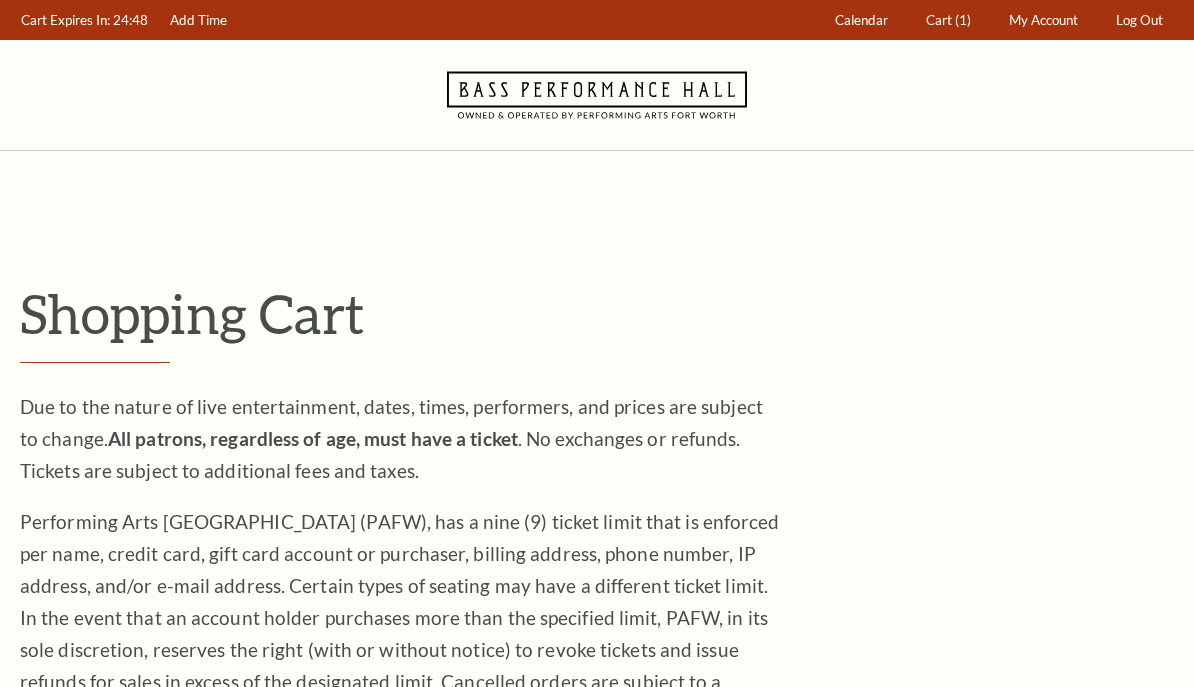 scroll, scrollTop: 0, scrollLeft: 0, axis: both 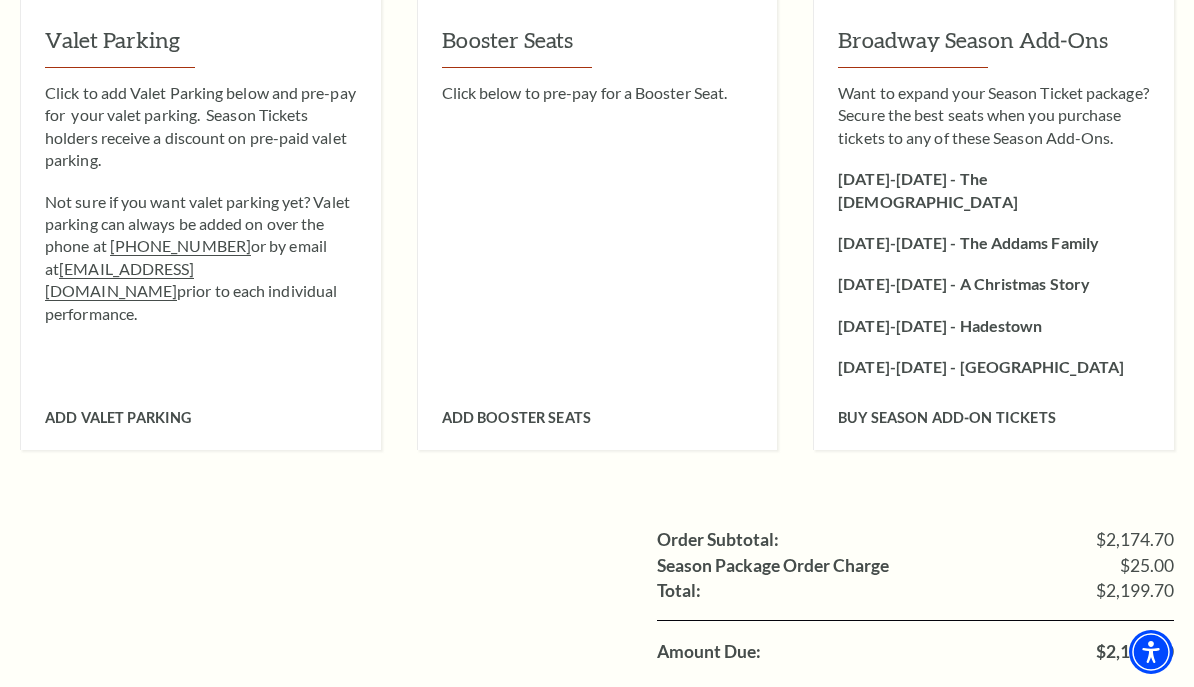 click on "Buy Season Add-On tickets" at bounding box center (947, 417) 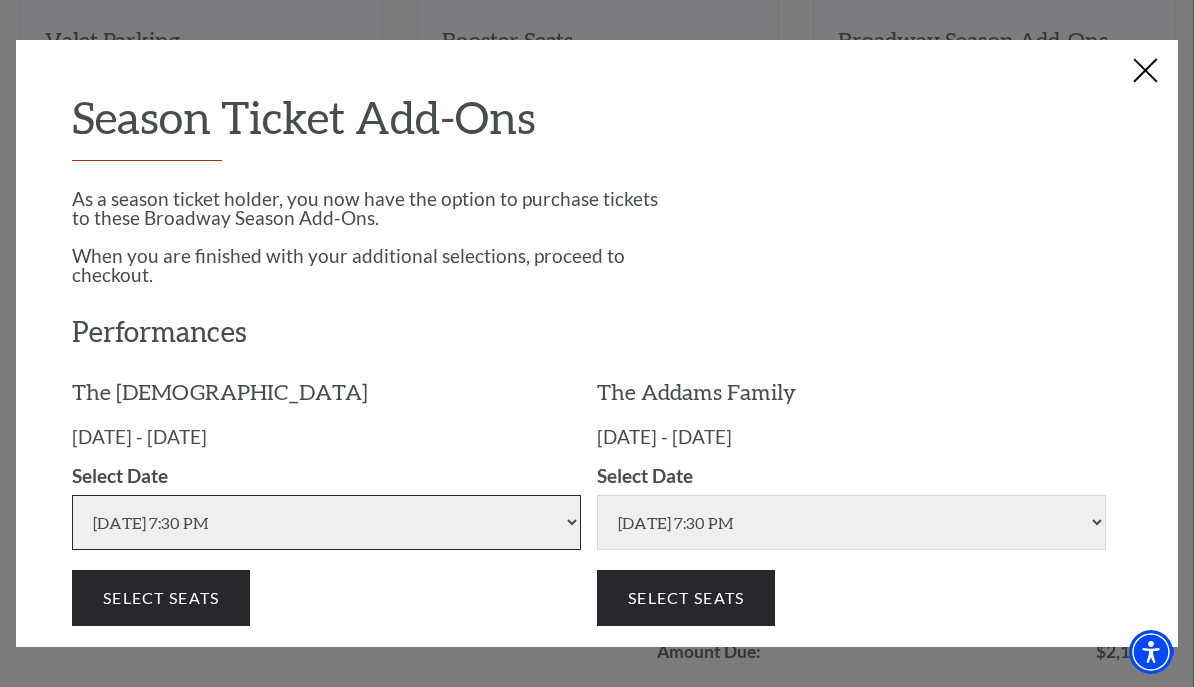 click on "Friday Aug 08 2025 | 7:30 PM
Saturday Aug 09 2025 | 1:30 PM
Saturday Aug 09 2025 | 7:30 PM
Sunday Aug 10 2025 | 1:30 PM
Sunday Aug 10 2025 | 6:30 PM" at bounding box center (326, 522) 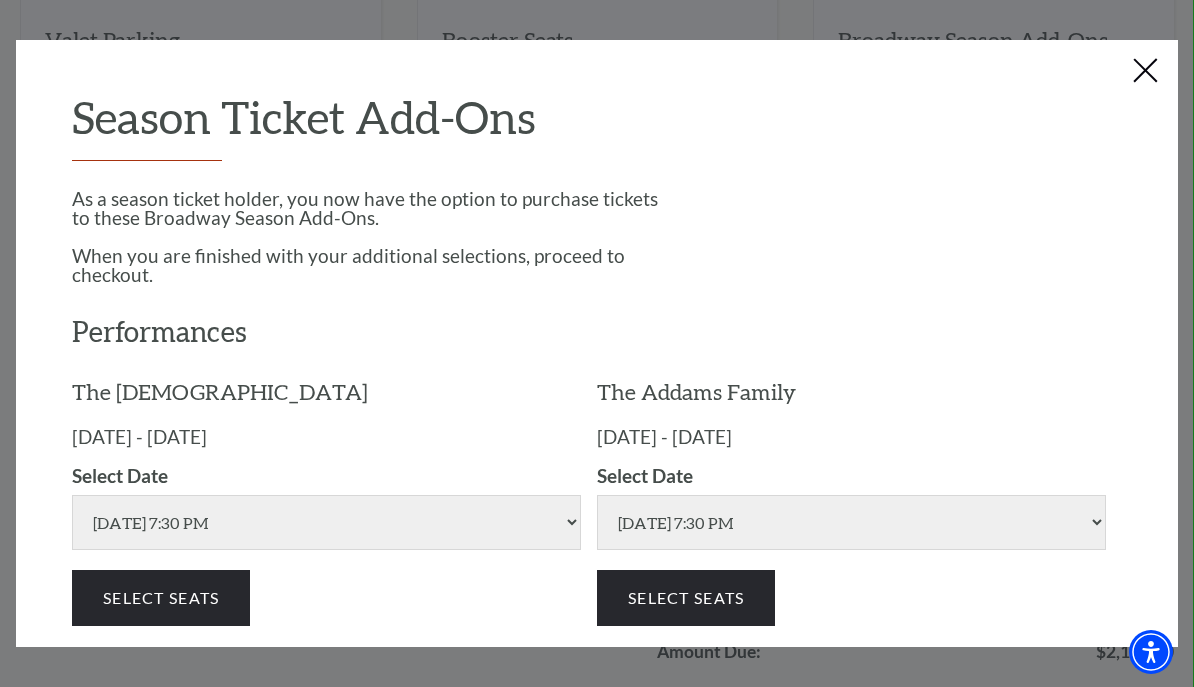 click on "Select Seats" at bounding box center (161, 598) 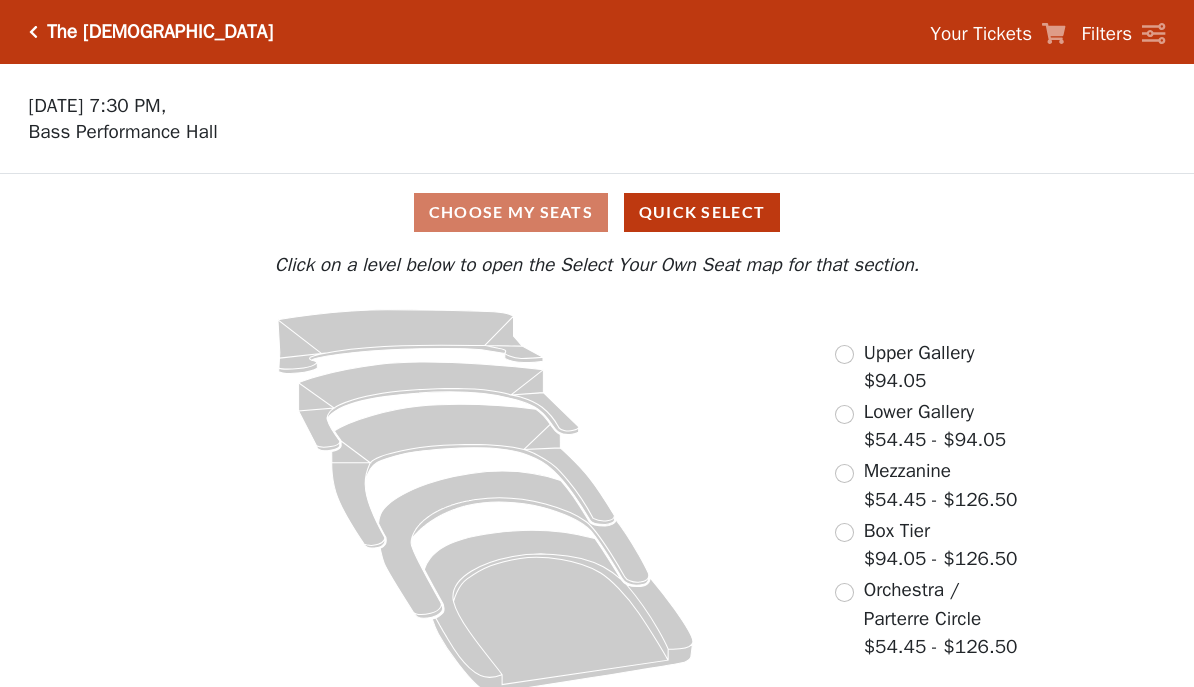 scroll, scrollTop: 0, scrollLeft: 0, axis: both 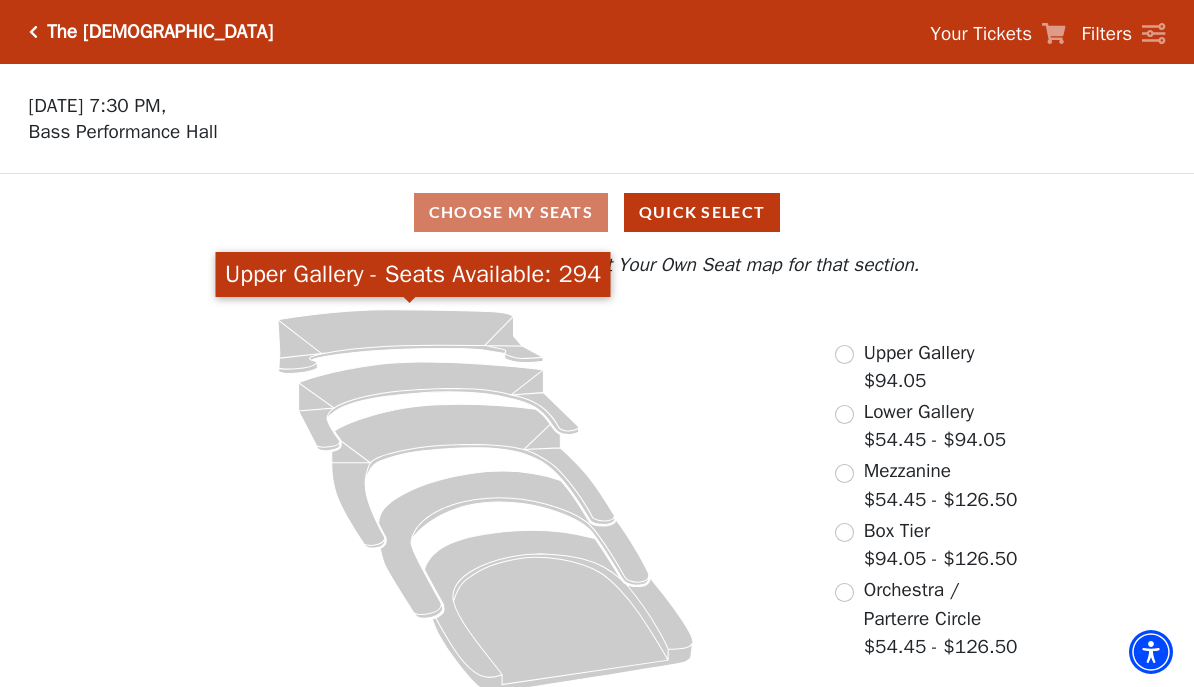 click 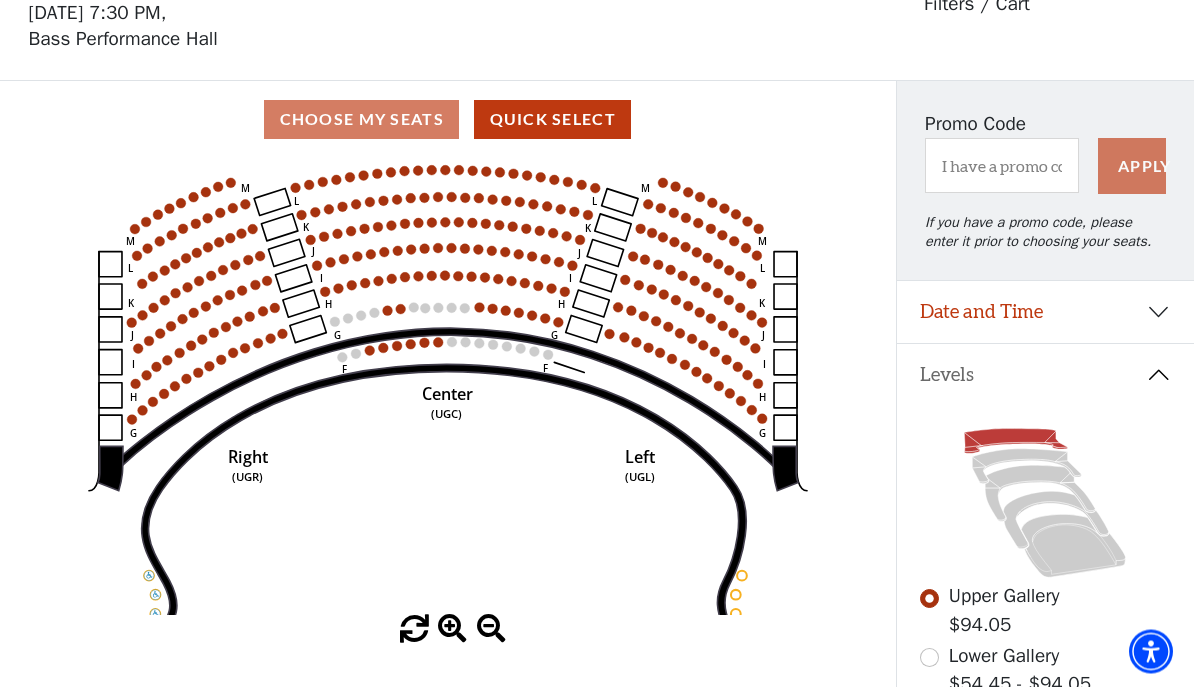 scroll, scrollTop: 93, scrollLeft: 0, axis: vertical 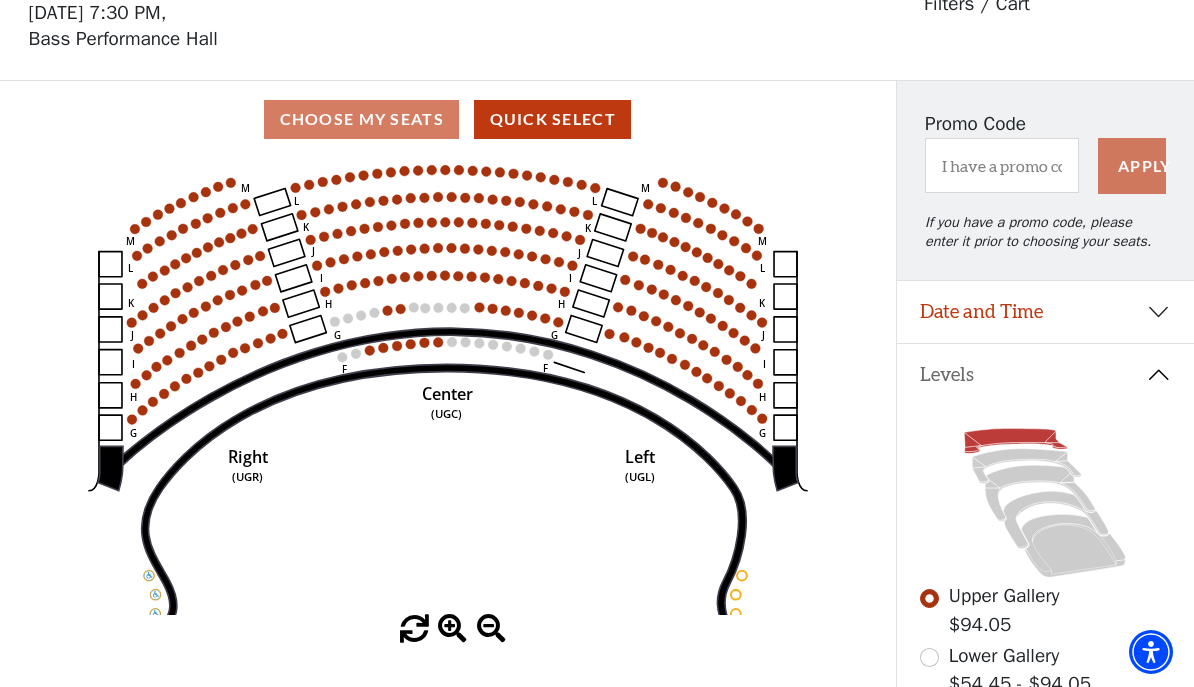 click 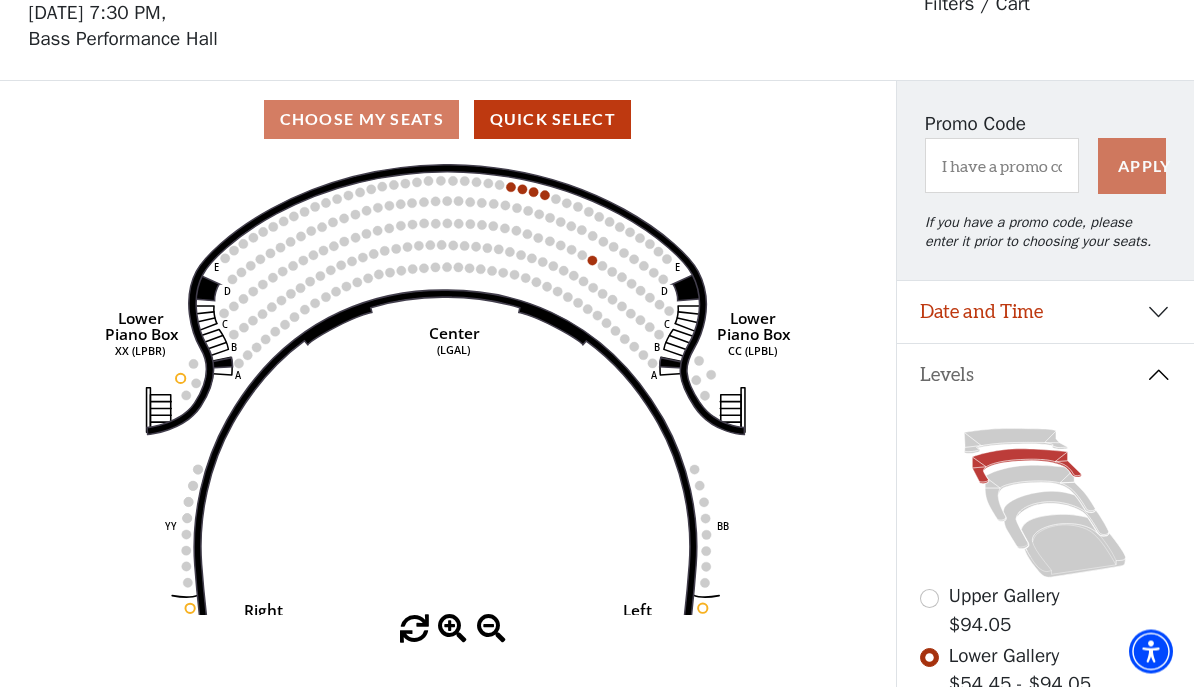 scroll, scrollTop: 93, scrollLeft: 0, axis: vertical 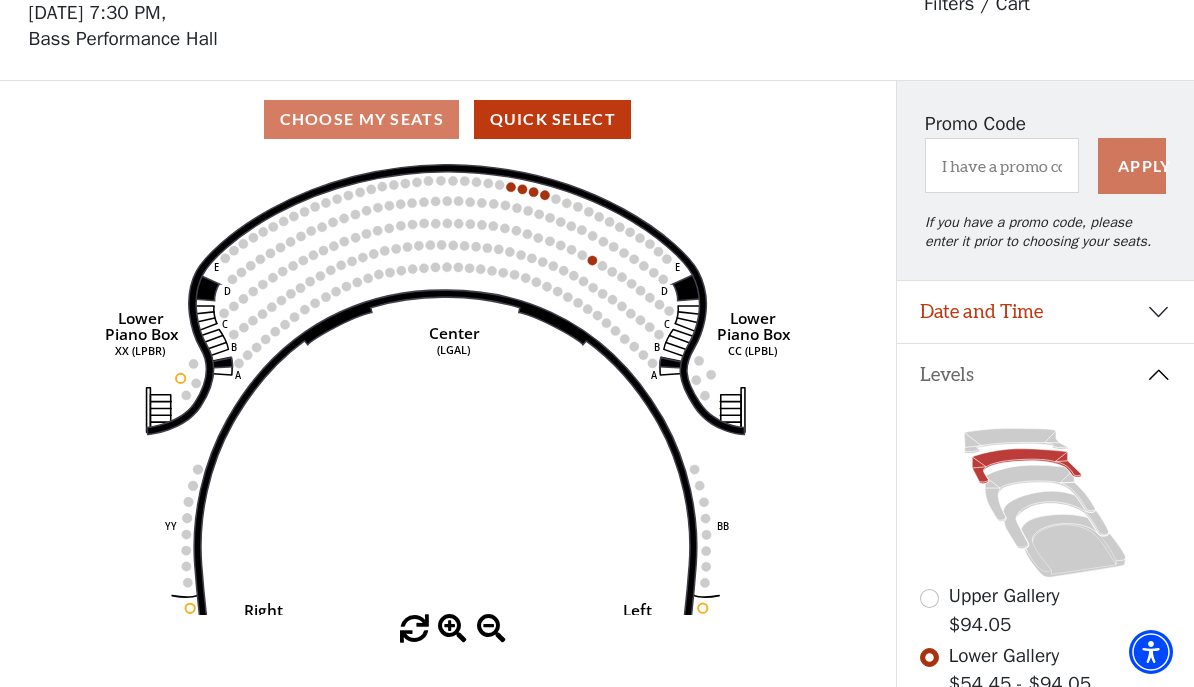 click 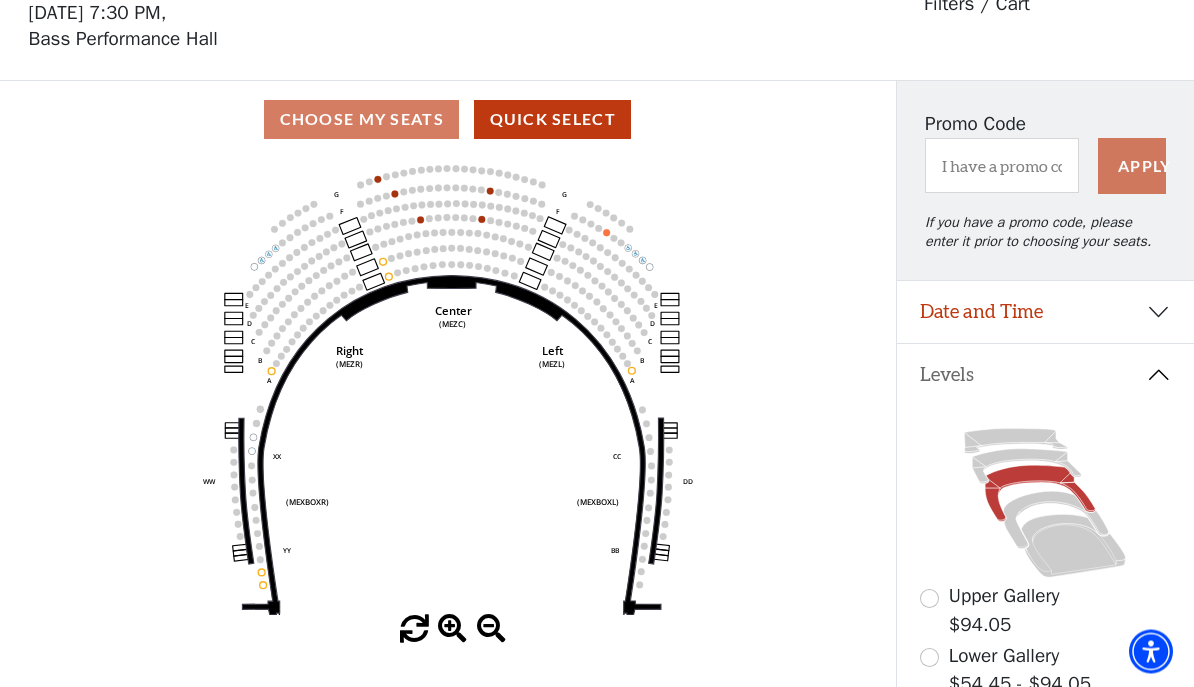 scroll, scrollTop: 93, scrollLeft: 0, axis: vertical 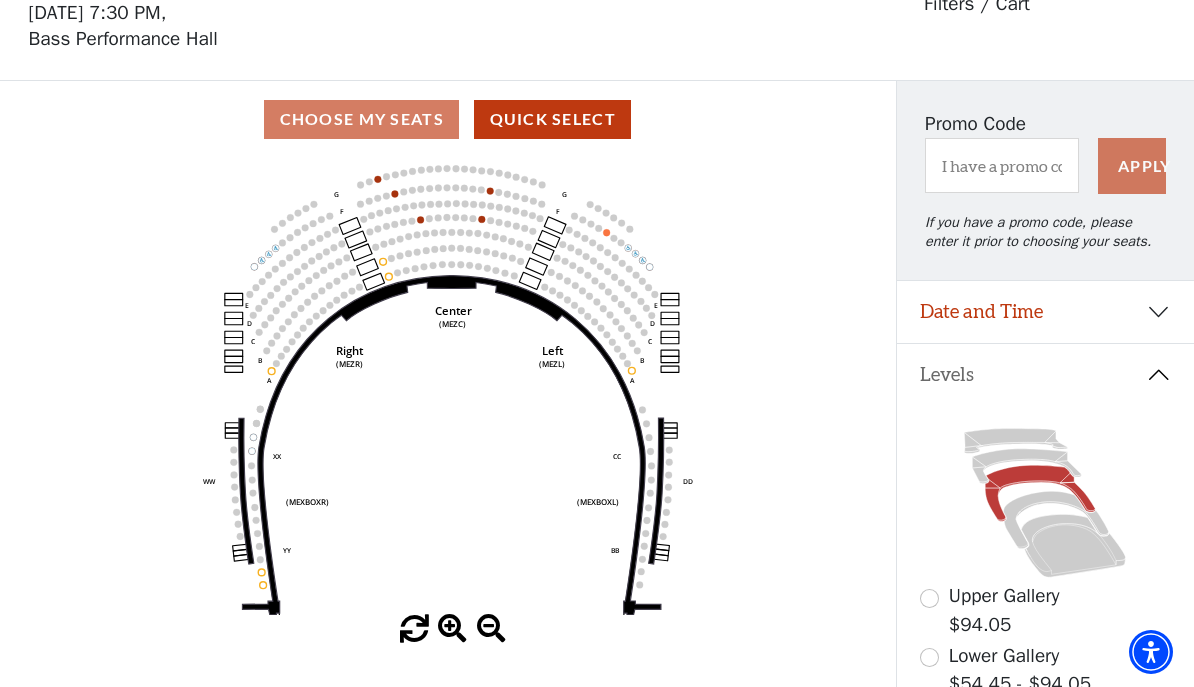 click 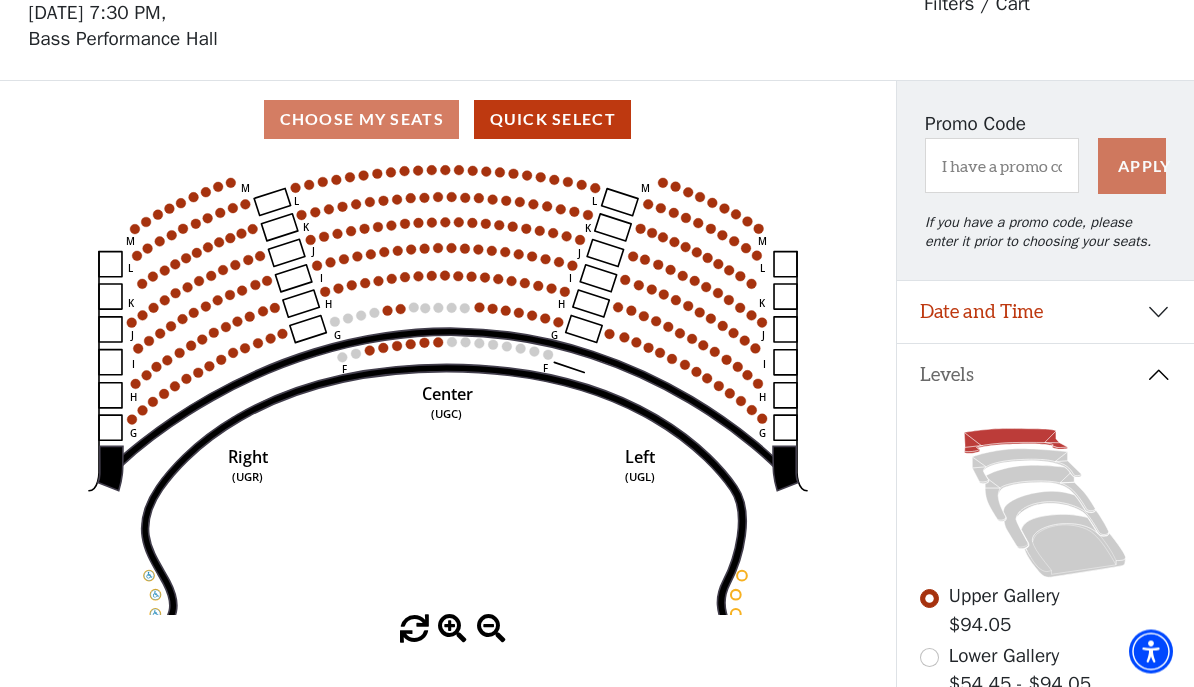 scroll, scrollTop: 93, scrollLeft: 0, axis: vertical 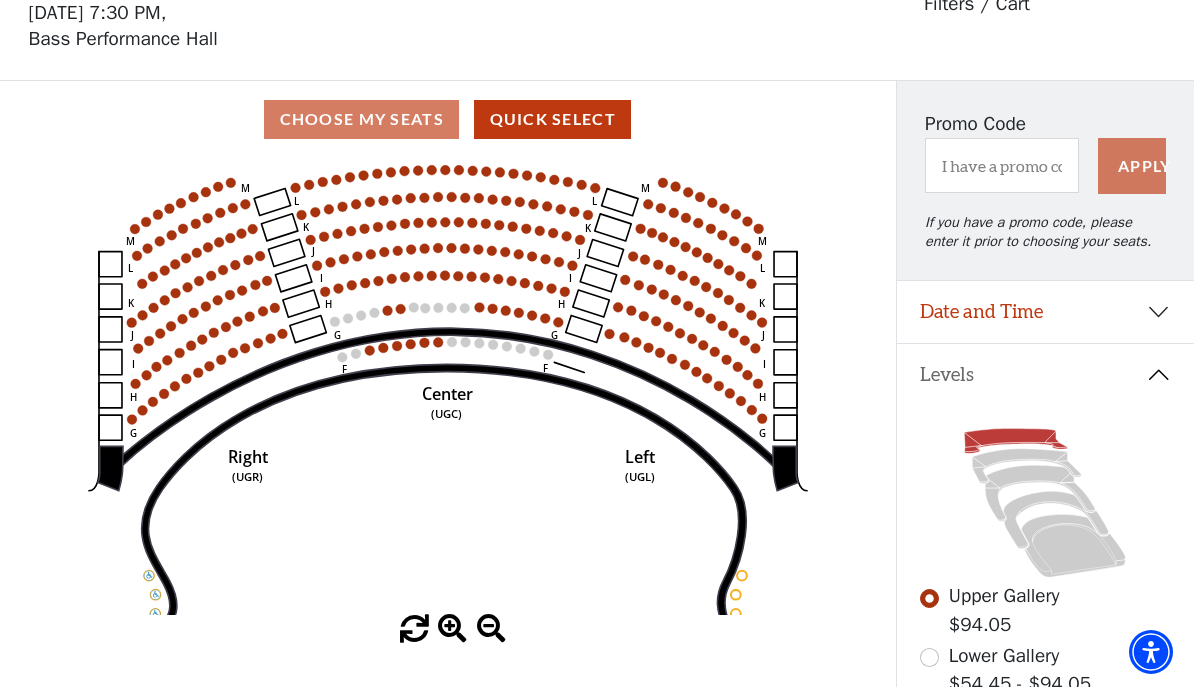 click 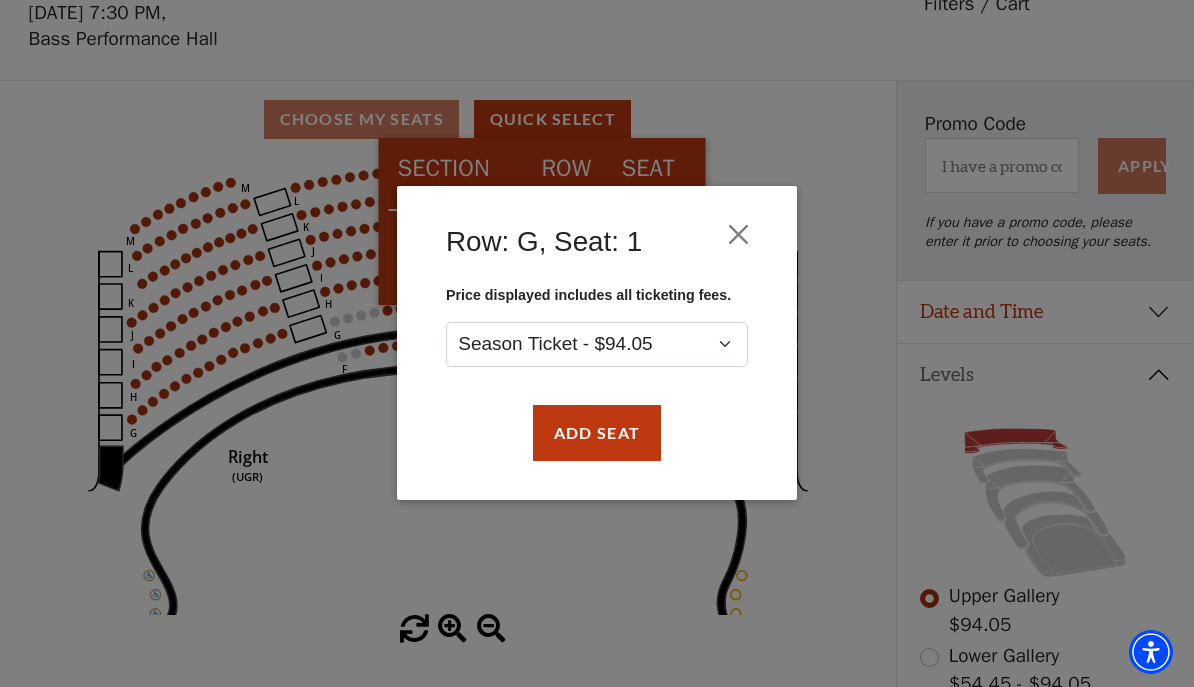 click on "Add Seat" at bounding box center (597, 433) 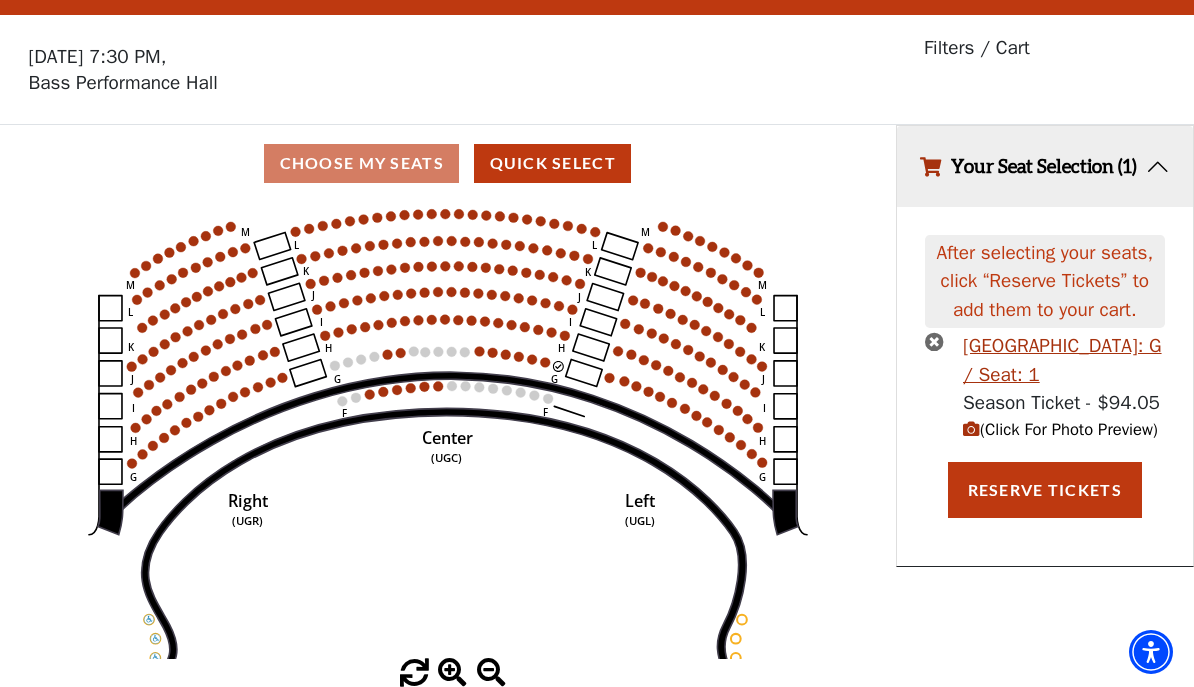 click 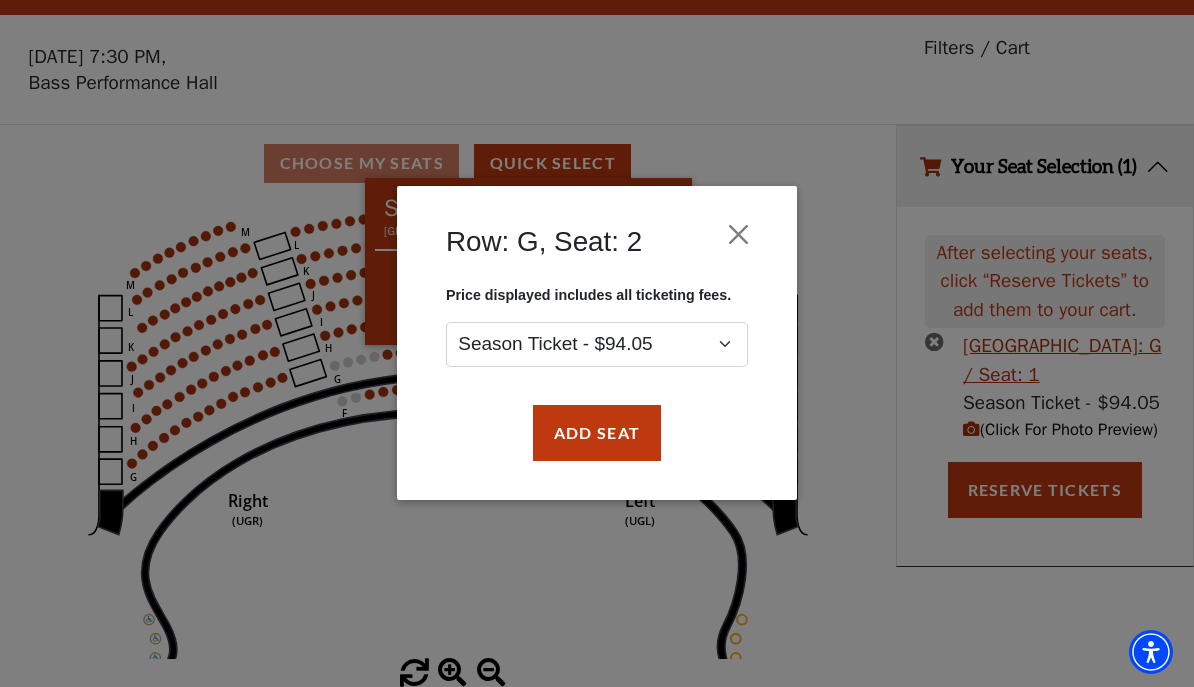 click on "Add Seat" at bounding box center (597, 433) 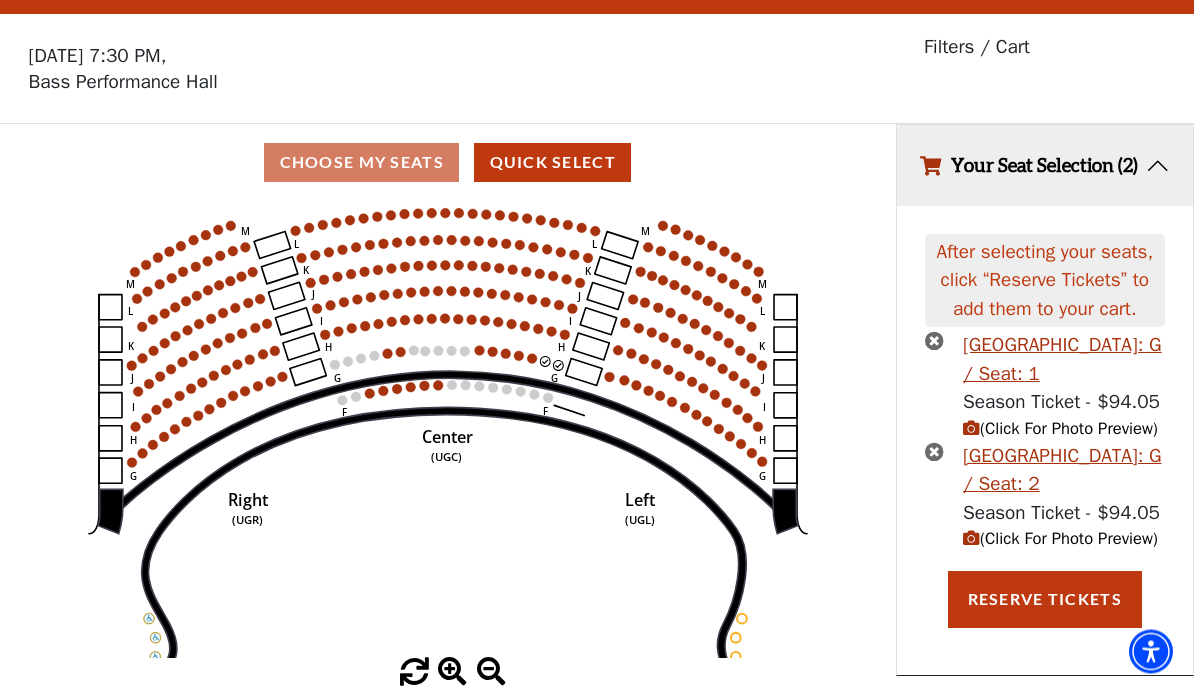 scroll, scrollTop: 136, scrollLeft: 0, axis: vertical 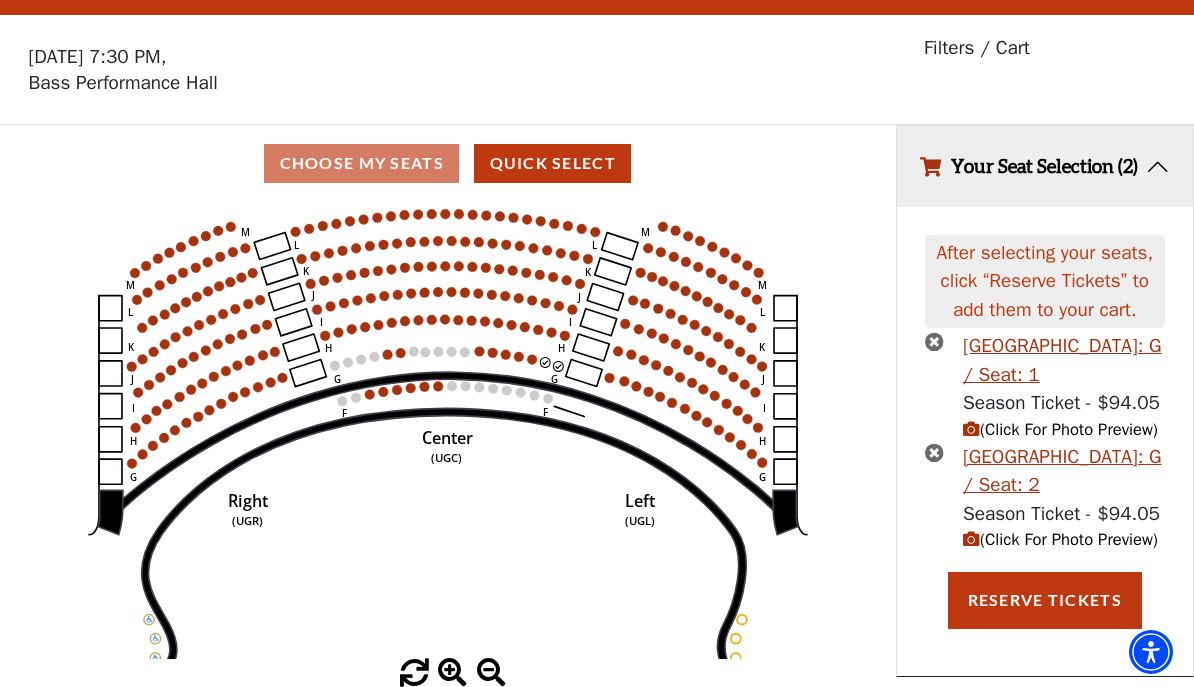 click on "(Click For Photo Preview)" at bounding box center [1060, 429] 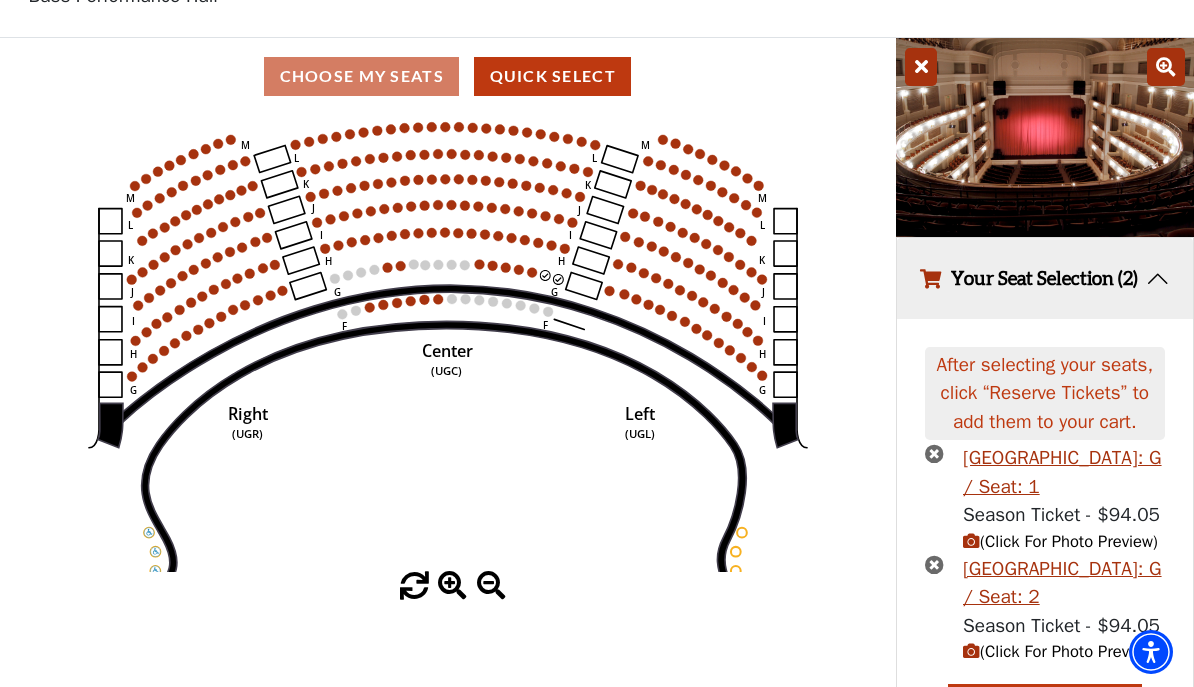 click on "Your Seat Selection (2)" at bounding box center [1045, 278] 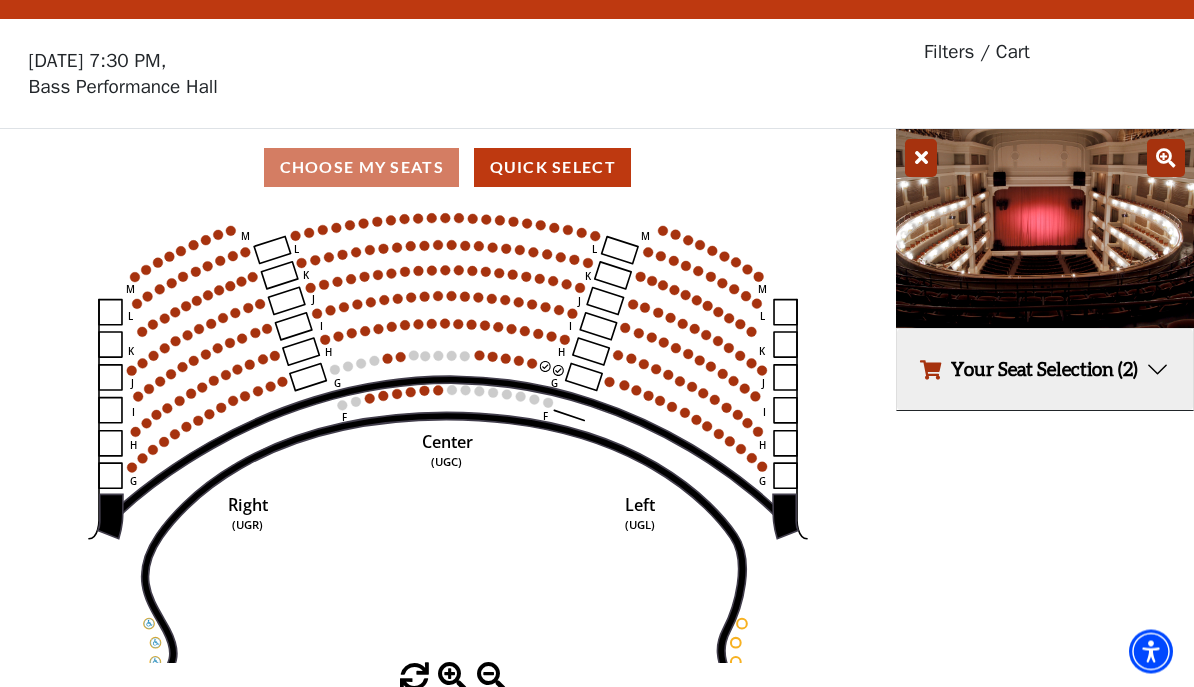scroll, scrollTop: 136, scrollLeft: 0, axis: vertical 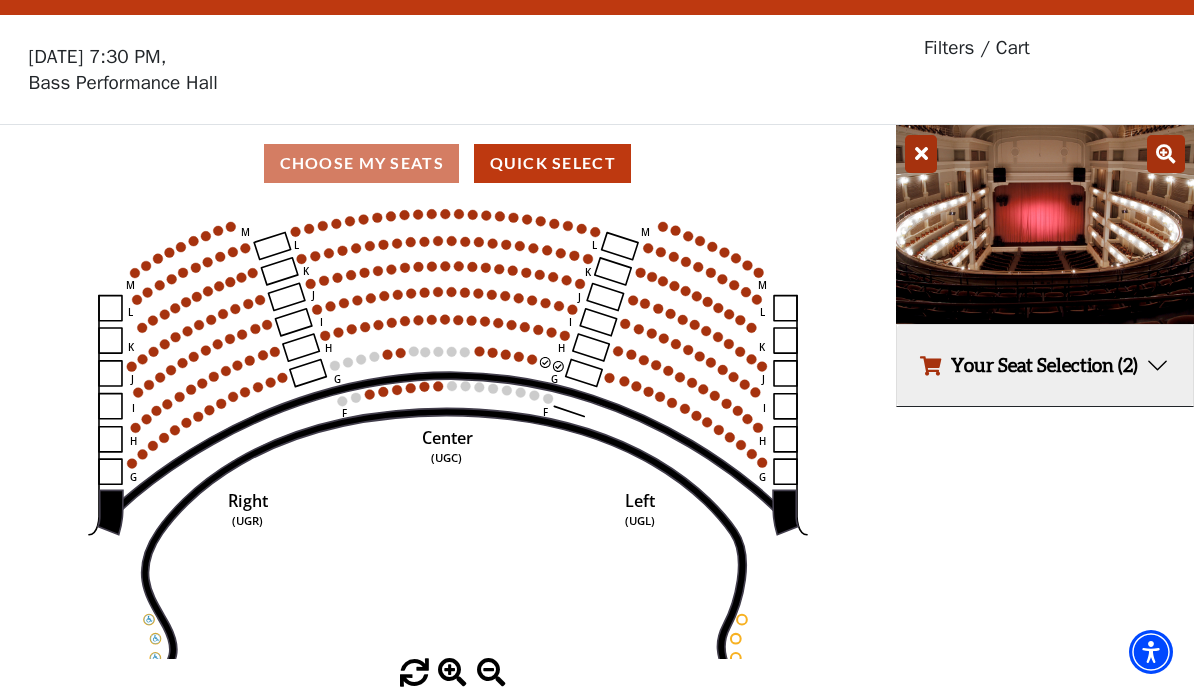 click on "Your Seat Selection (2)" at bounding box center (1045, 365) 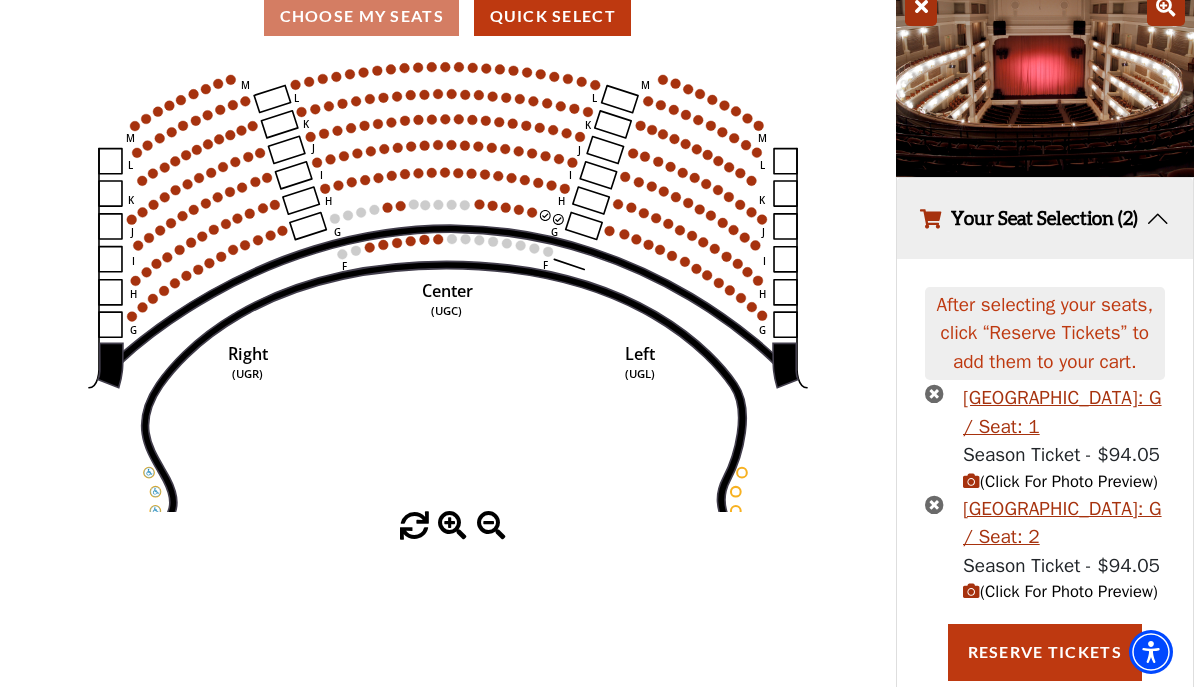 scroll, scrollTop: 232, scrollLeft: 0, axis: vertical 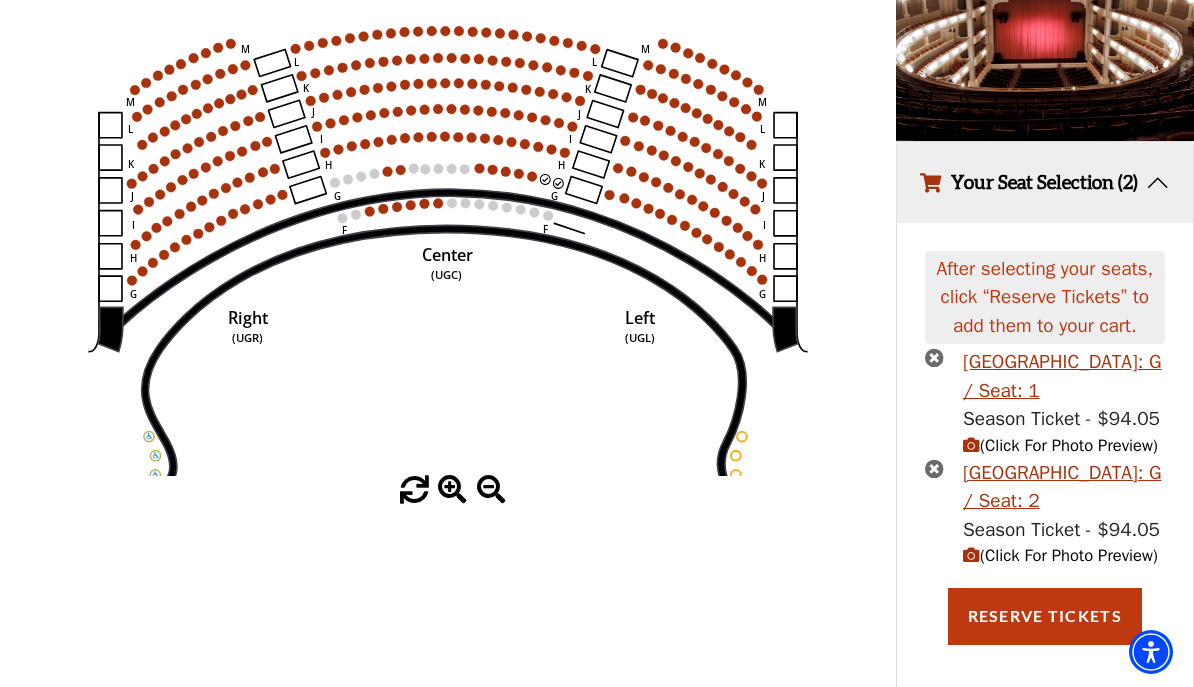 click on "Reserve Tickets" at bounding box center (1045, 616) 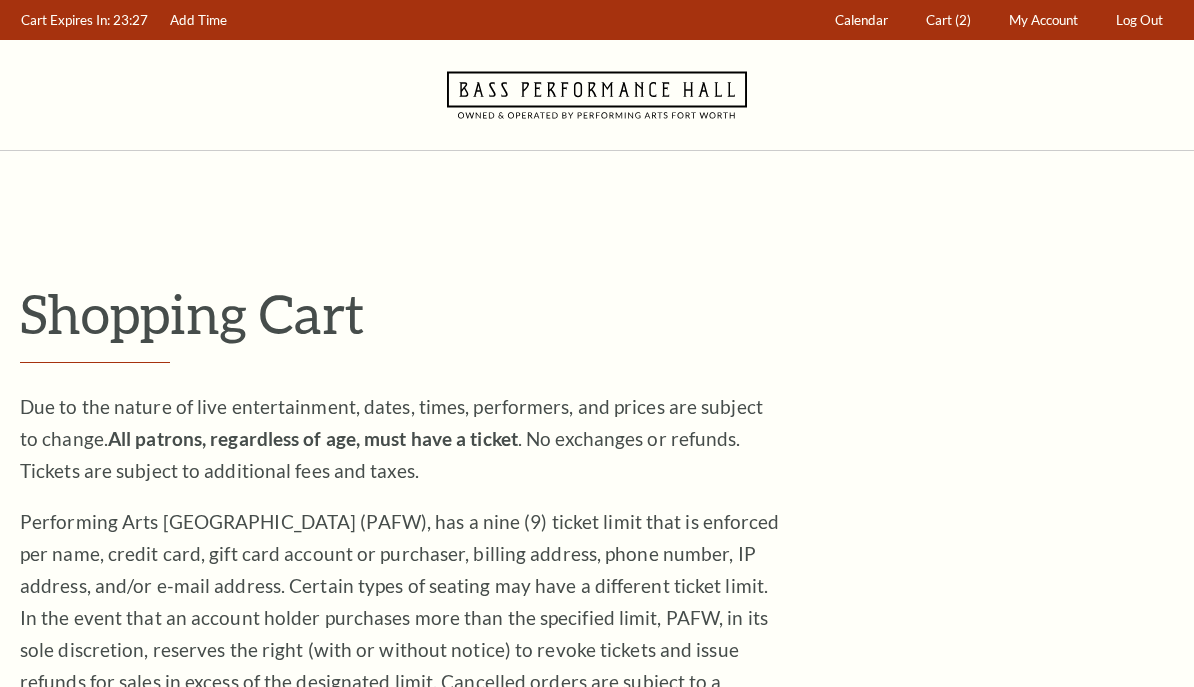 scroll, scrollTop: 0, scrollLeft: 0, axis: both 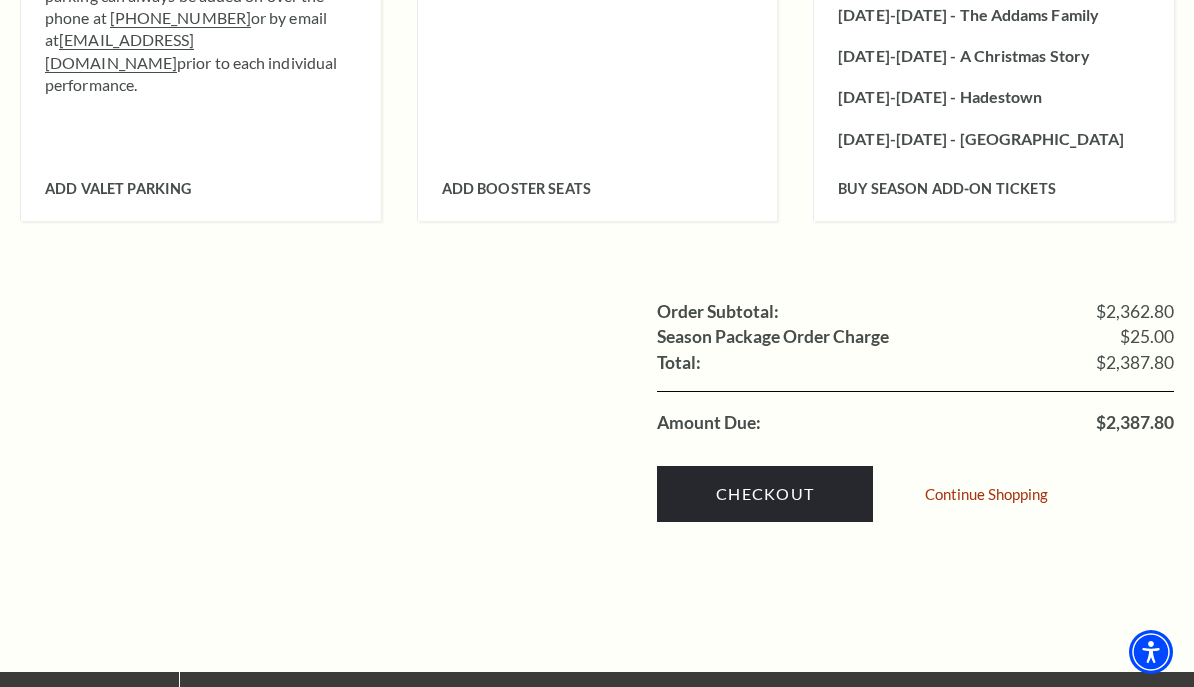 click on "Checkout" at bounding box center (765, 494) 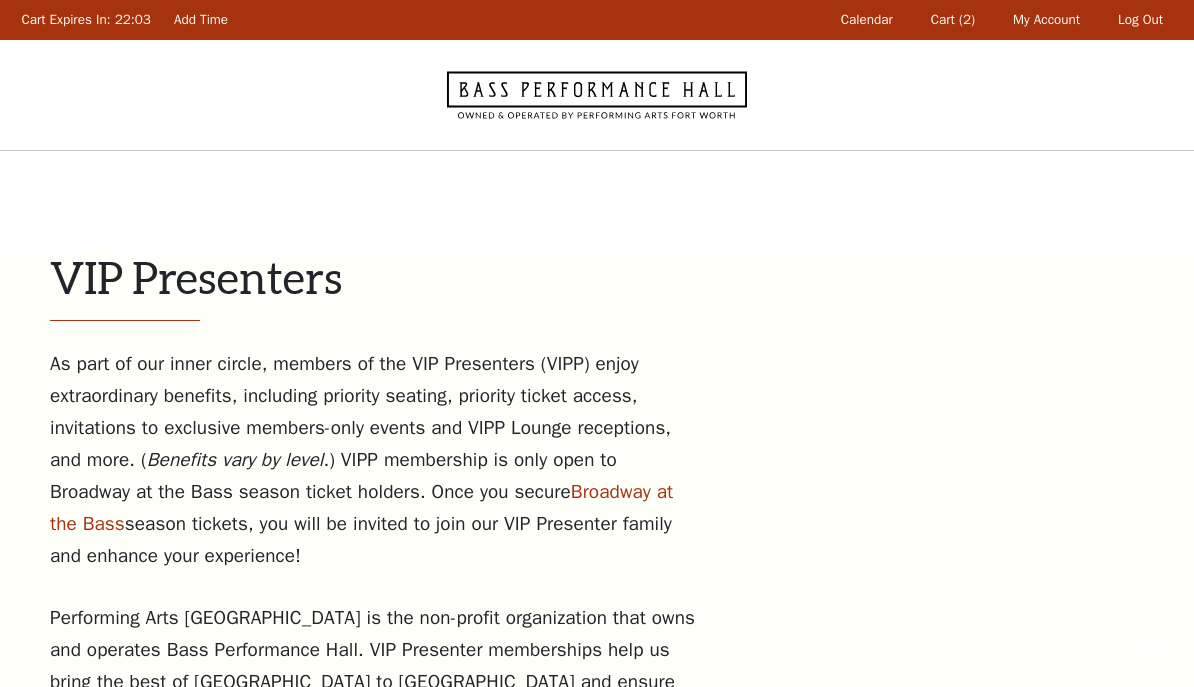 scroll, scrollTop: 0, scrollLeft: 0, axis: both 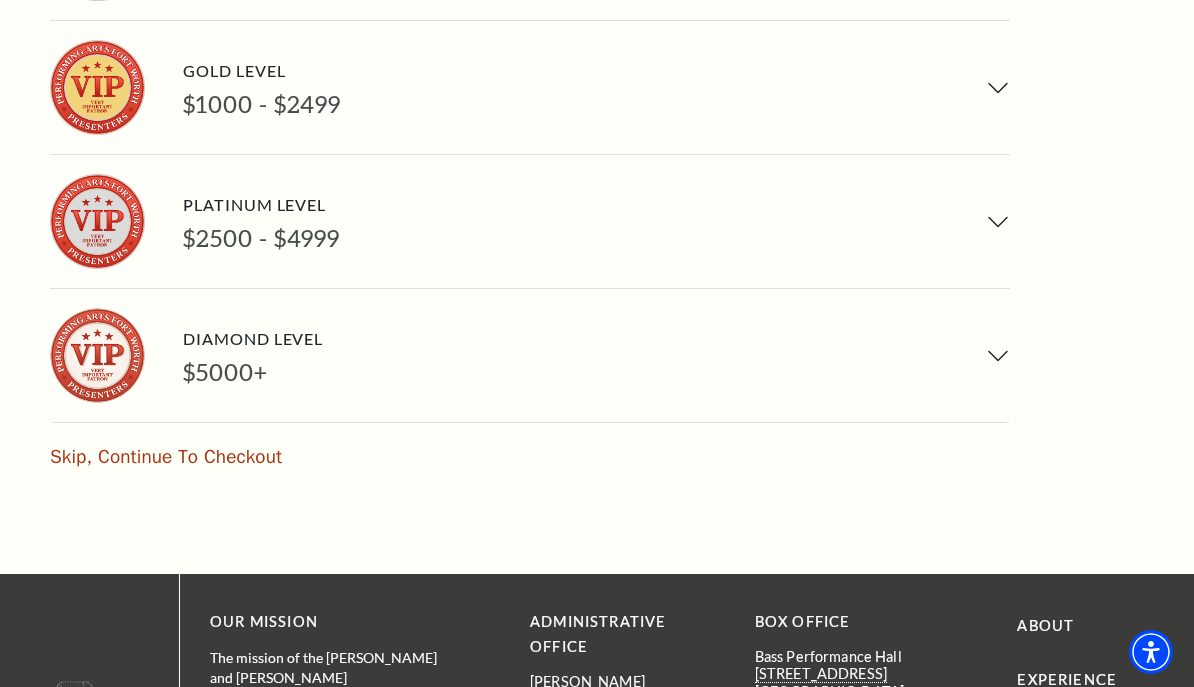 click on "Skip, Continue To Checkout" at bounding box center [166, 457] 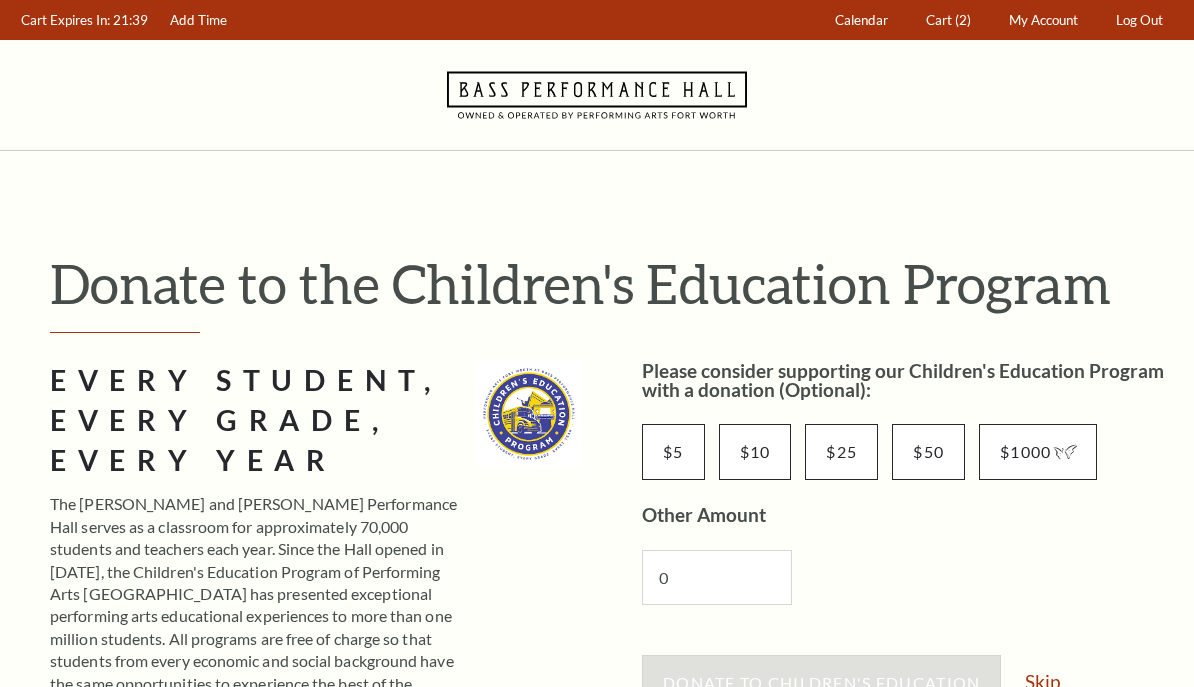 scroll, scrollTop: 0, scrollLeft: 0, axis: both 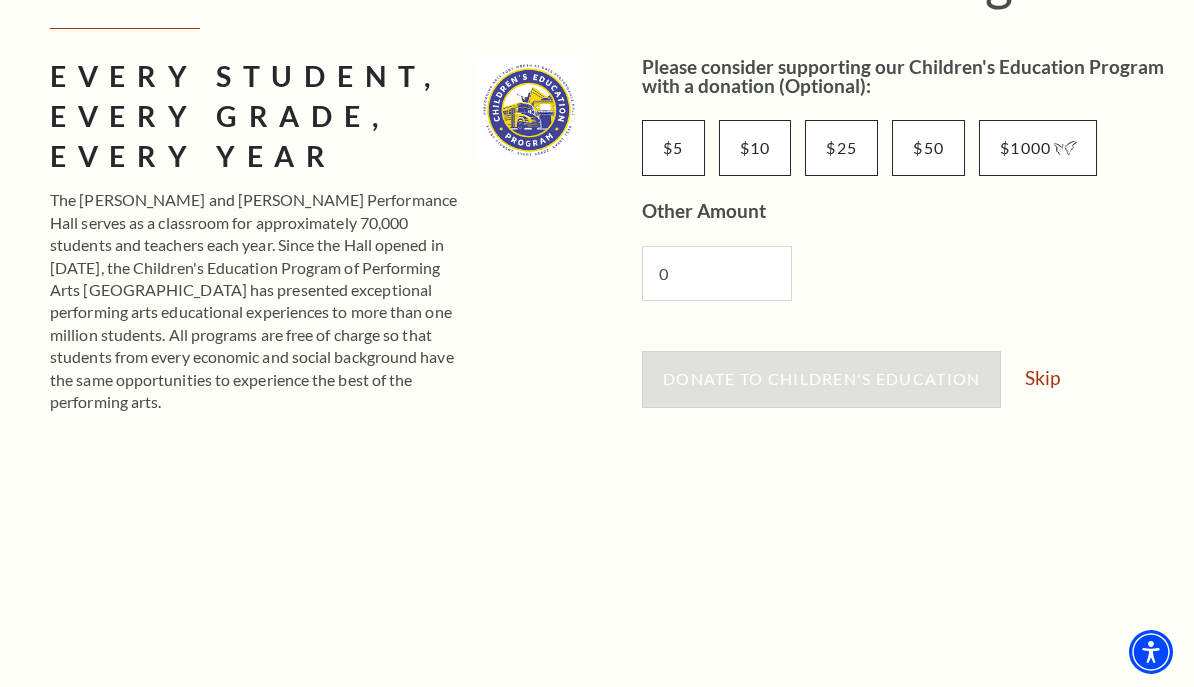 click on "Skip" at bounding box center (1042, 377) 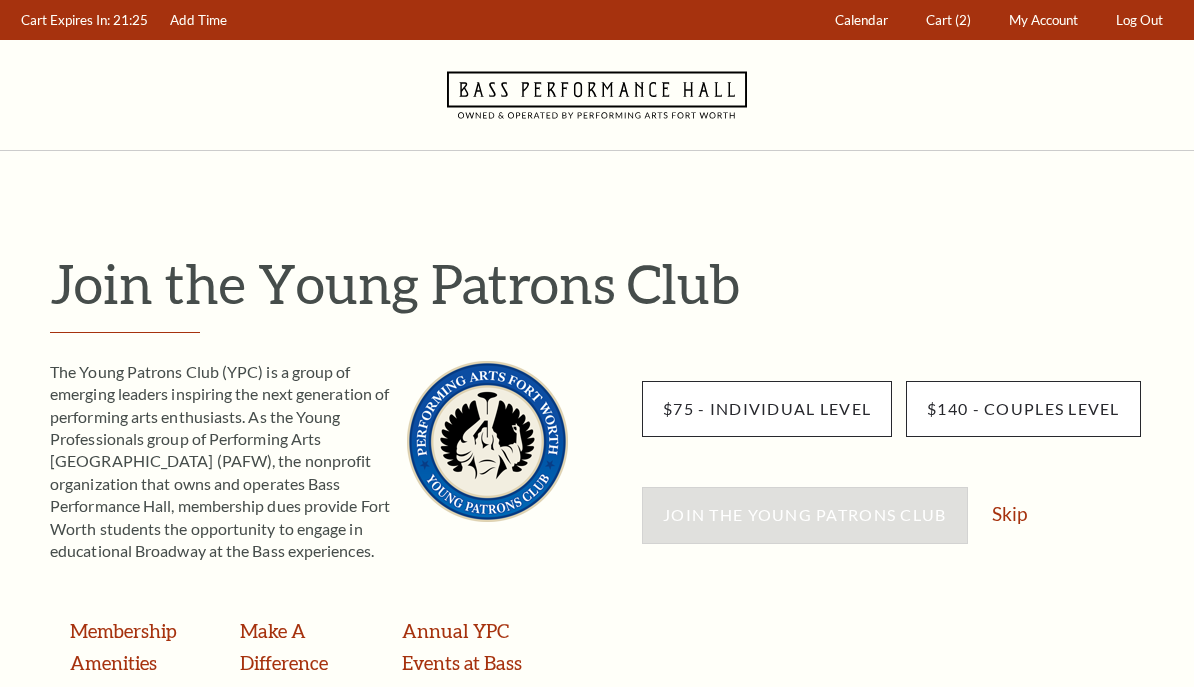 scroll, scrollTop: 0, scrollLeft: 0, axis: both 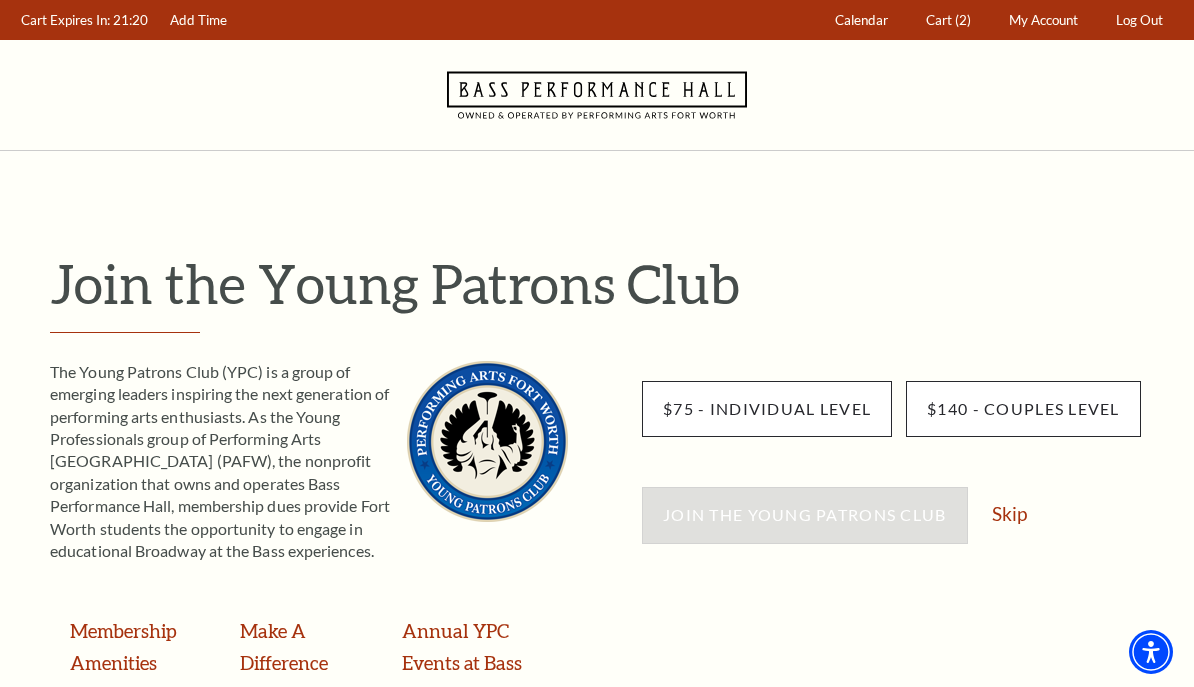 click on "Skip" at bounding box center (1009, 513) 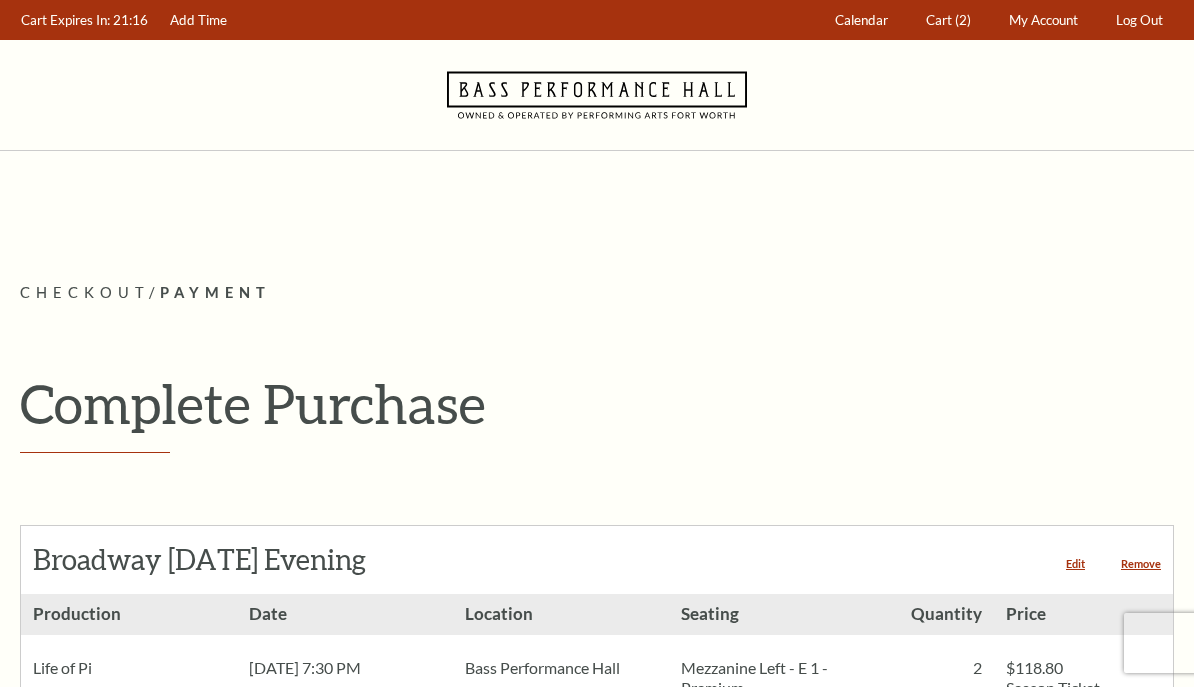 scroll, scrollTop: 0, scrollLeft: 0, axis: both 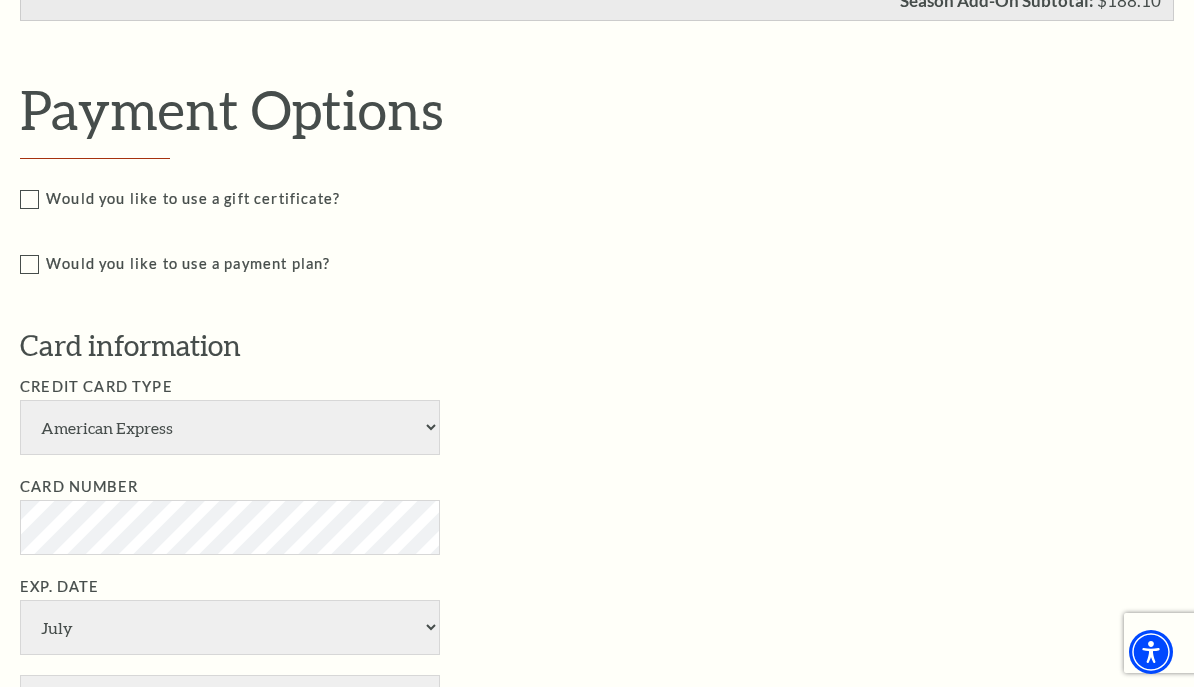 click on "Payment Header
Checkout  /  Payment
Complete Purchase
Broadway Saturday Evening
Edit
Remove
Show Details
Life of Pi 2 2 2" at bounding box center (597, 63) 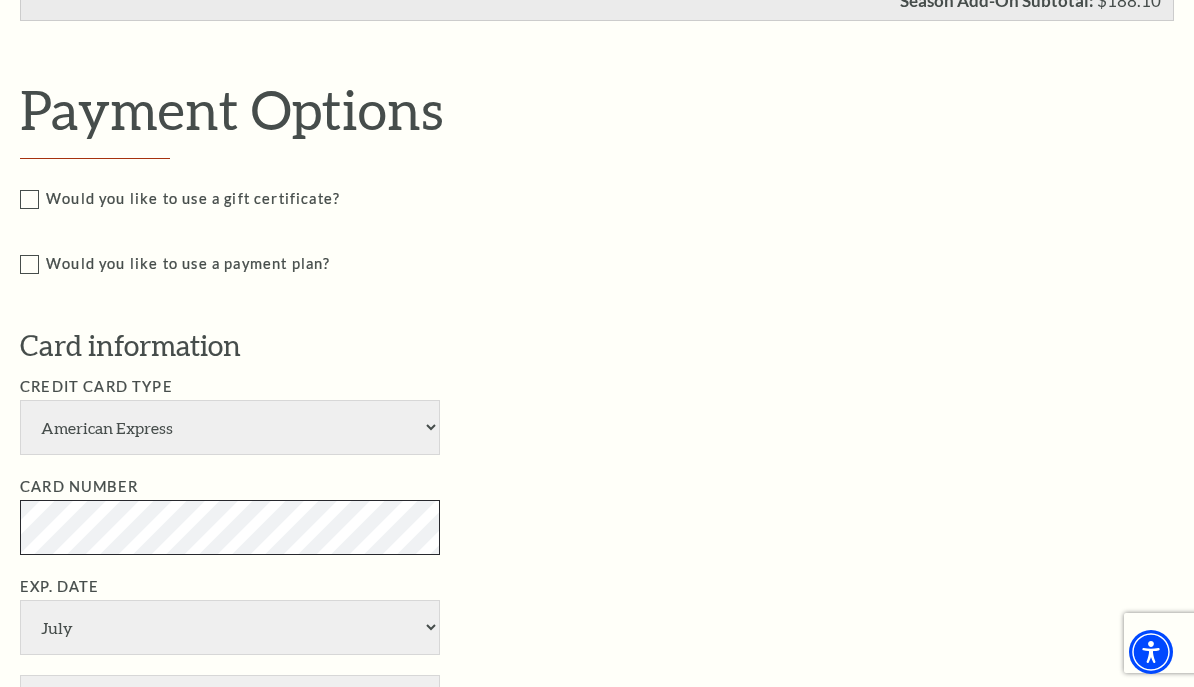 scroll, scrollTop: 2195, scrollLeft: 0, axis: vertical 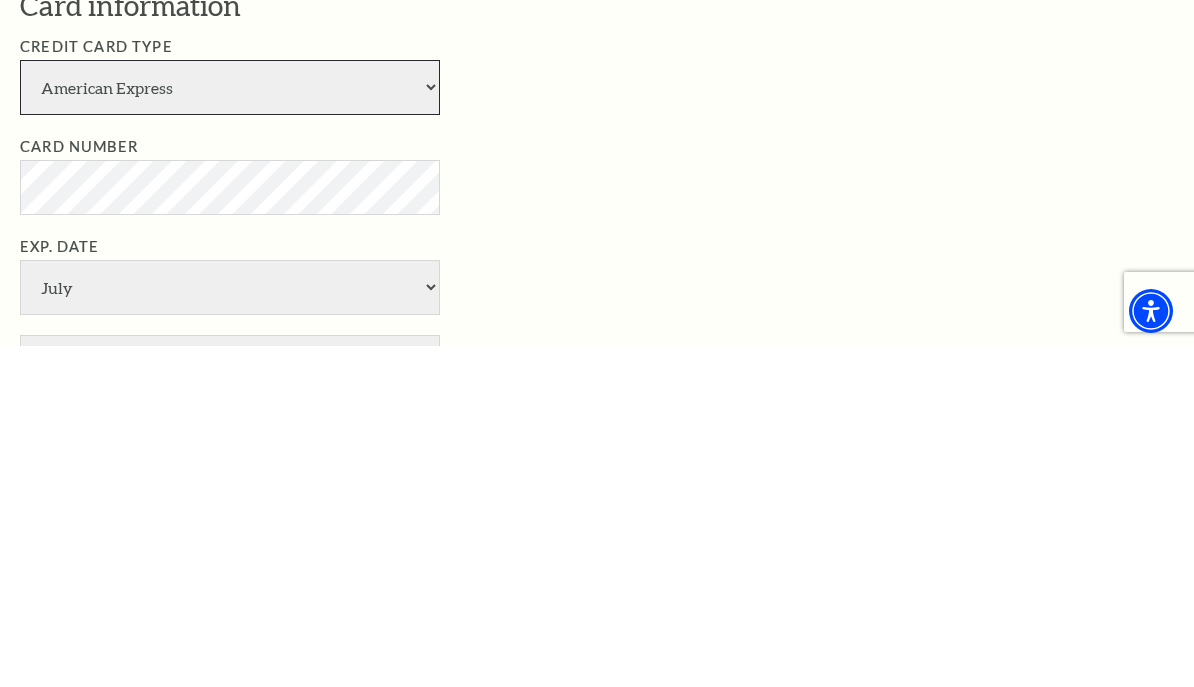 click on "American Express
Visa
Master Card
Discover" at bounding box center (230, 428) 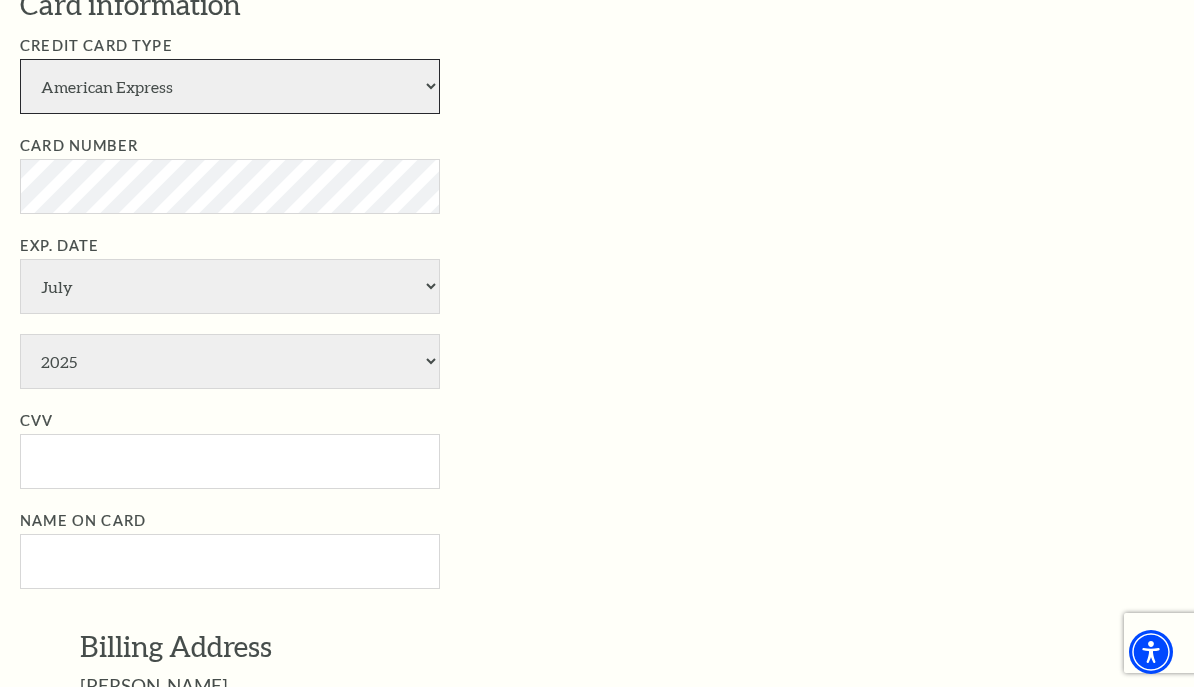 select on "24" 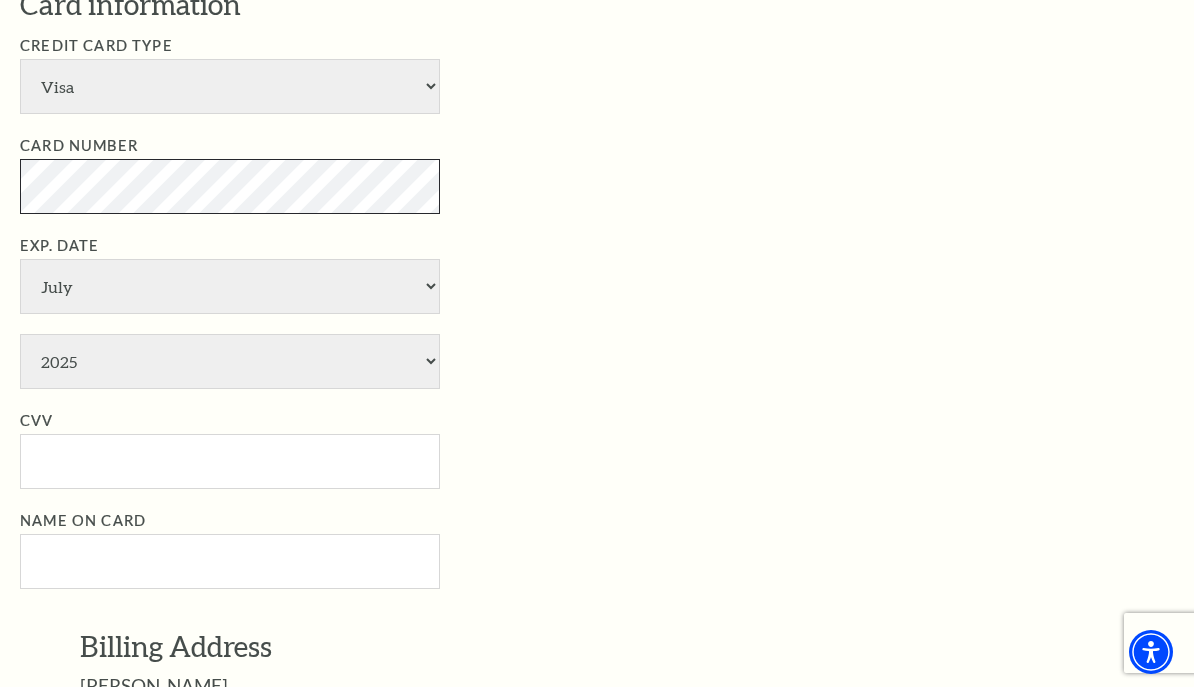 scroll, scrollTop: 2536, scrollLeft: 0, axis: vertical 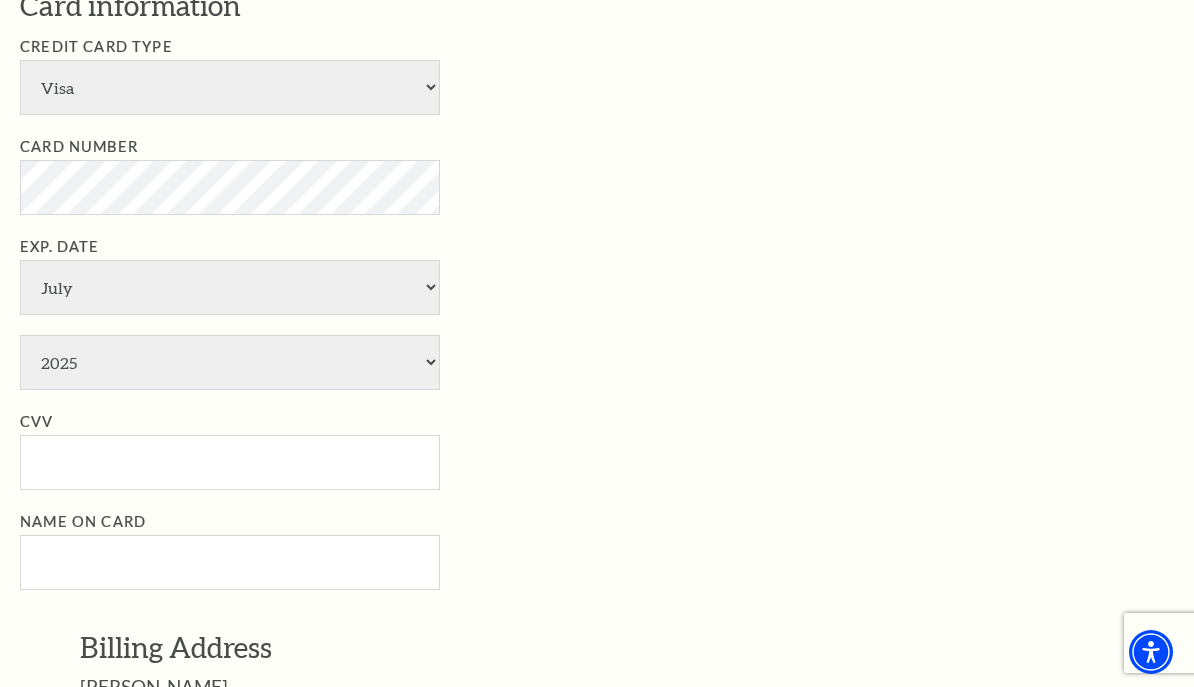 click on "January
February
March
April
May
June
July
August
September
October
November
December" at bounding box center [230, 287] 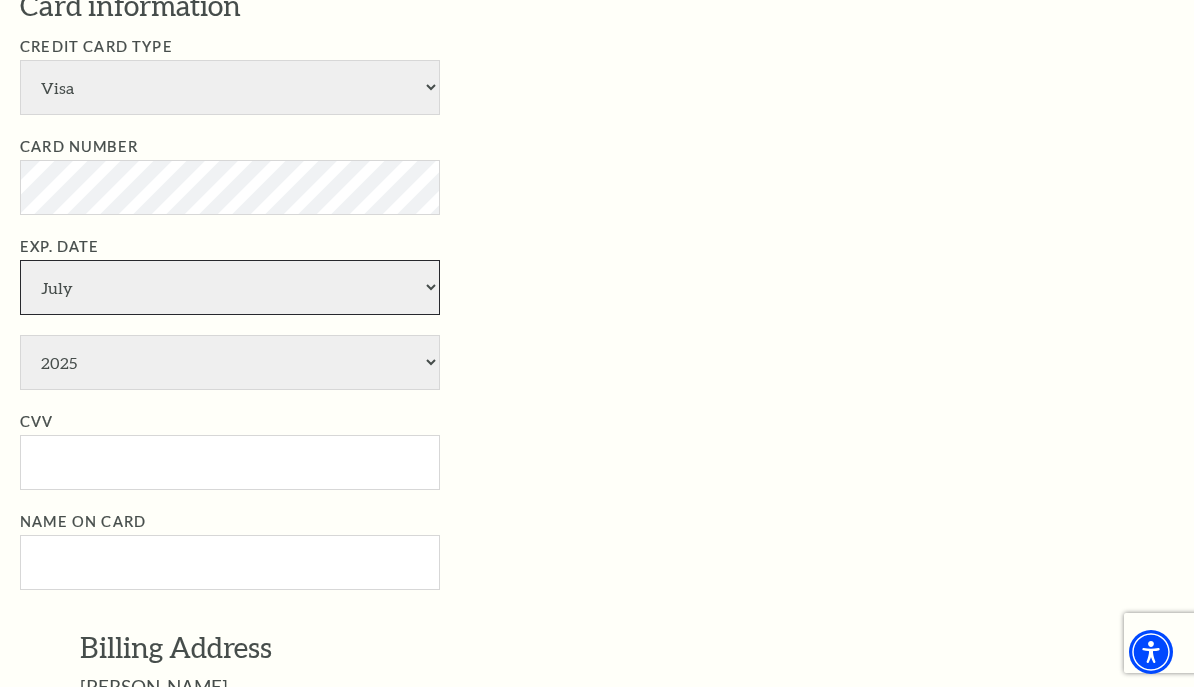 scroll, scrollTop: 2537, scrollLeft: 0, axis: vertical 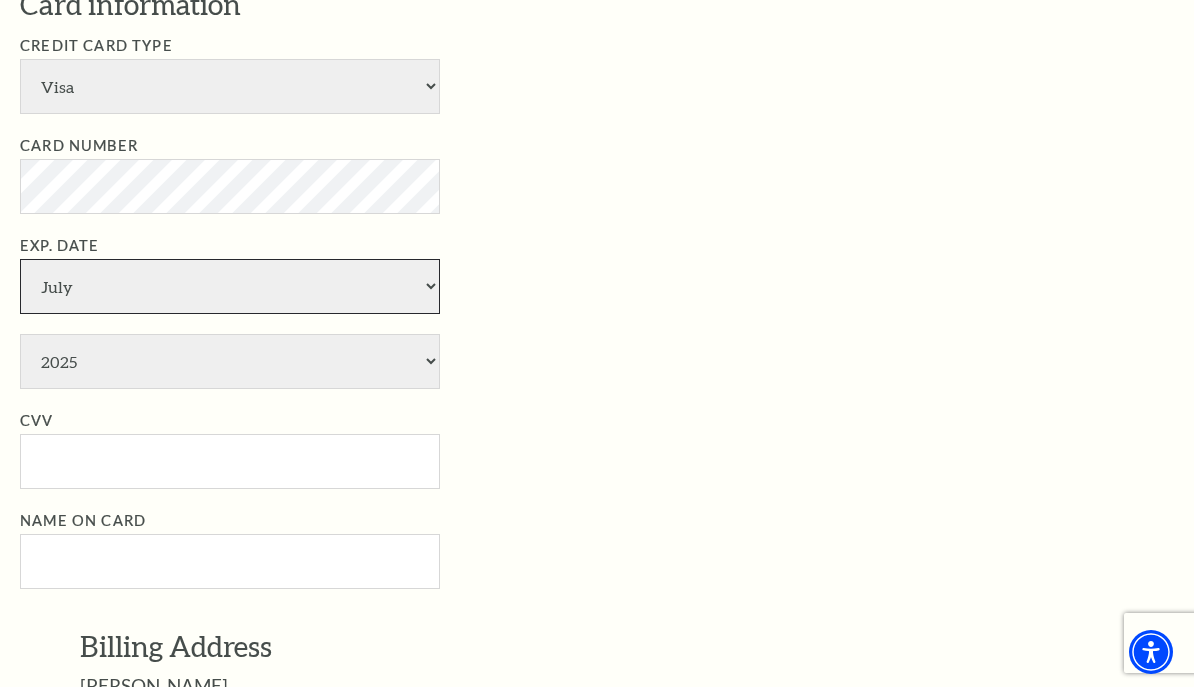 select on "12" 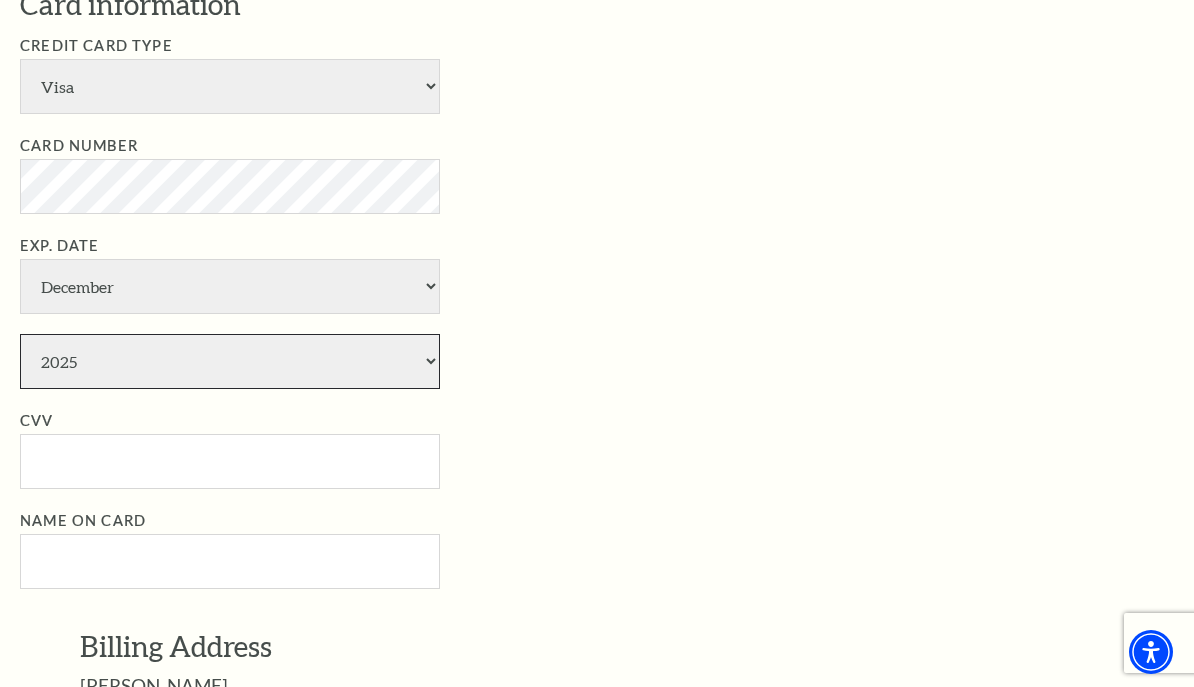 click on "2025
2026
2027
2028
2029
2030
2031
2032
2033
2034" at bounding box center (230, 361) 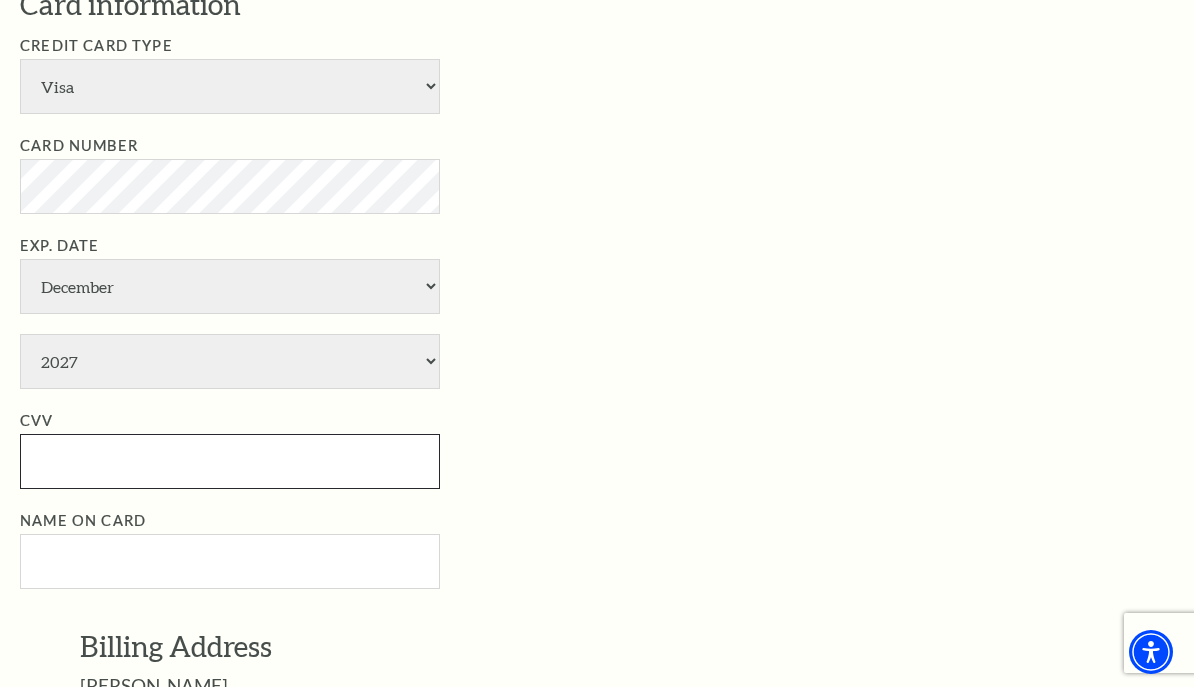 click on "CVV" at bounding box center (230, 461) 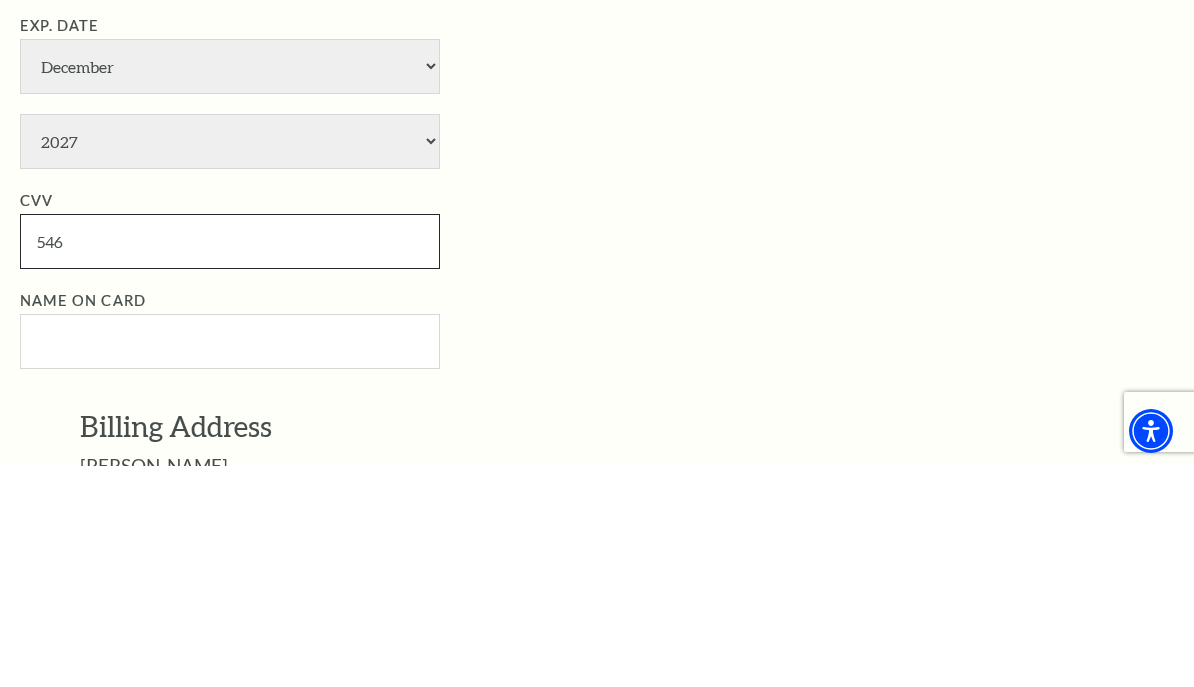 type on "546" 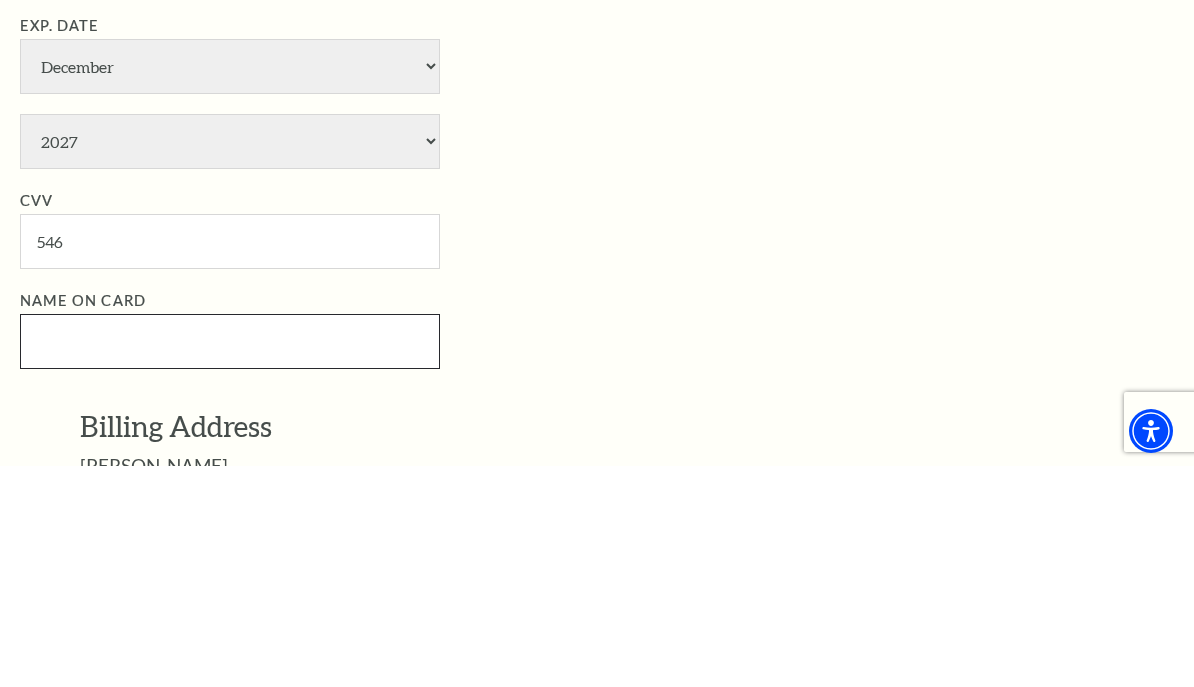 click on "Name on Card" at bounding box center (230, 562) 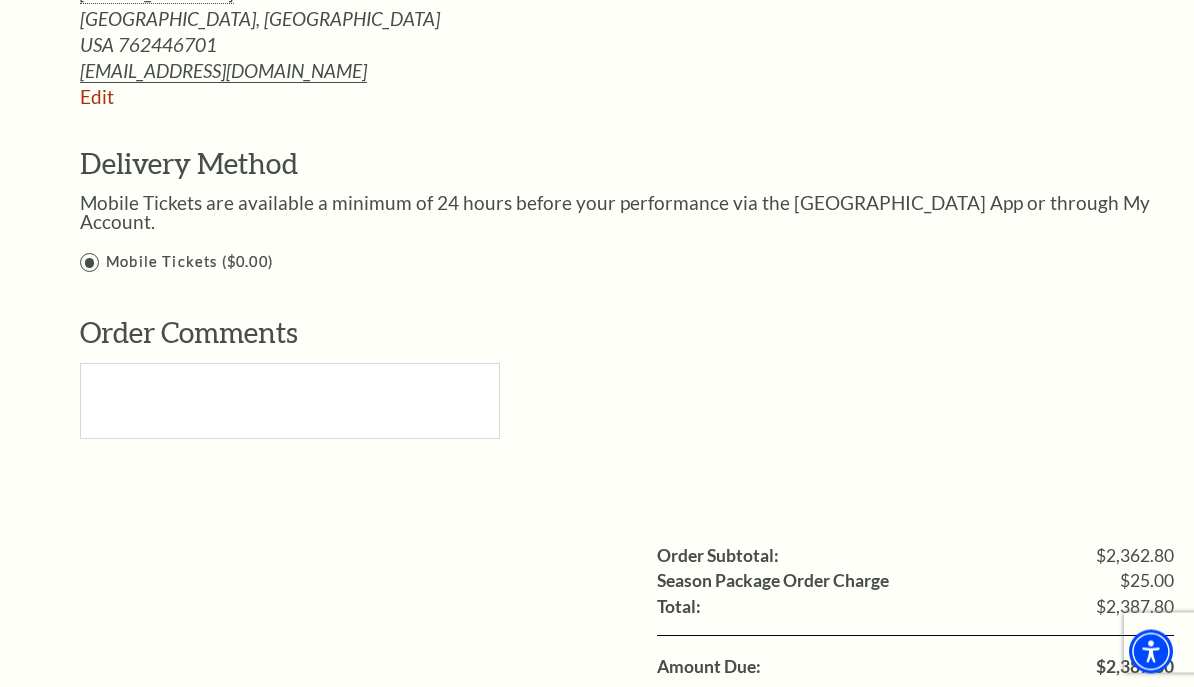 scroll, scrollTop: 3258, scrollLeft: 0, axis: vertical 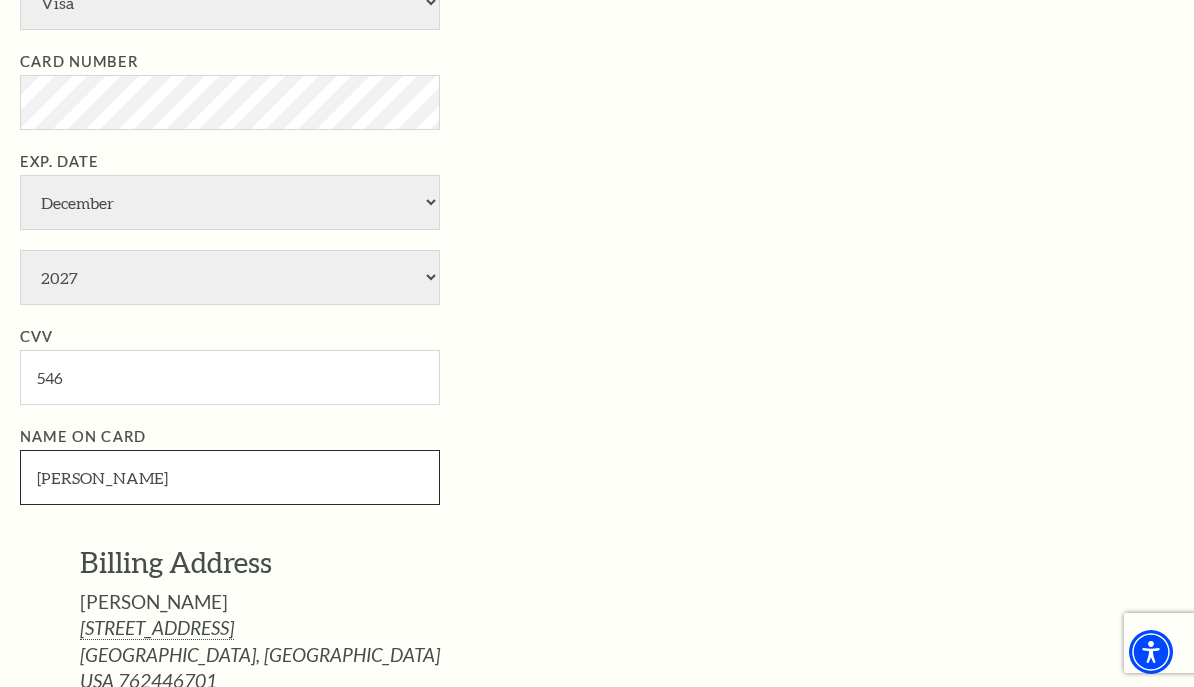type on "Frank McArthur" 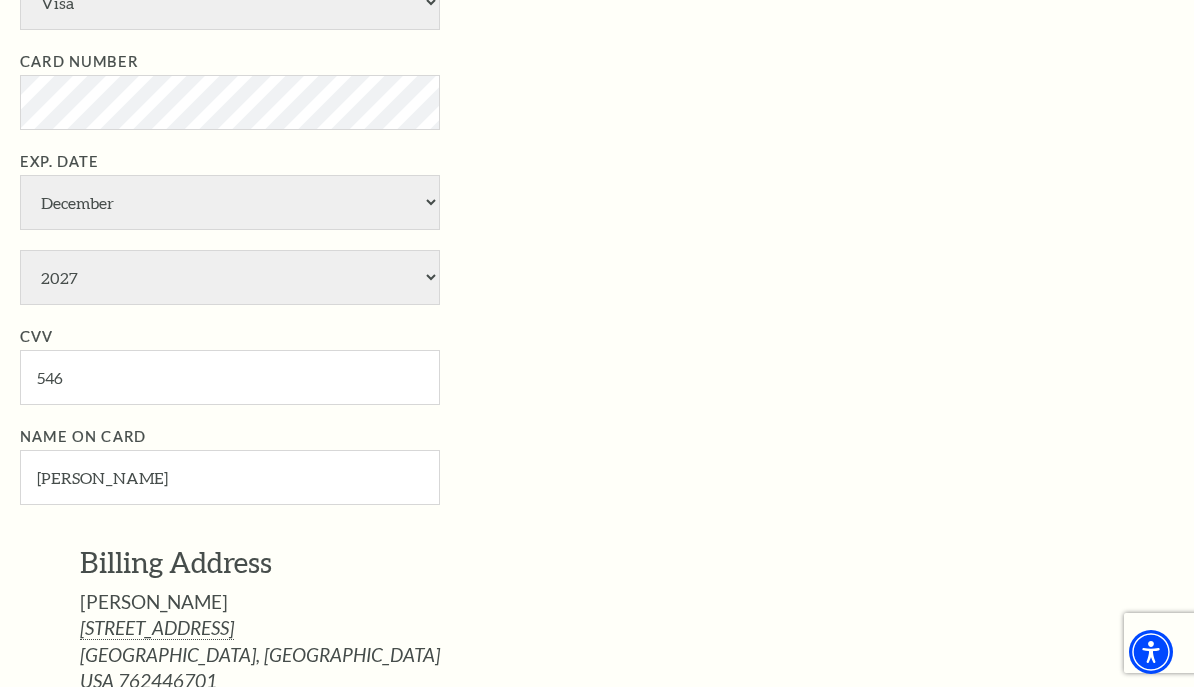 click on "*{
pointer-events: fill;
}
Cart Expires In:
1276
19:25
Add Time" 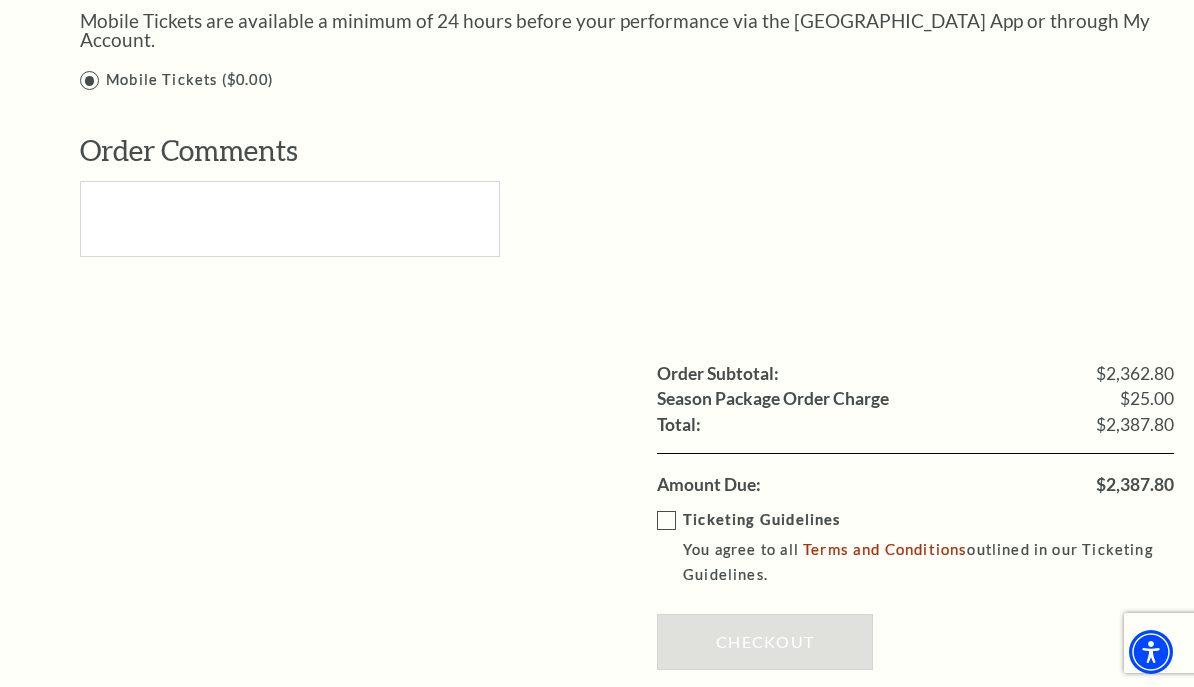 scroll, scrollTop: 3440, scrollLeft: 0, axis: vertical 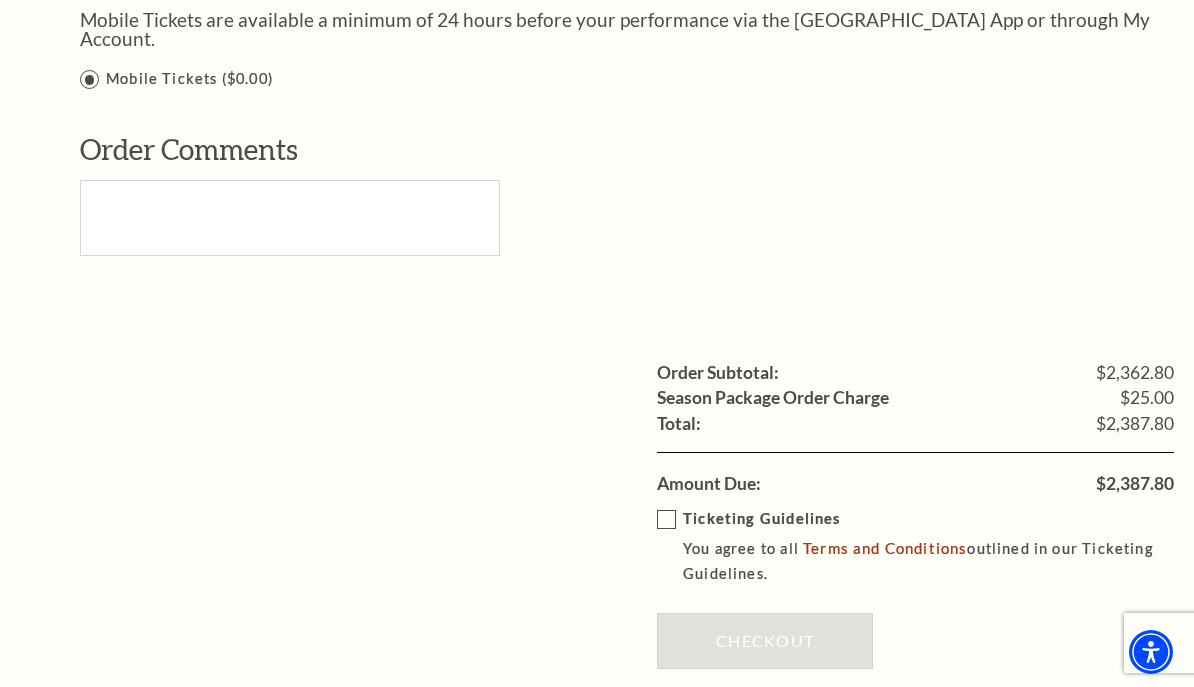 click on "Ticketing Guidelines
You agree to all   Terms and Conditions  outlined in our Ticketing Guidelines." at bounding box center (930, 547) 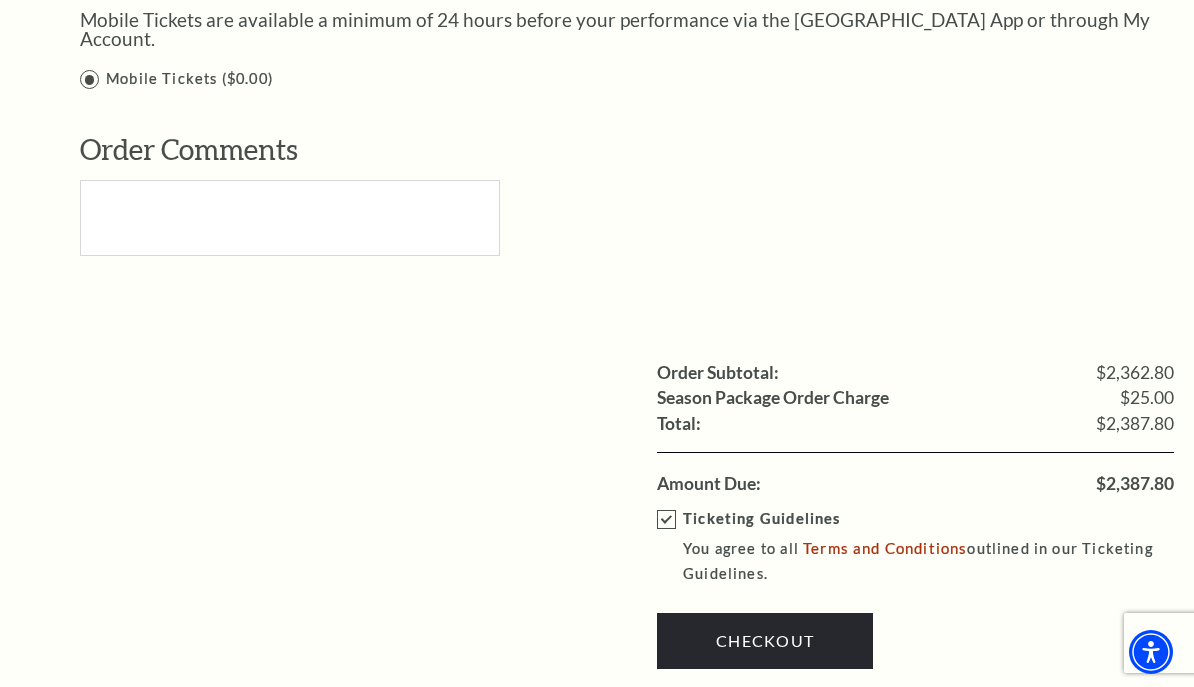 click on "Terms and Conditions" at bounding box center (885, 548) 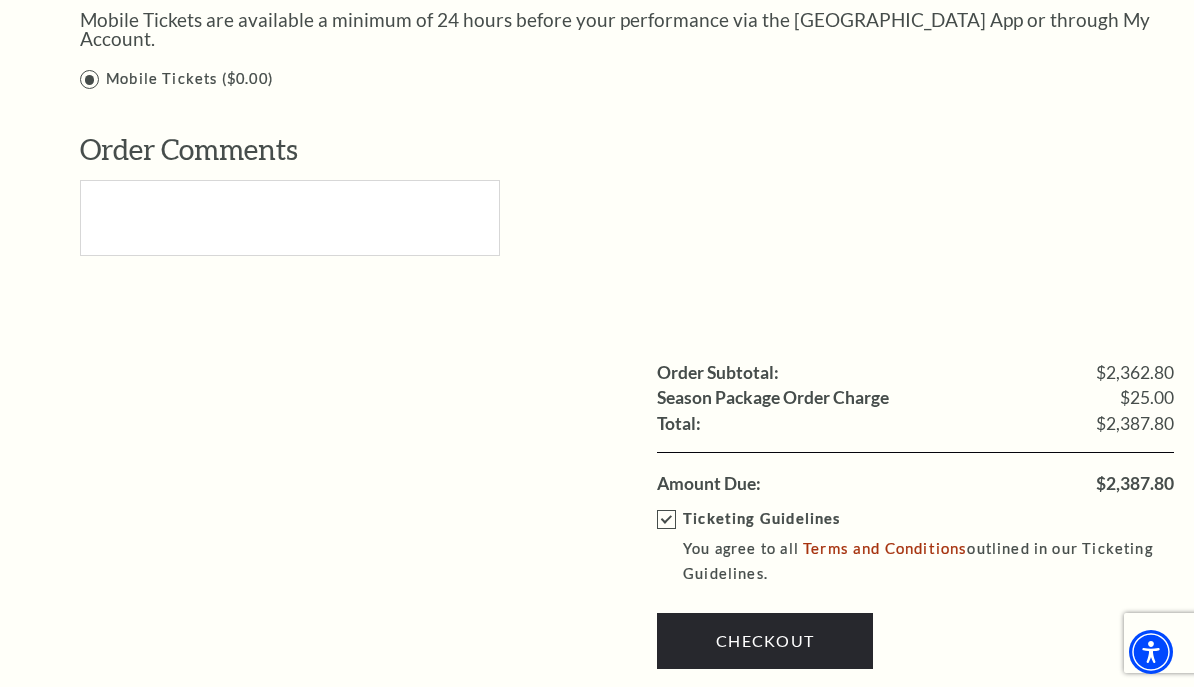 scroll, scrollTop: 3532, scrollLeft: 0, axis: vertical 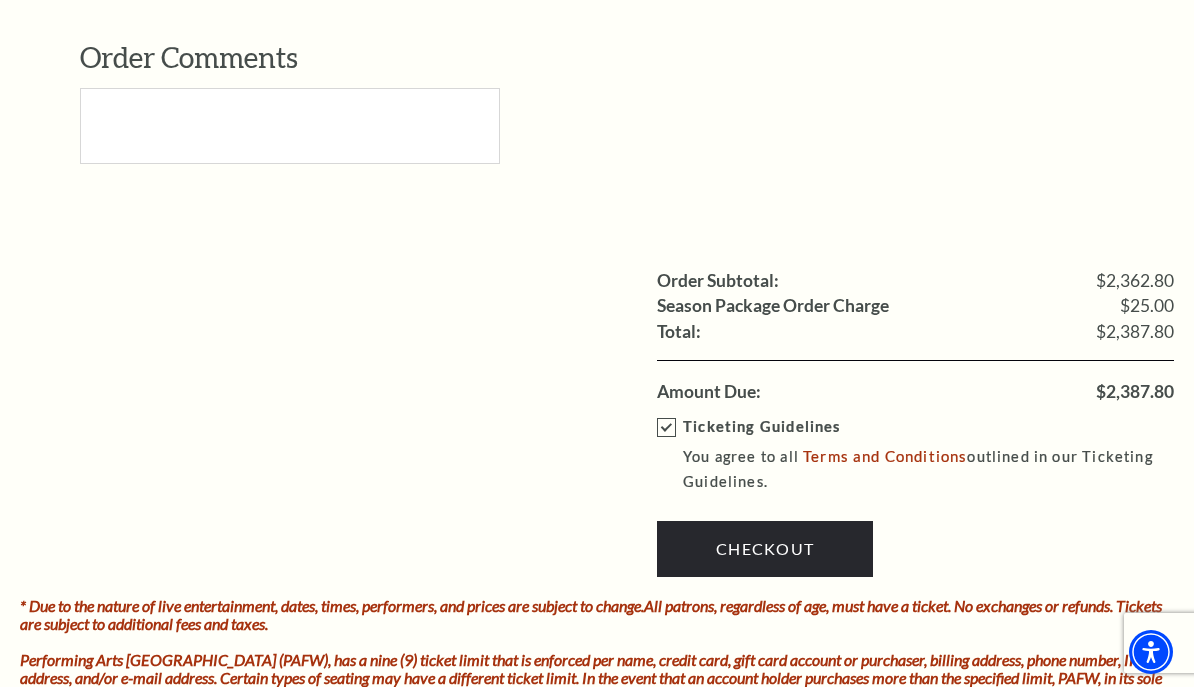 click on "Checkout" at bounding box center (765, 549) 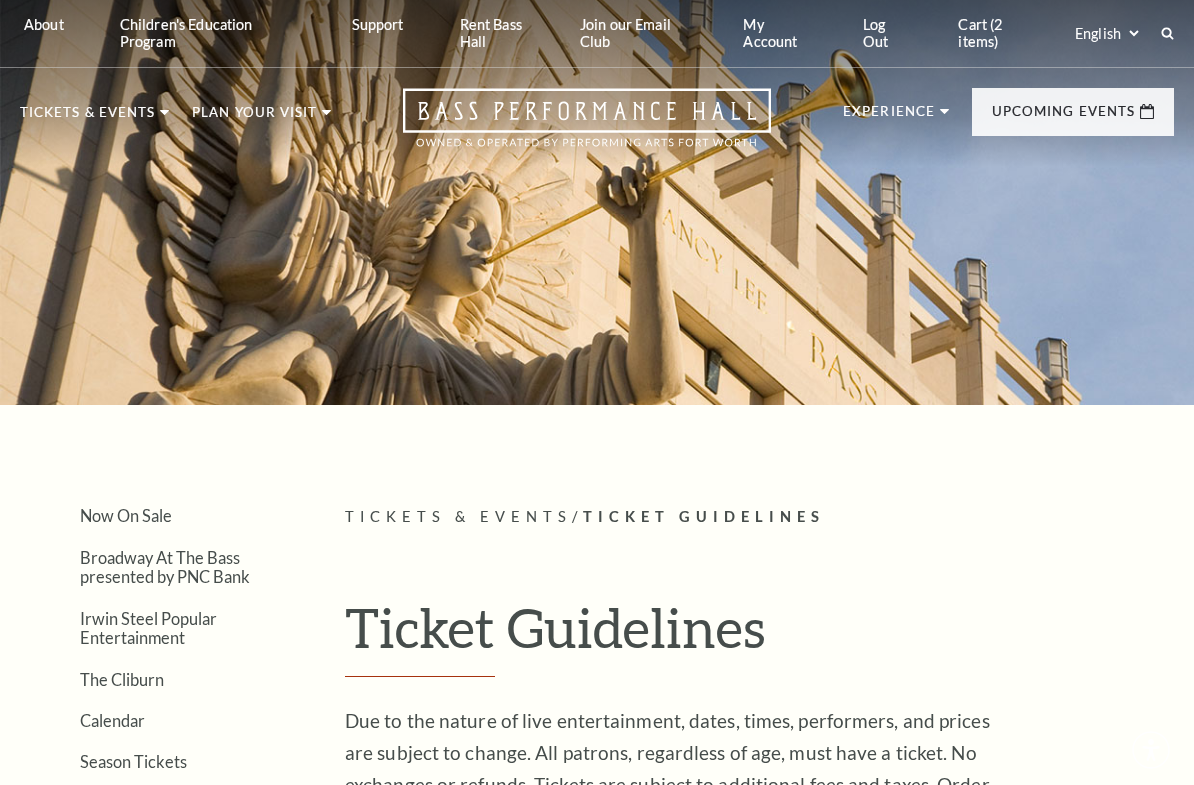 scroll, scrollTop: 707, scrollLeft: 0, axis: vertical 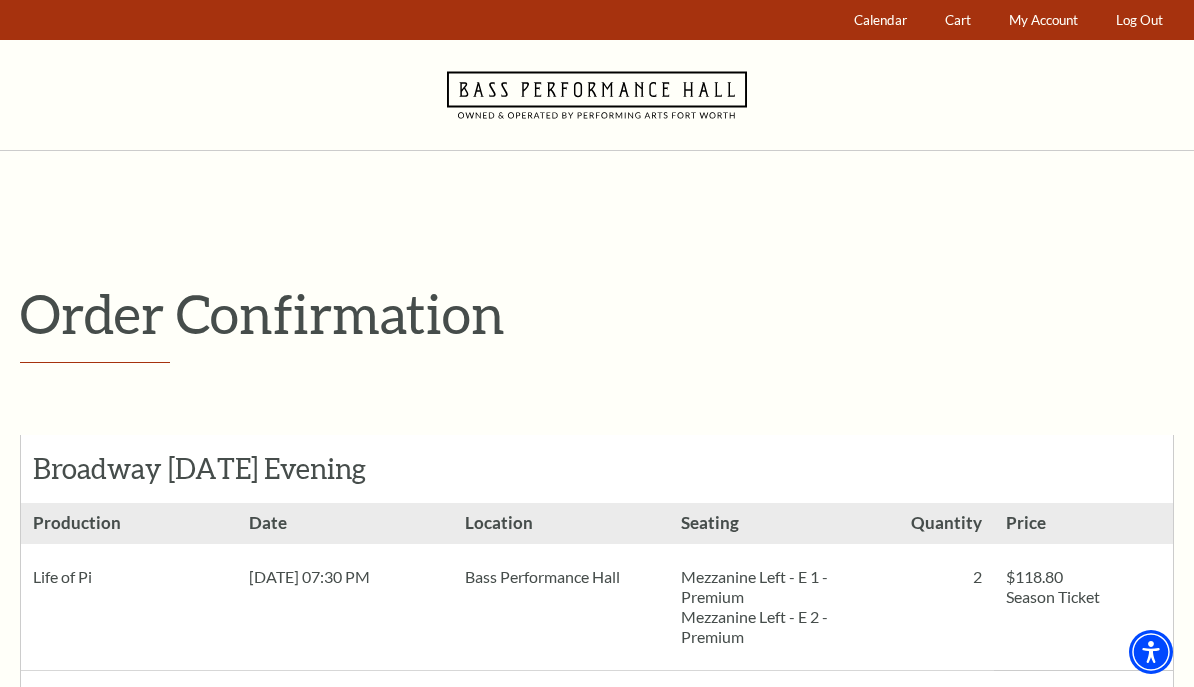 click on "My Account" at bounding box center (1044, 20) 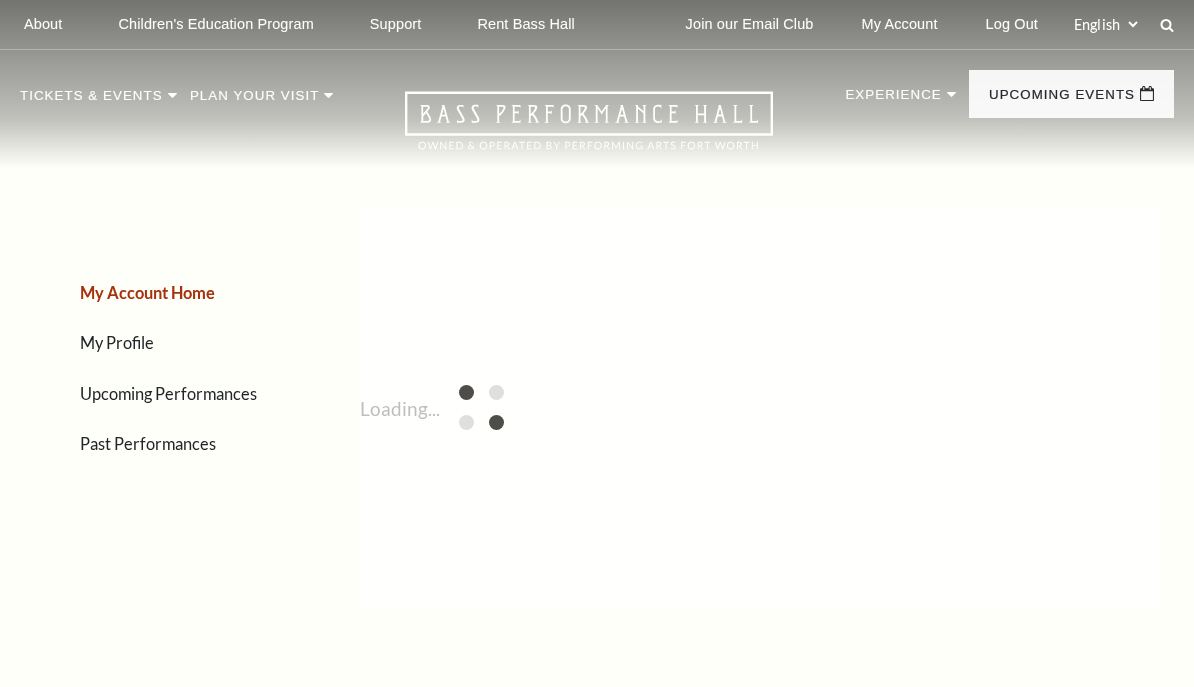 scroll, scrollTop: 0, scrollLeft: 0, axis: both 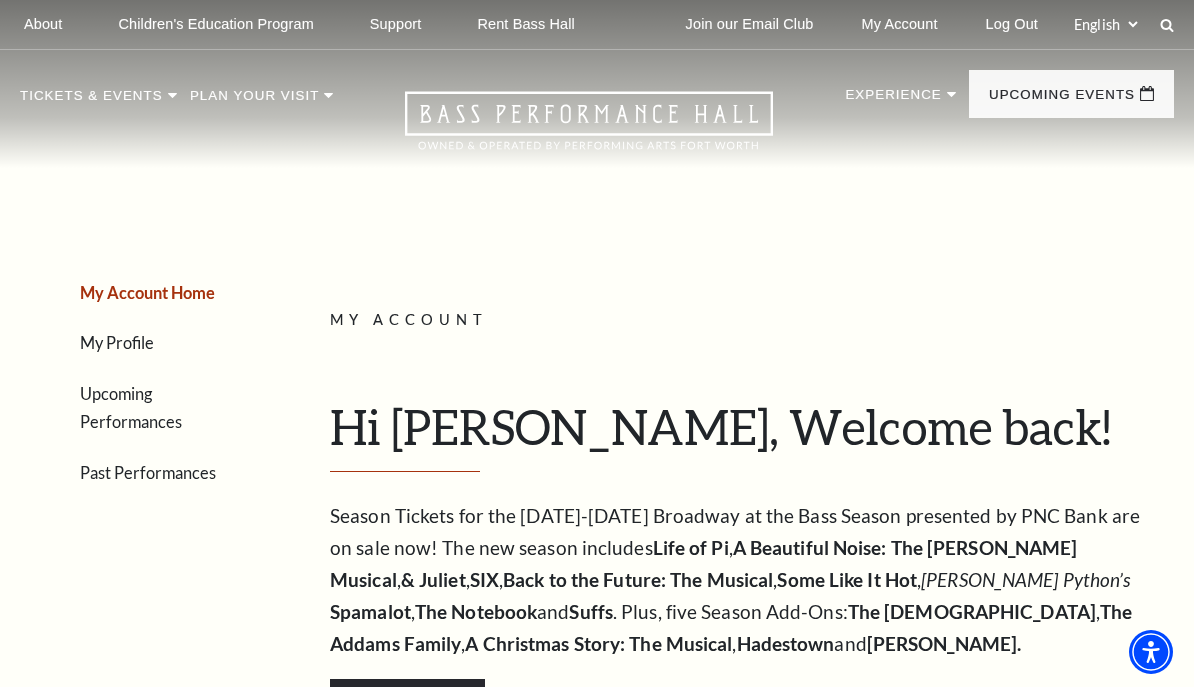 click on "My Profile" at bounding box center [117, 342] 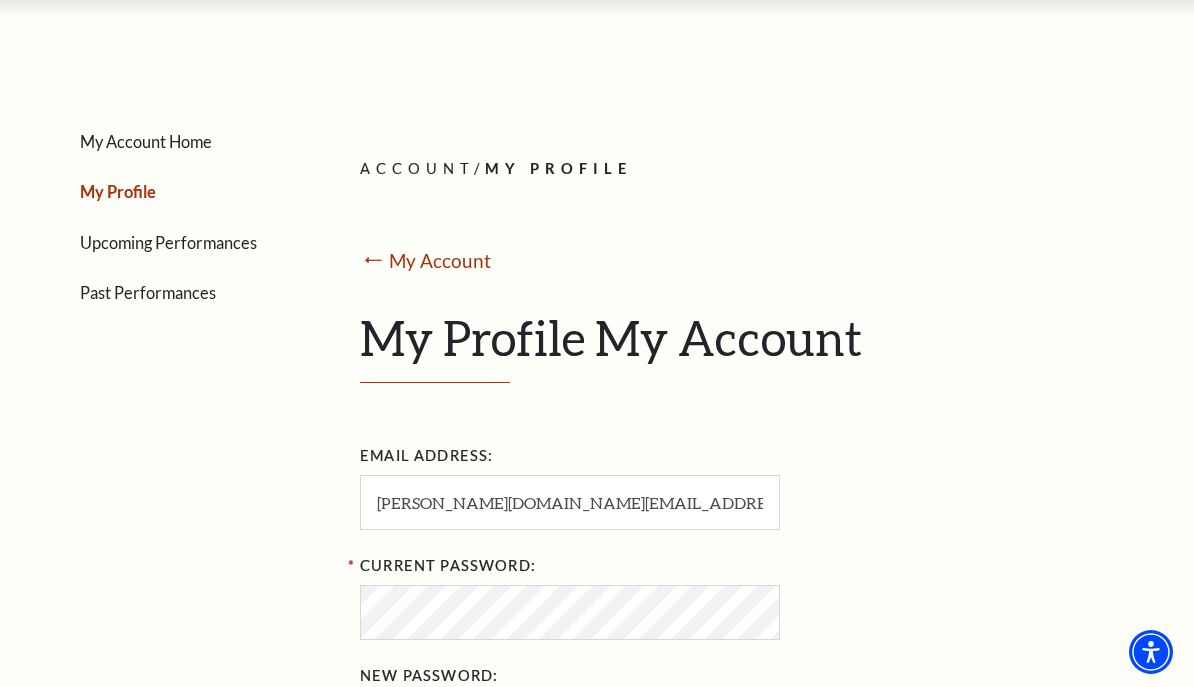 scroll, scrollTop: 153, scrollLeft: 0, axis: vertical 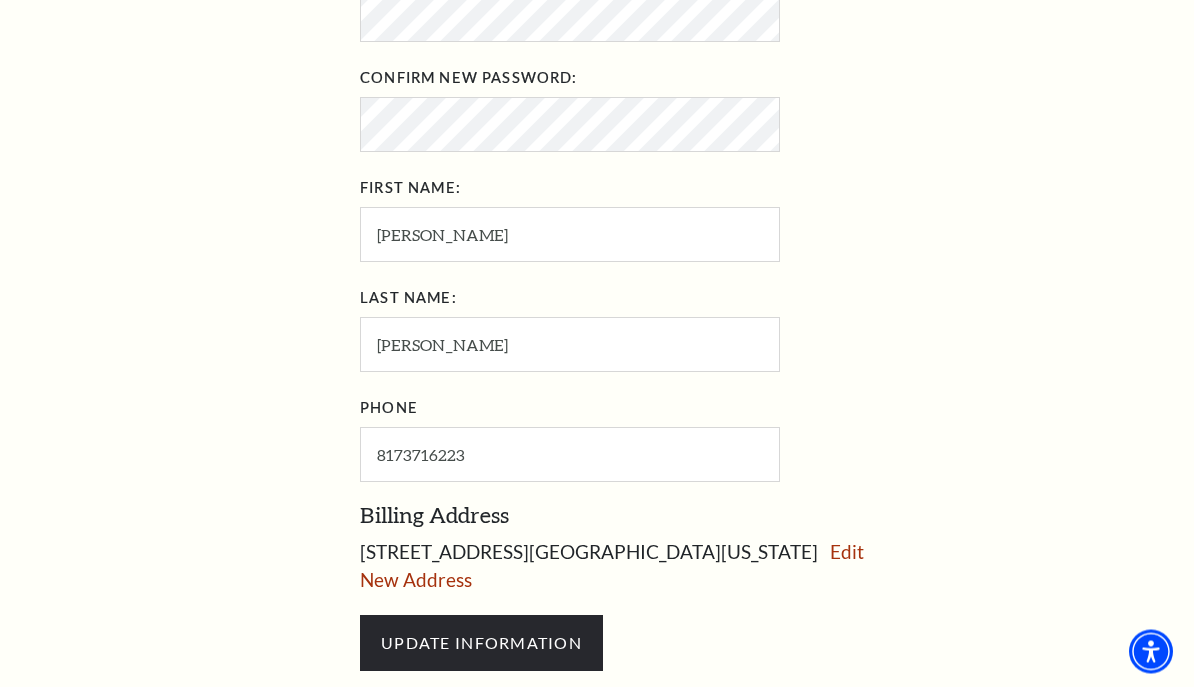 click on "UPDATE INFORMATION" at bounding box center (481, 644) 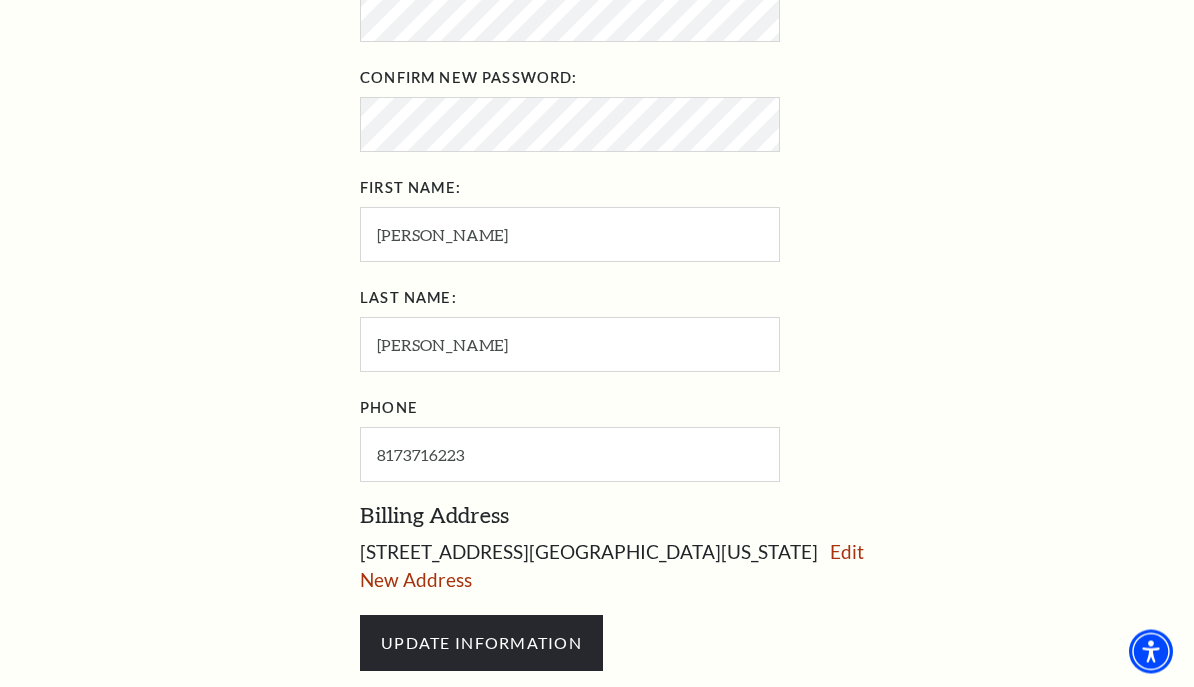 scroll, scrollTop: 859, scrollLeft: 0, axis: vertical 